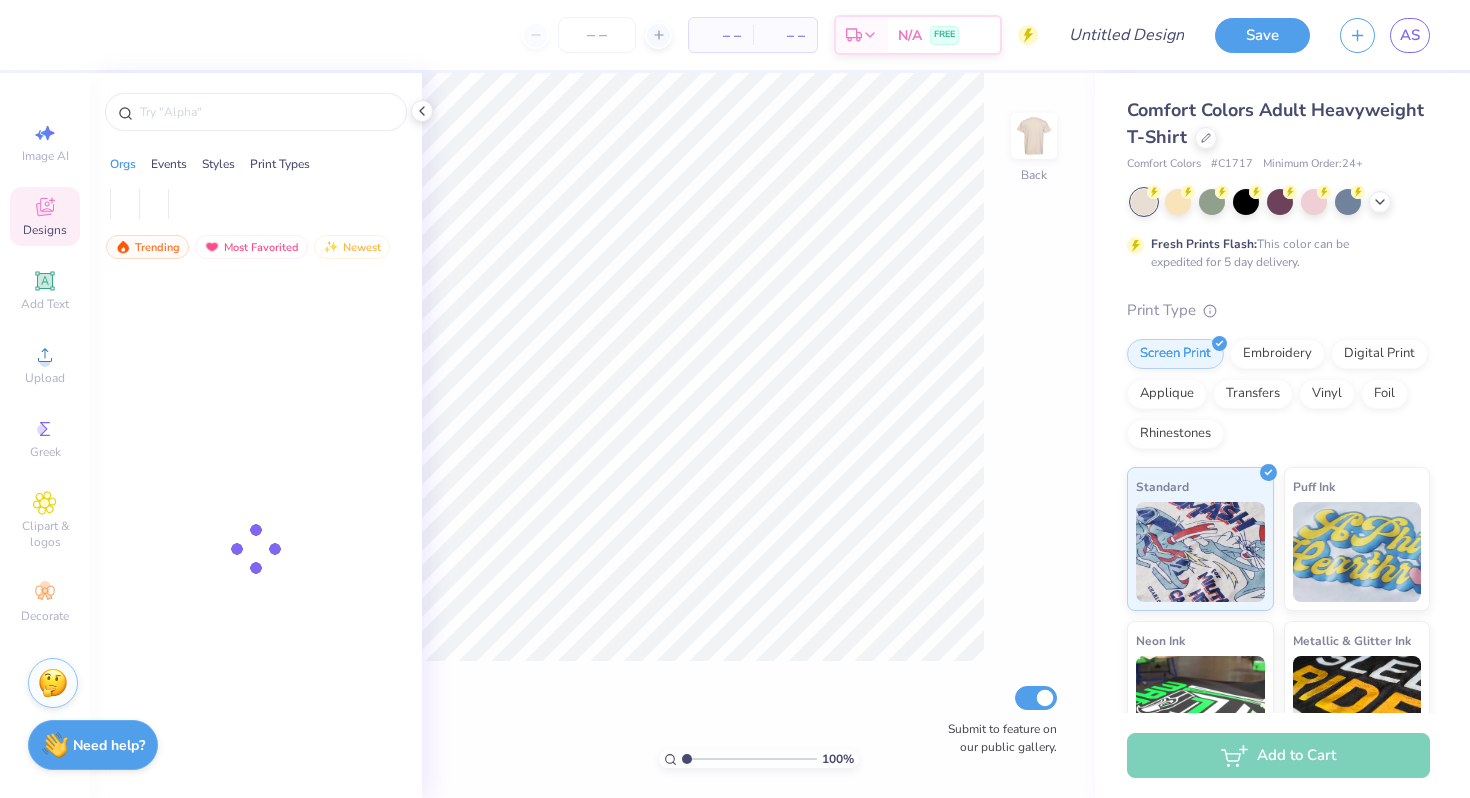 scroll, scrollTop: 0, scrollLeft: 0, axis: both 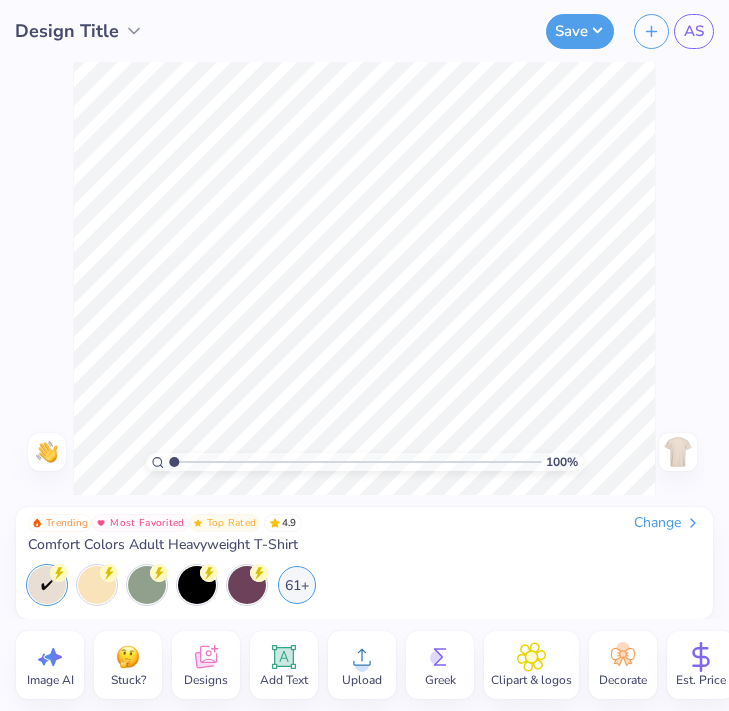 click 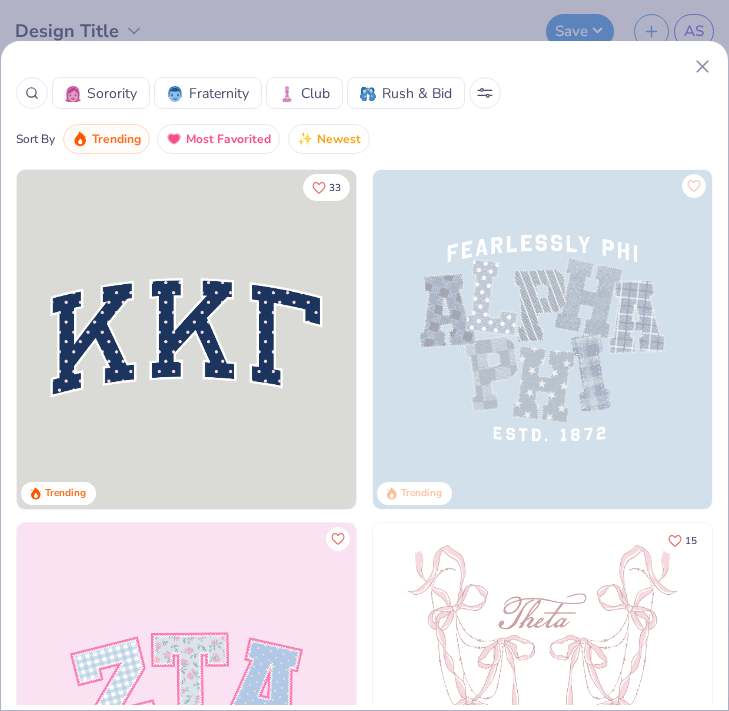 click 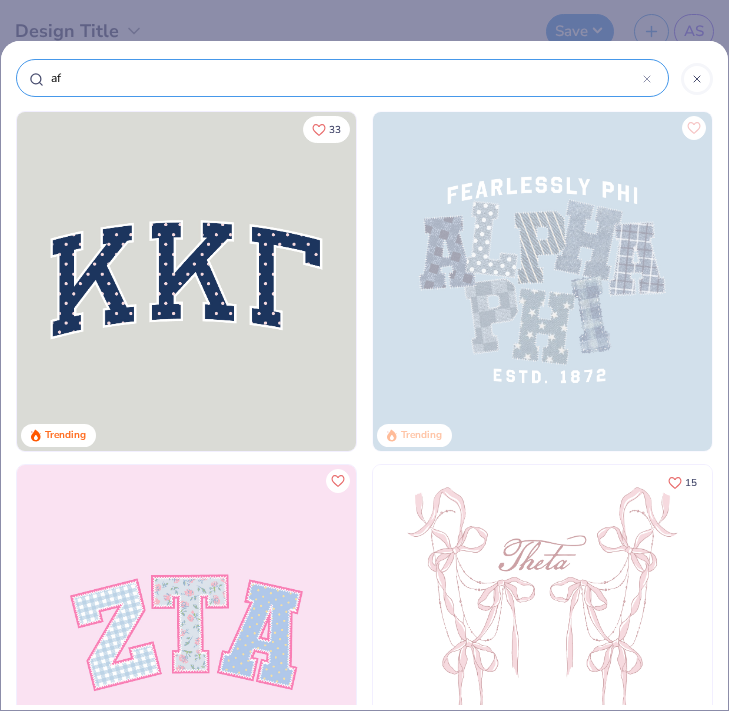 type on "a" 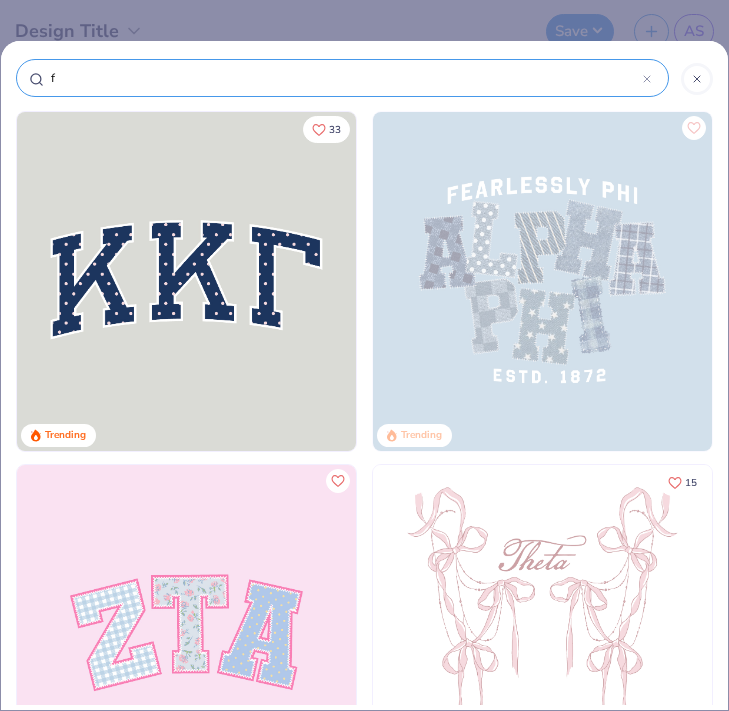 type on "fa" 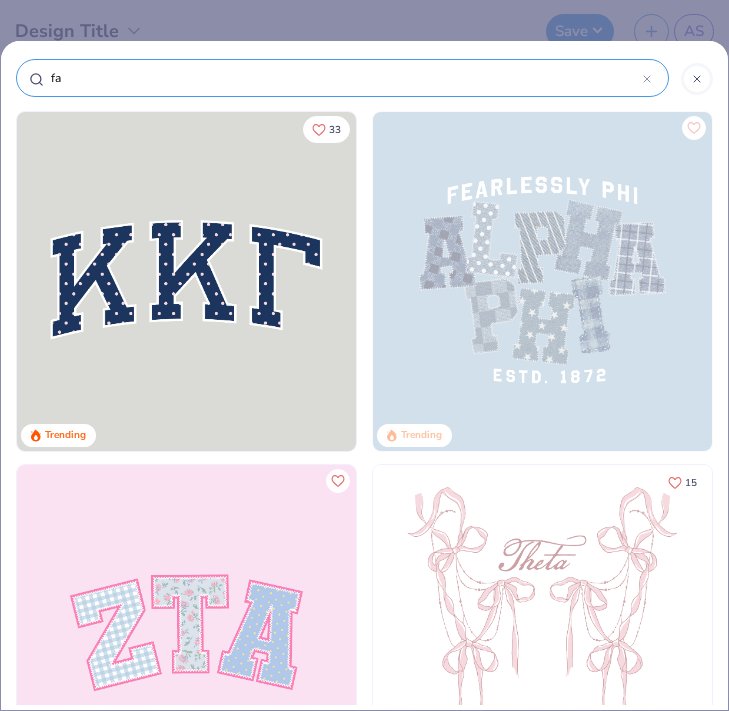 type on "fal" 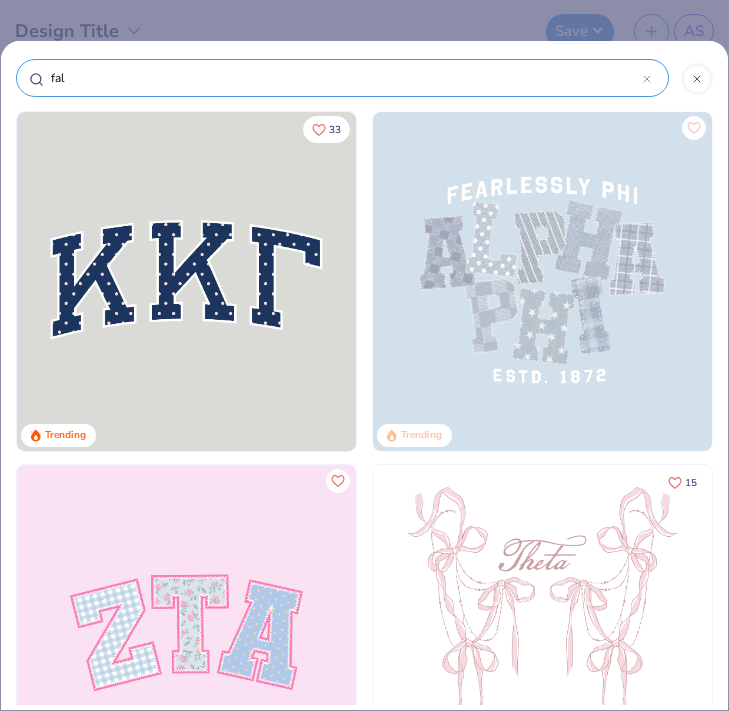 type on "fall" 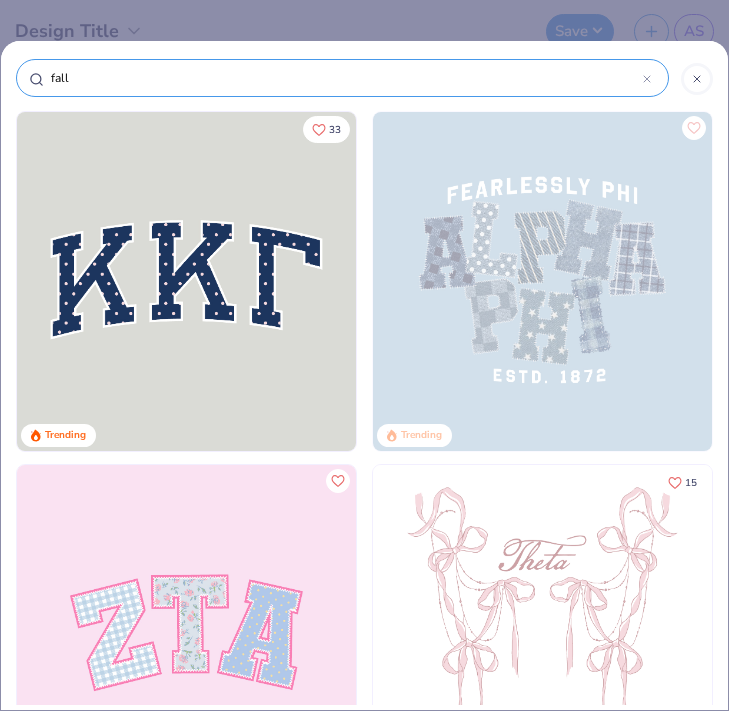 type on "fall" 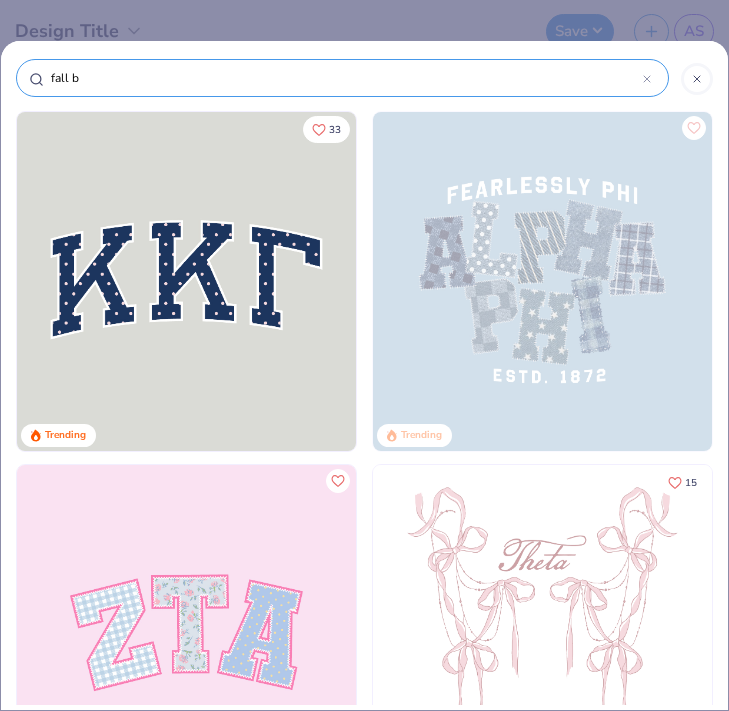 type on "fall bl" 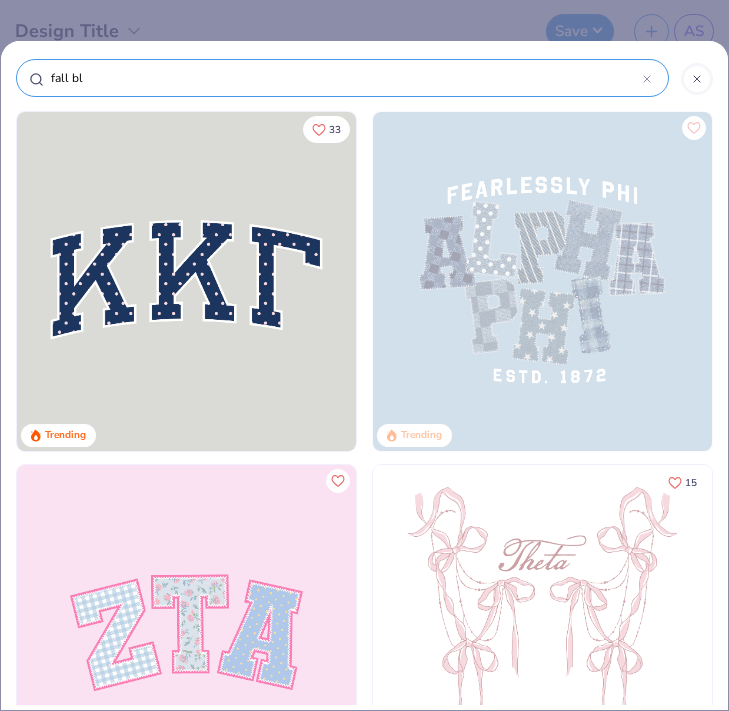 type on "fall blo" 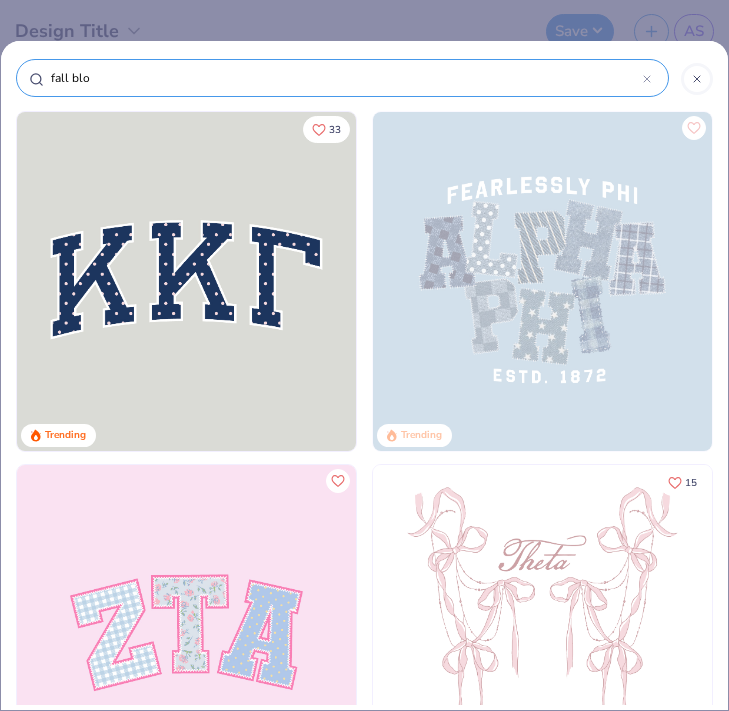 type on "fall bloc" 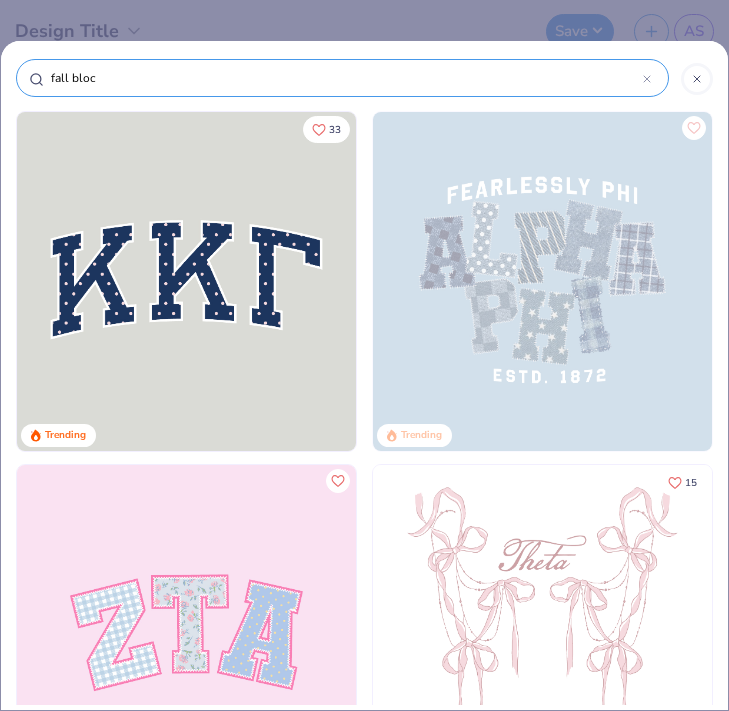 type on "fall block" 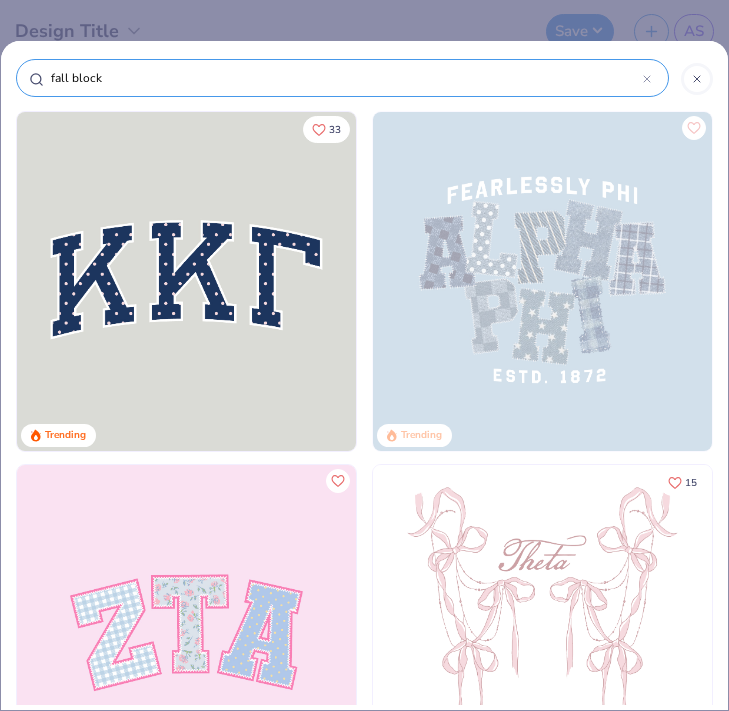 type on "fall block" 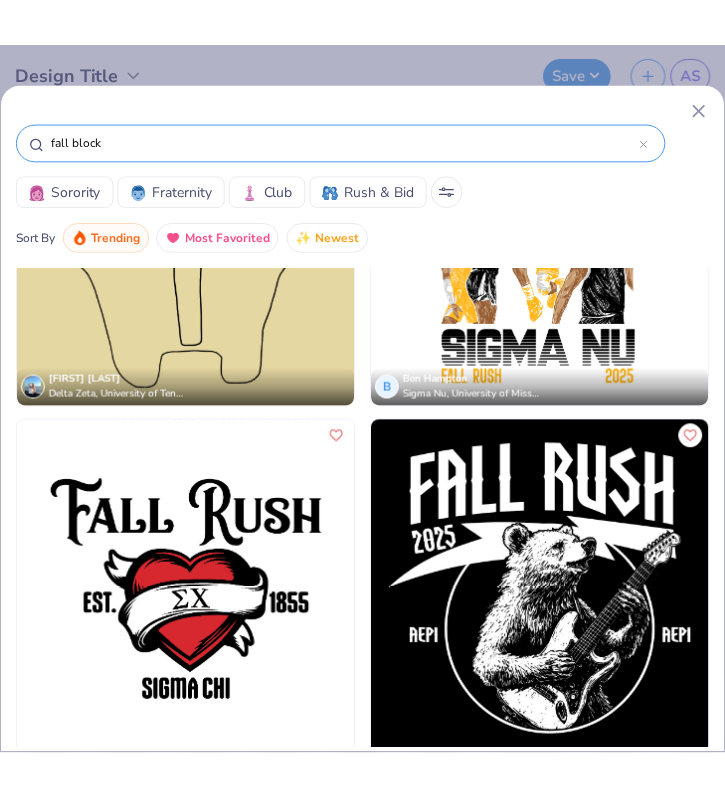 scroll, scrollTop: 1943, scrollLeft: 0, axis: vertical 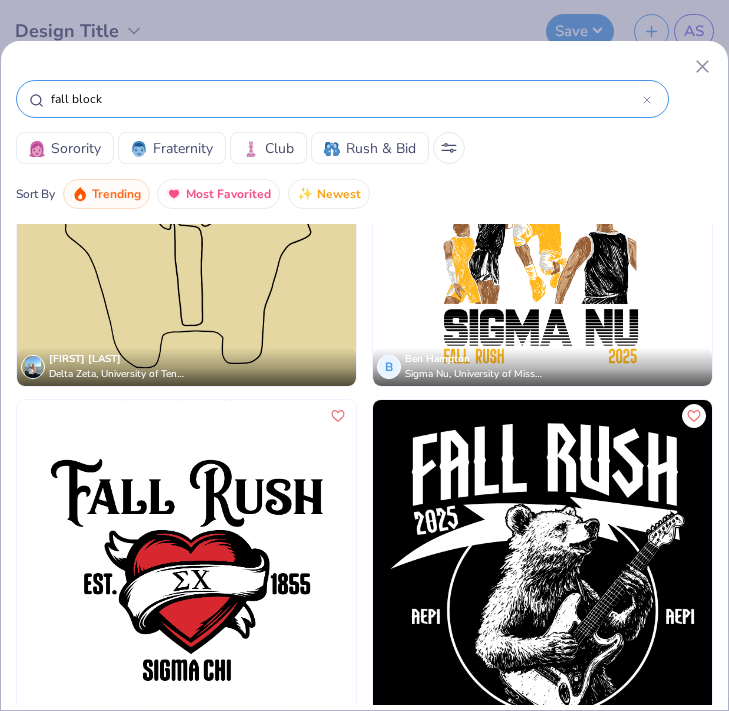 click 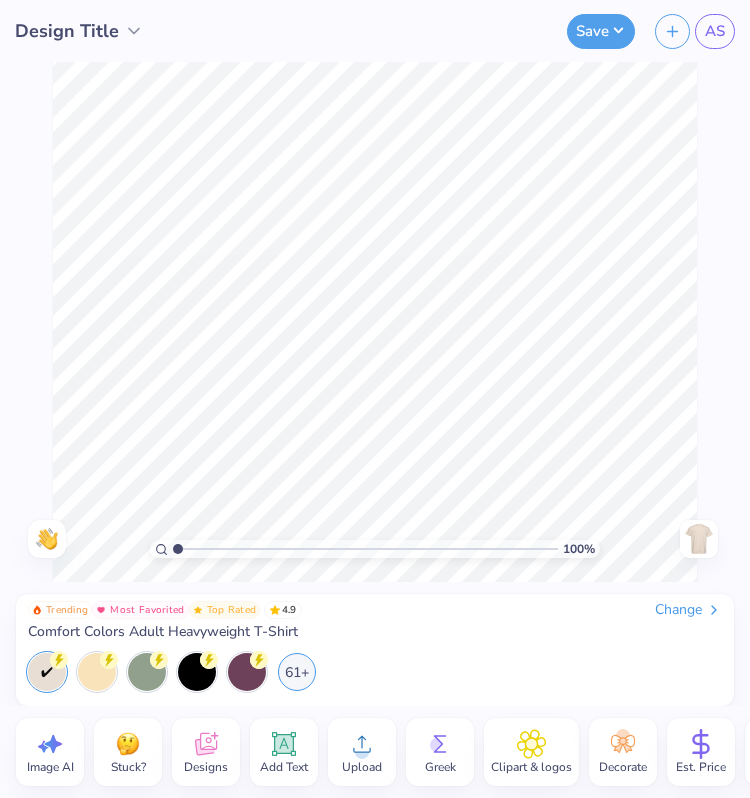 click 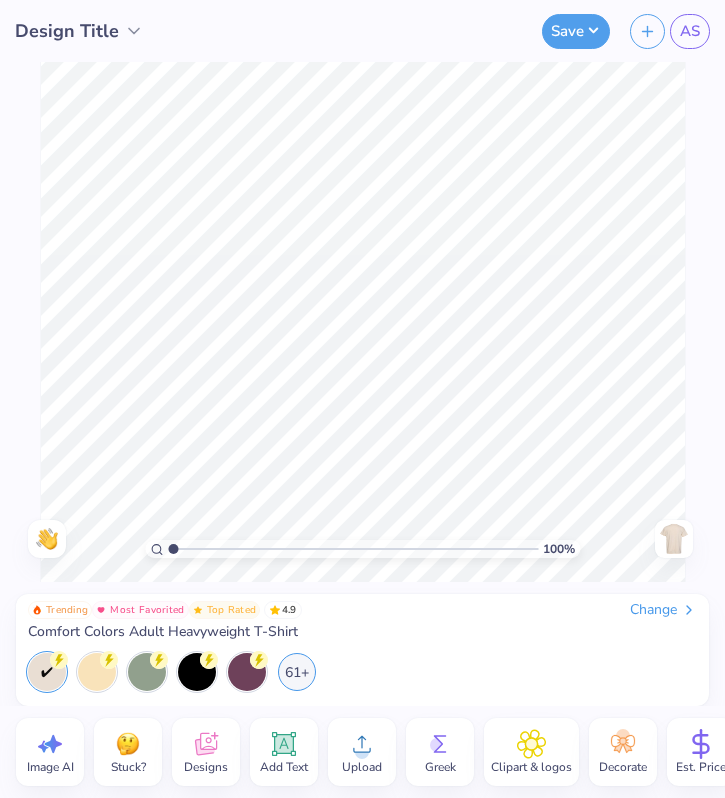 click on "Upload" at bounding box center [362, 767] 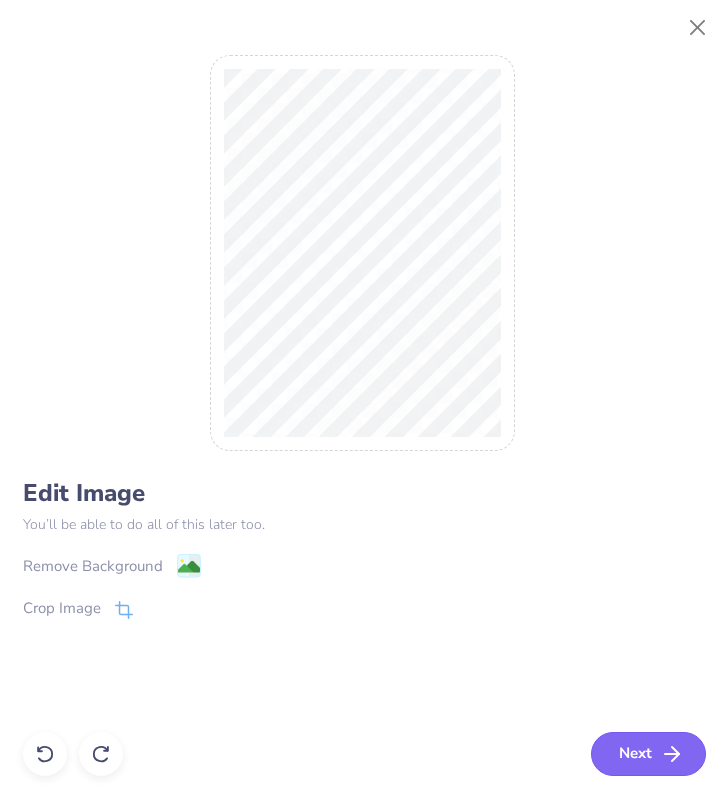 click on "Next" at bounding box center (648, 754) 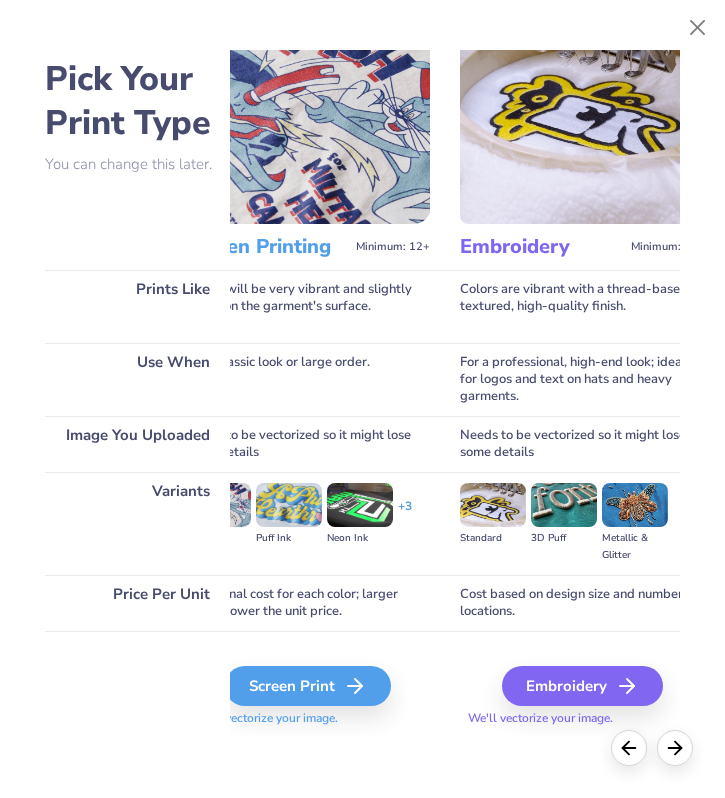 scroll, scrollTop: 45, scrollLeft: 0, axis: vertical 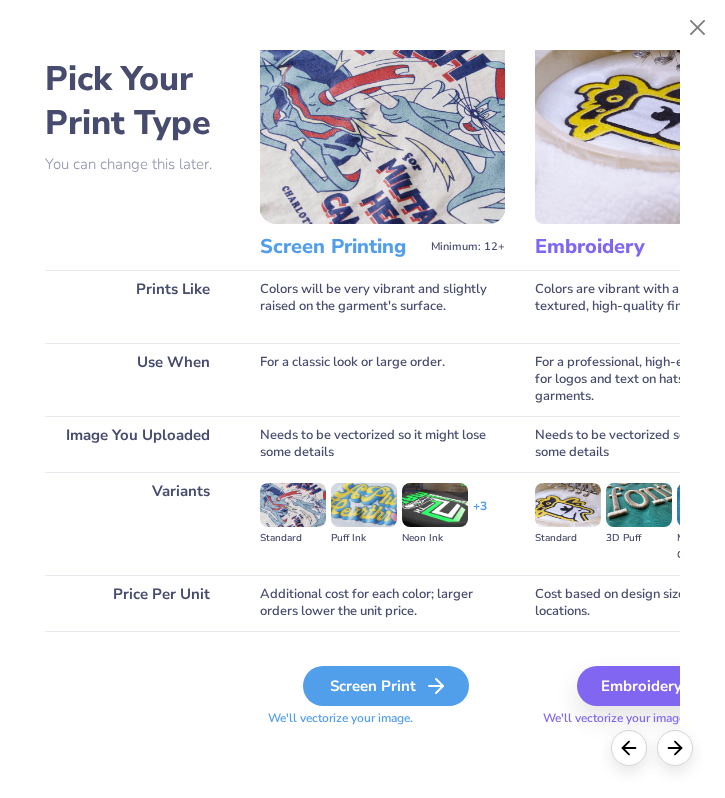 click on "Screen Print" at bounding box center [386, 686] 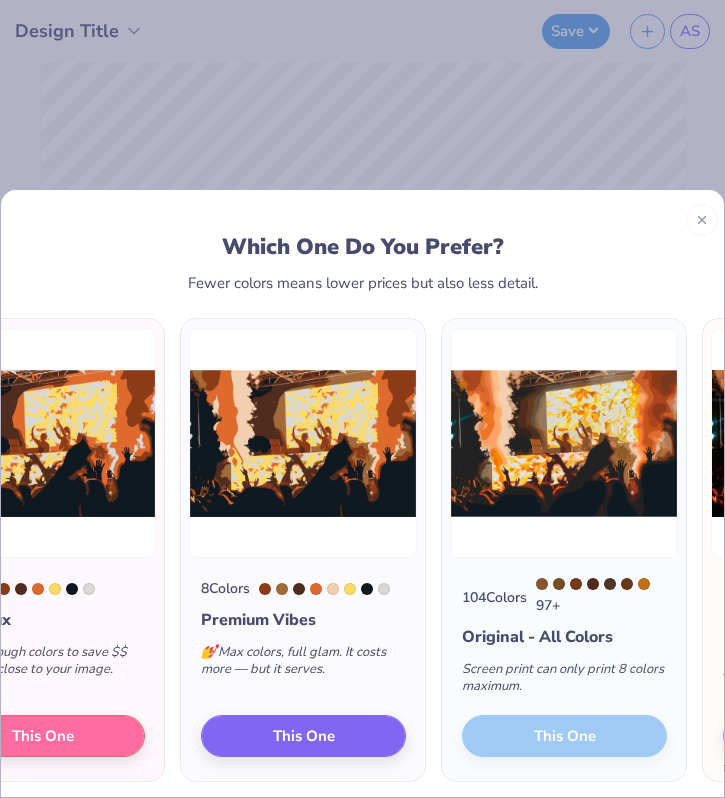 scroll, scrollTop: 0, scrollLeft: 361, axis: horizontal 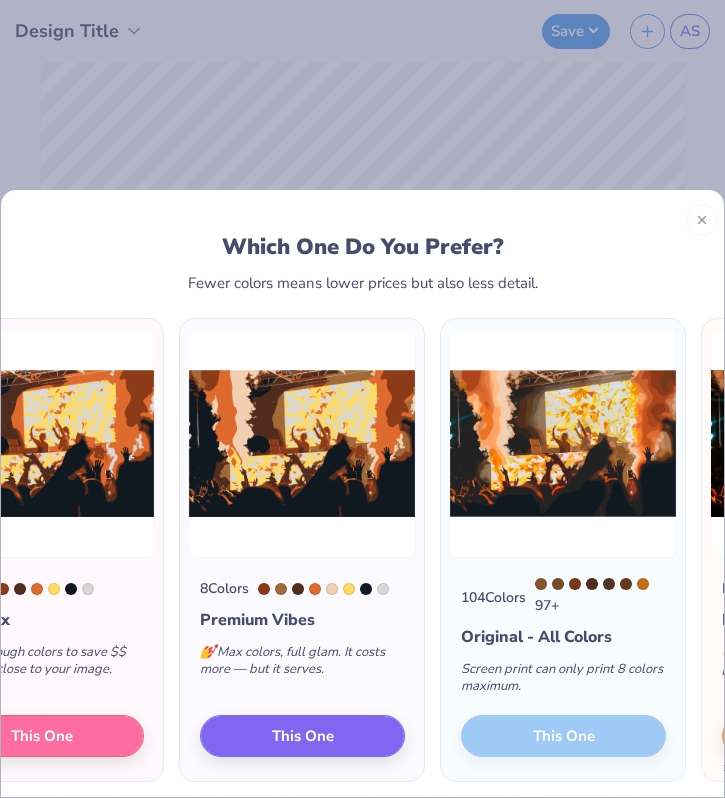 click on "104  Colors 97 + Original - All Colors Screen print can only print 8 colors maximum. This One" at bounding box center [563, 669] 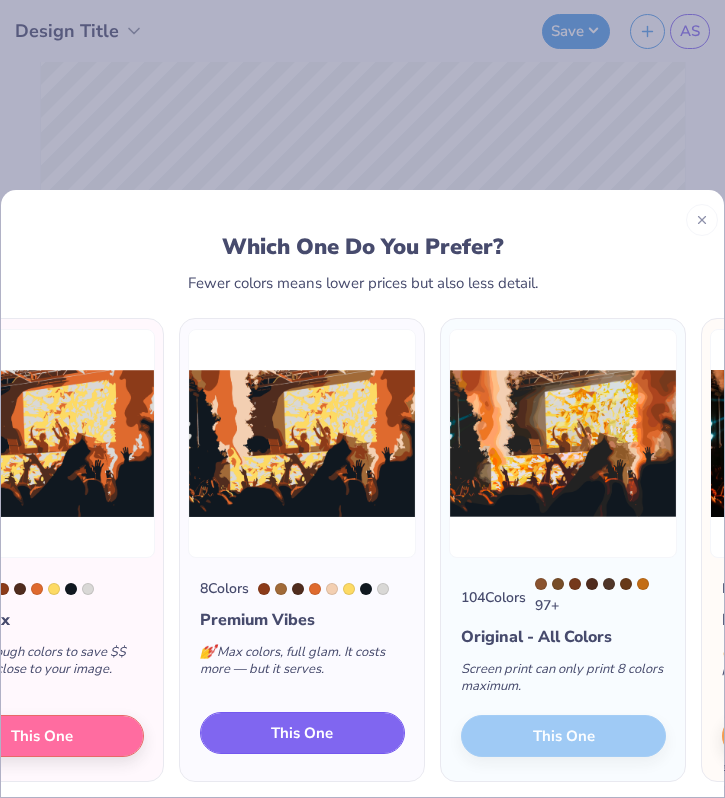click on "This One" at bounding box center (302, 733) 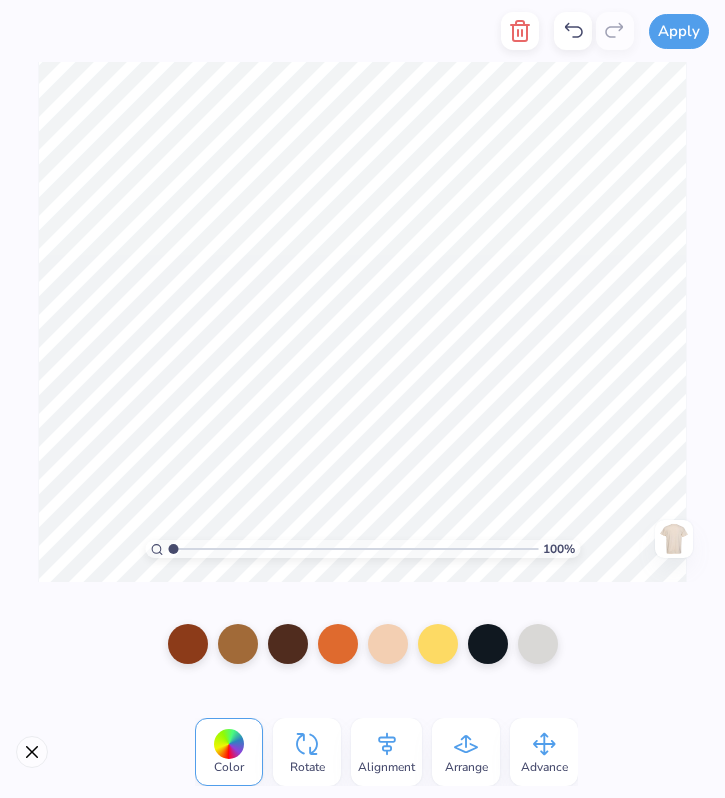 drag, startPoint x: 506, startPoint y: 445, endPoint x: 407, endPoint y: 379, distance: 118.98319 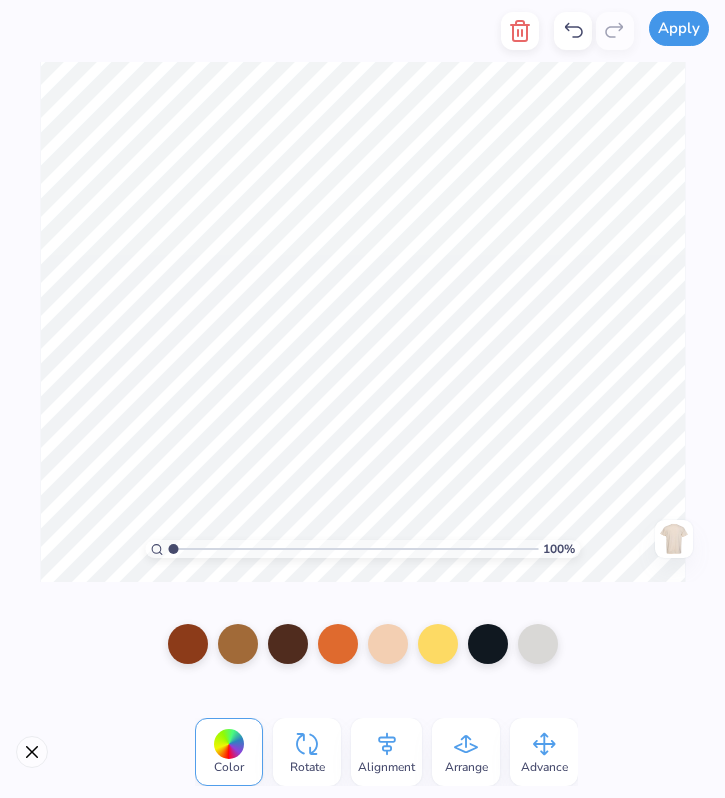 click on "Apply" at bounding box center (679, 28) 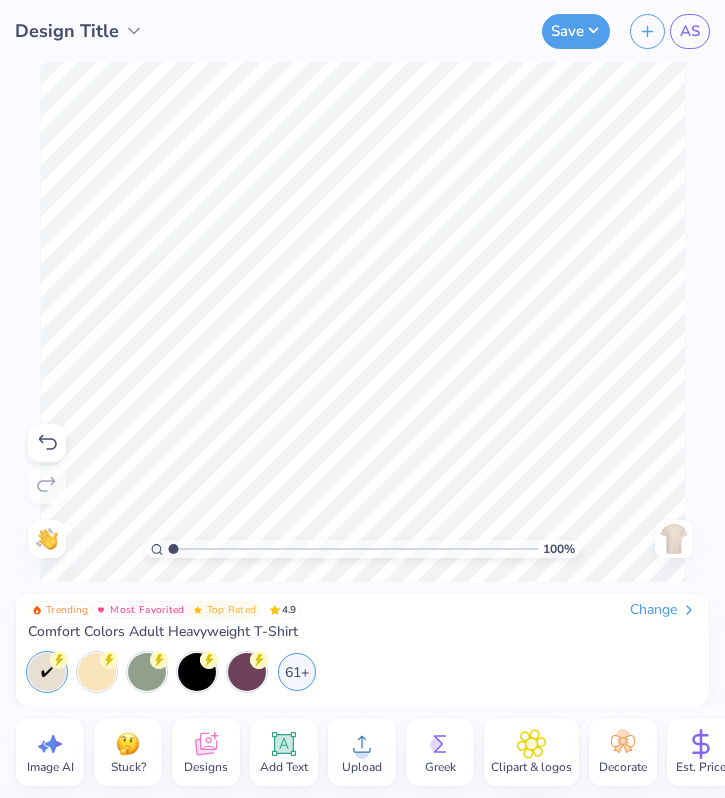 click at bounding box center [674, 539] 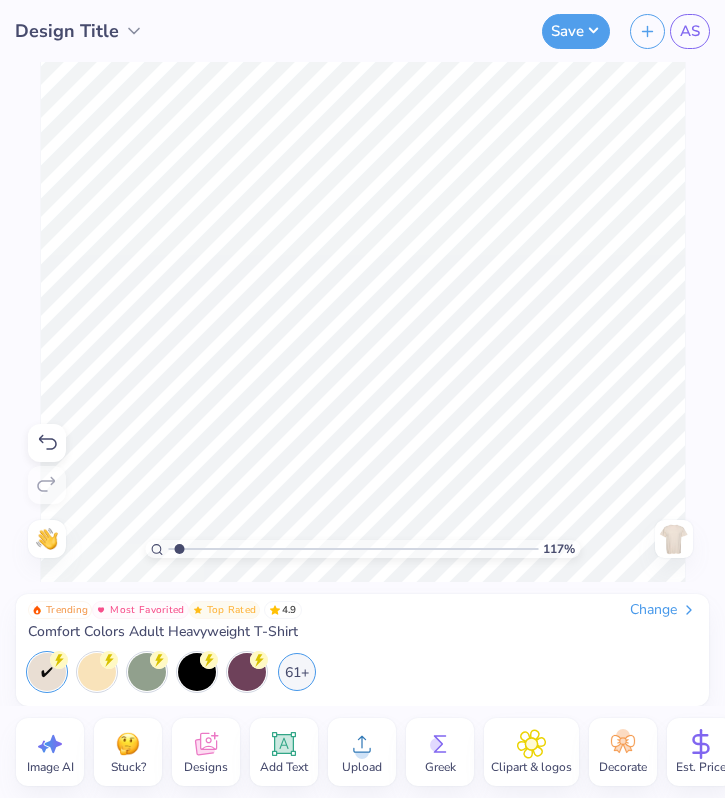 type on "1.17" 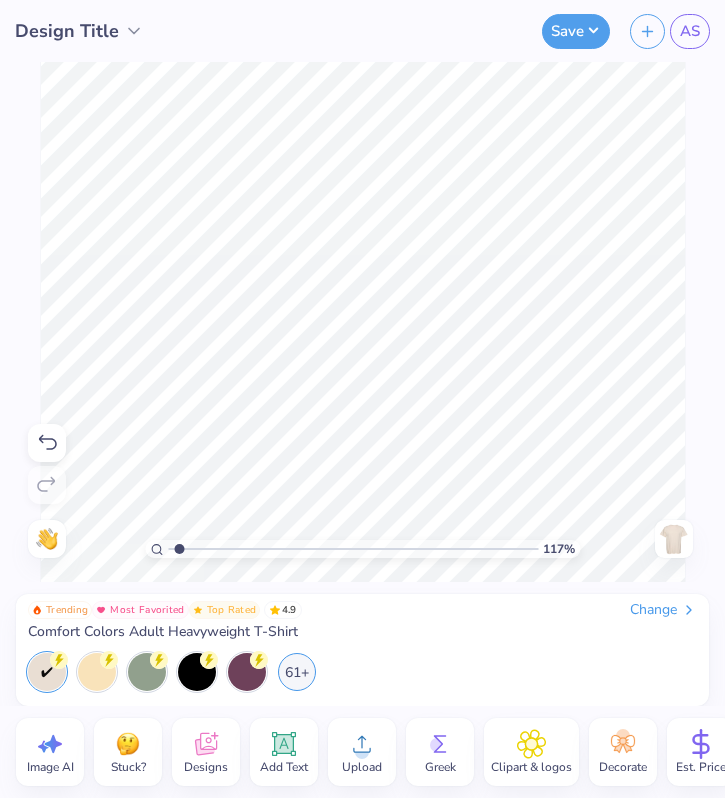 click at bounding box center [353, 549] 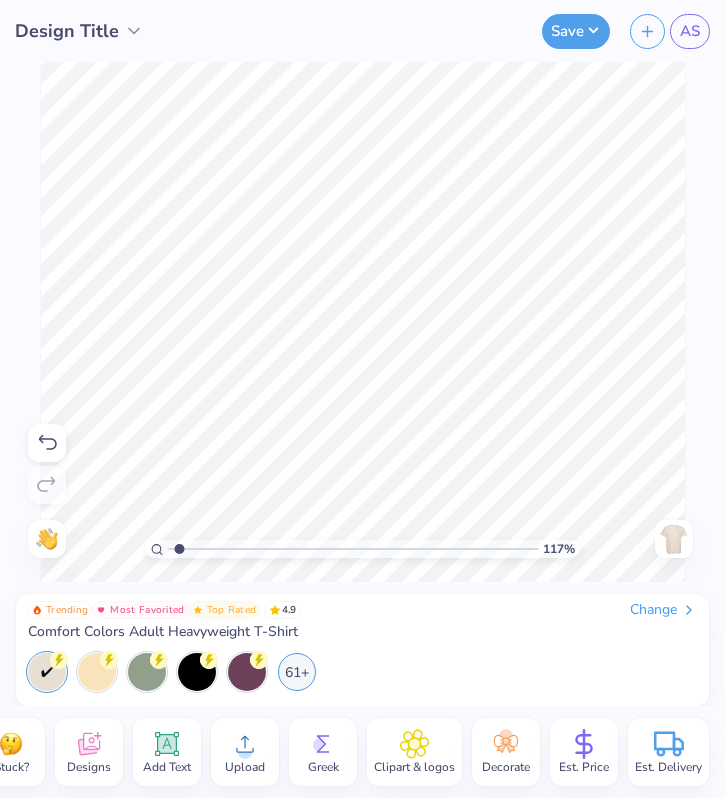 scroll, scrollTop: 0, scrollLeft: 0, axis: both 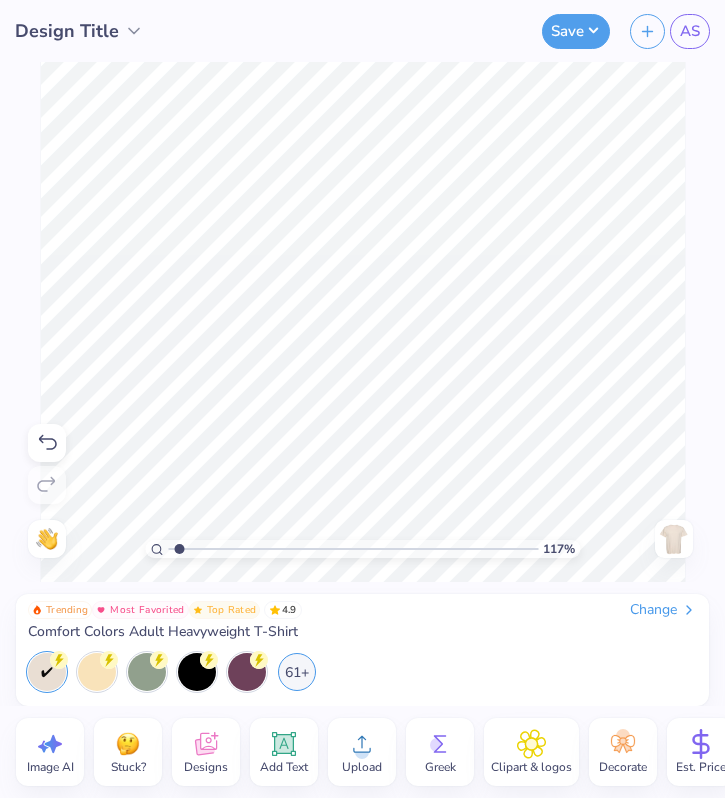 click 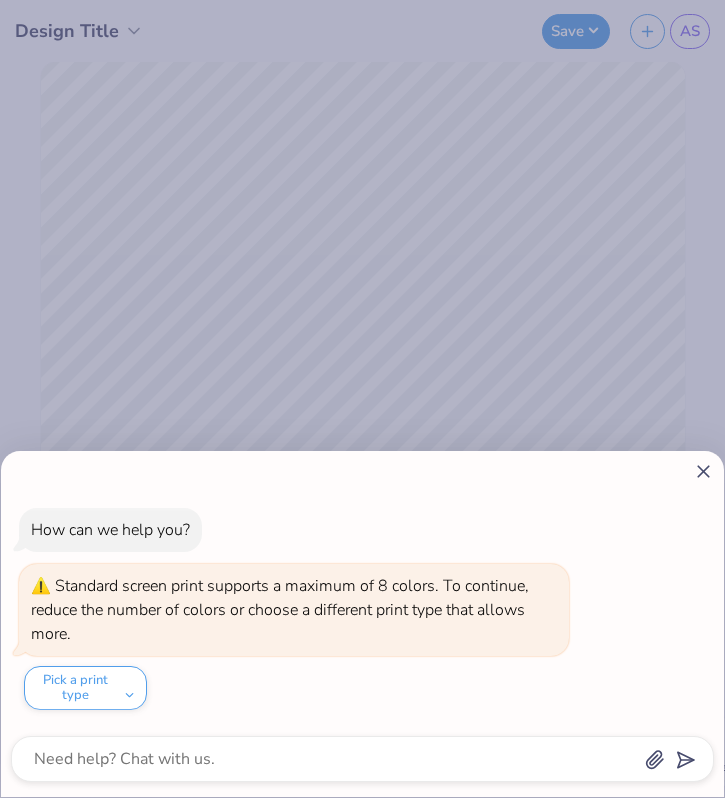 type on "x" 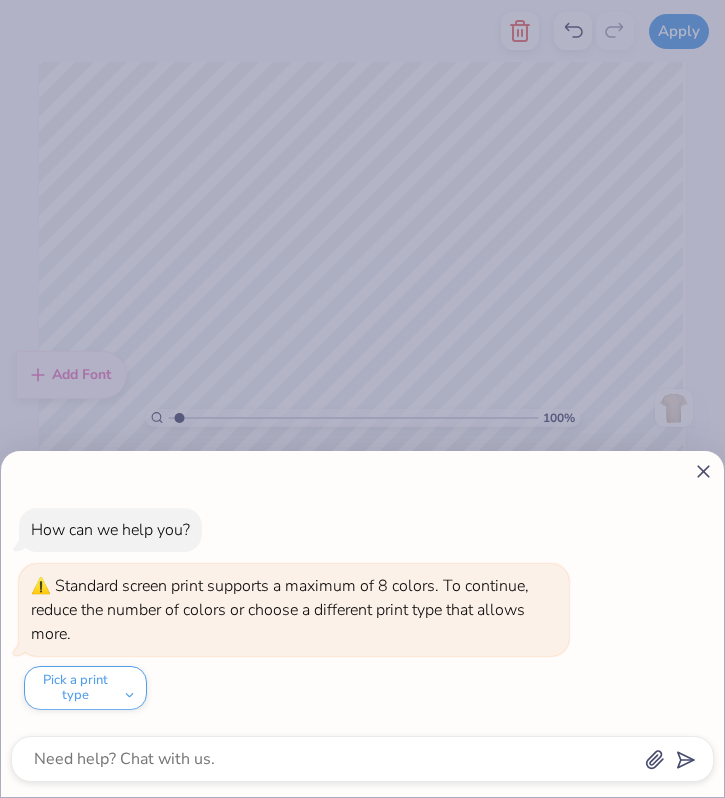 type on "1" 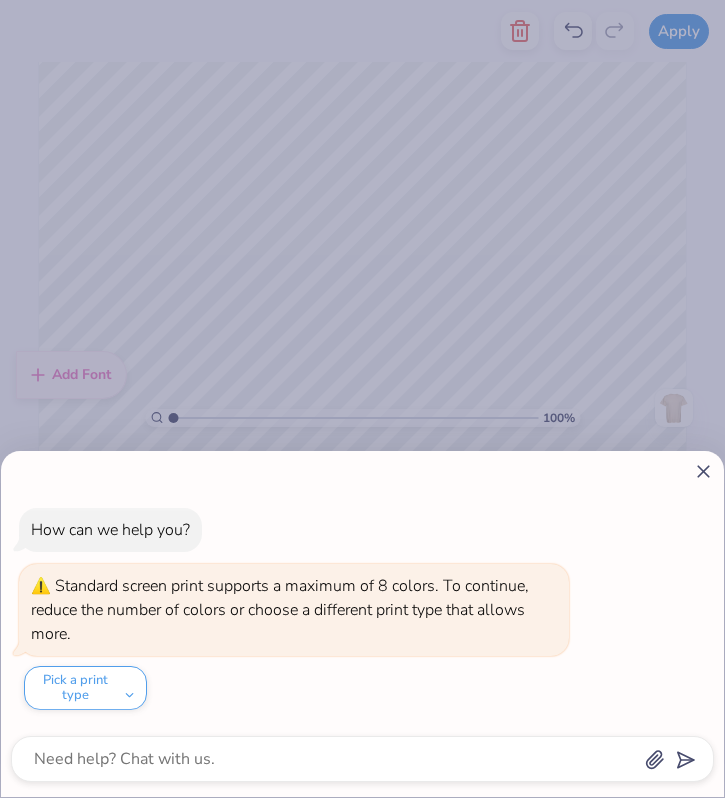 scroll, scrollTop: 8715, scrollLeft: 0, axis: vertical 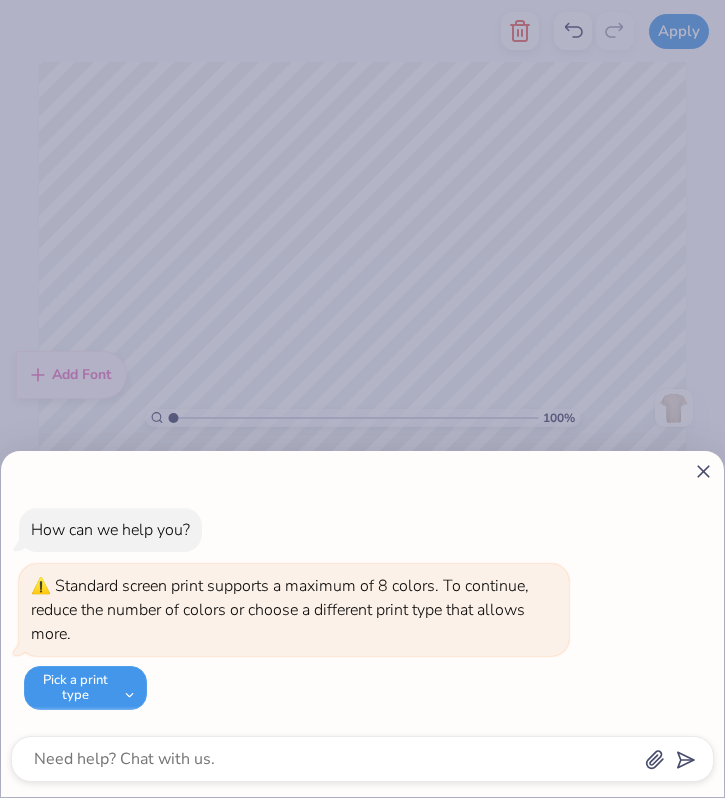 click on "Pick a print type" at bounding box center (85, 688) 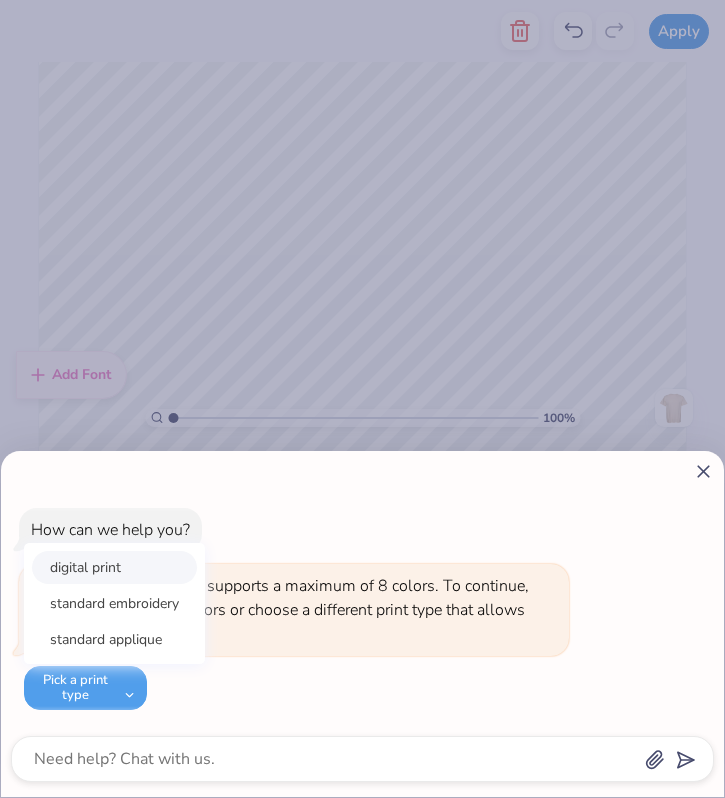 click on "digital print" at bounding box center (114, 567) 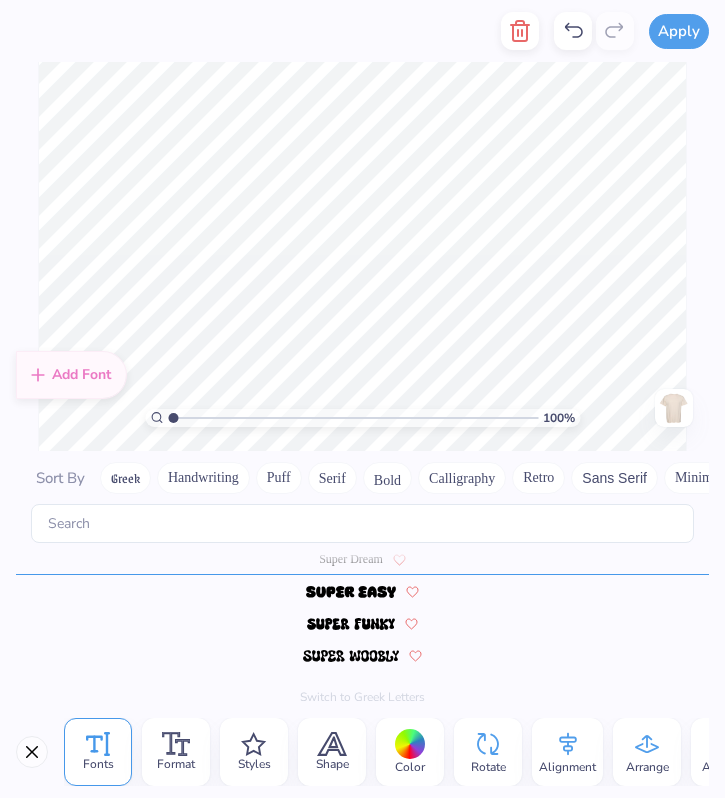 type on "x" 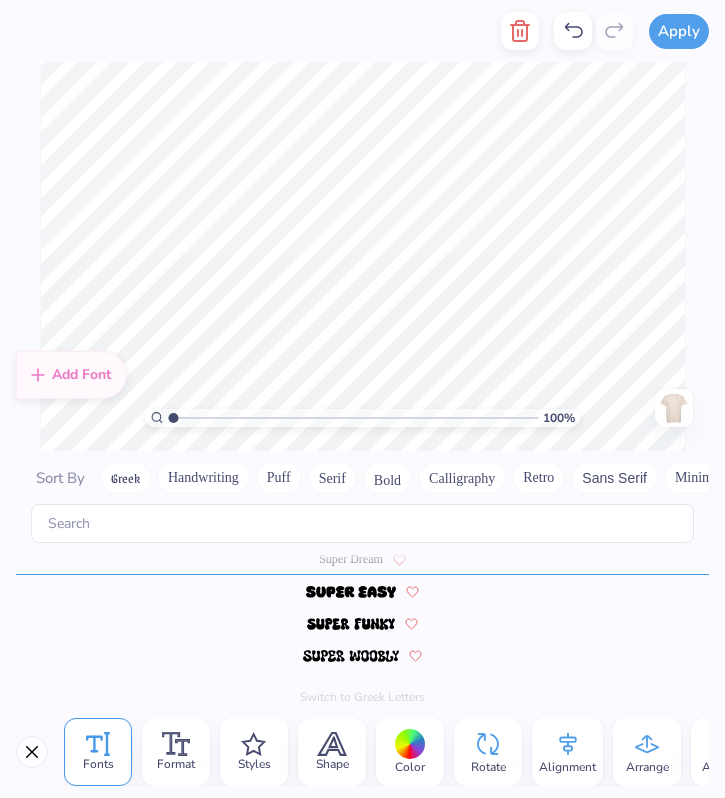 click 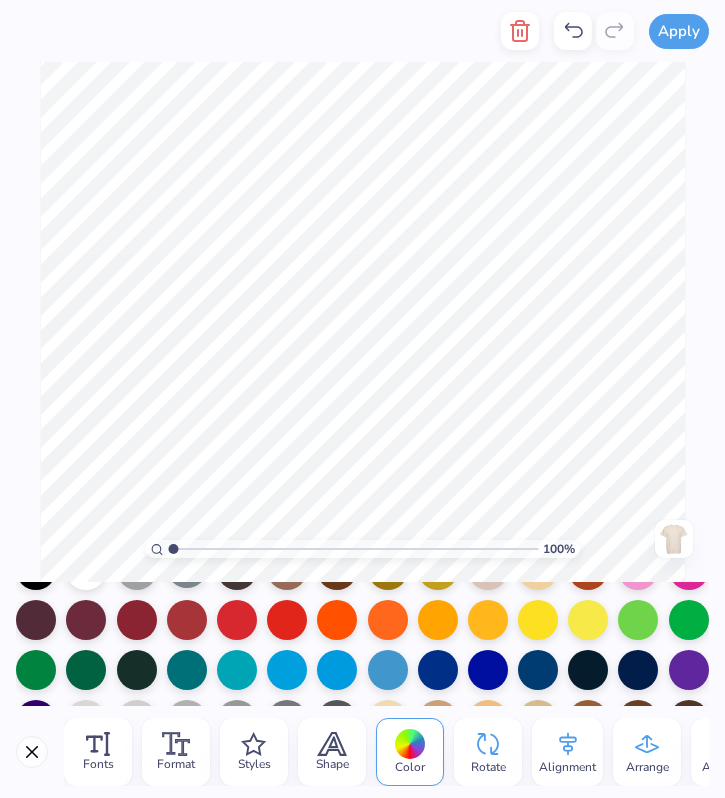 scroll, scrollTop: 92, scrollLeft: 0, axis: vertical 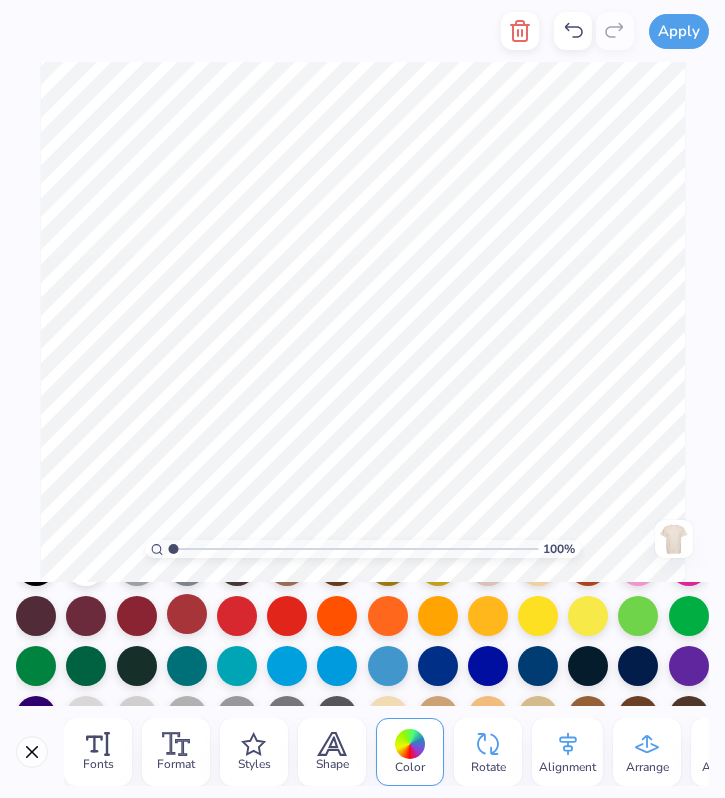 click at bounding box center (187, 614) 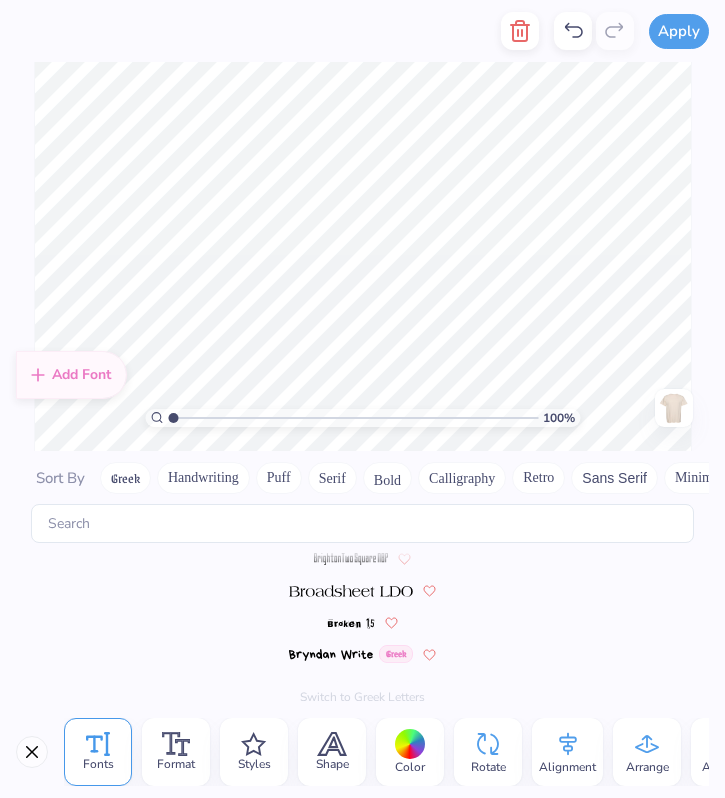 click on "Apply Fonts Format Styles Shape Color Rotate Alignment Arrange Advance Personalized Names Personalized Numbers  Add Font Sort By Greek Handwriting Puff Serif Bold Calligraphy Retro Sans Serif Minimal Fantasy Techno Others Greek Greek Greek Greek Greek Greek Greek Greek Greek Greek Greek Greek Greek Greek Greek Greek Greek Greek Greek Greek Greek Greek Greek Greek Greek Greek Greek Greek Greek Greek Greek Greek Greek Greek Greek Greek Greek Greek Super Dream Greek Greek Greek Greek Times New Roman Greek Varsity Team Greek Greek Greek Greek Switch to Greek Letters 100  % Need help?  Chat with us. Front Trending Most Favorited Top Rated 4.9 Change Comfort Colors Adult Heavyweight T-Shirt   61+" at bounding box center [362, 399] 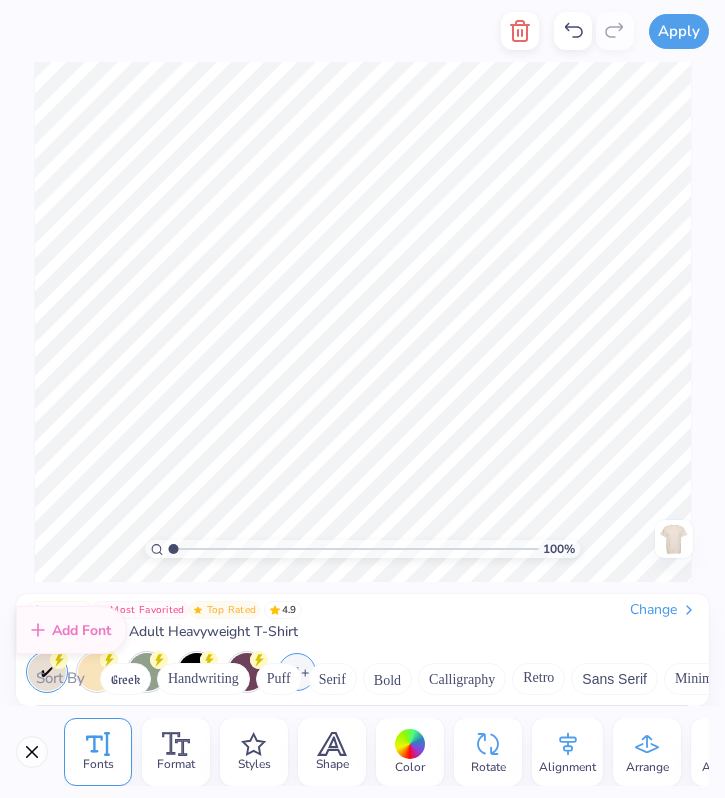 scroll, scrollTop: 8715, scrollLeft: 0, axis: vertical 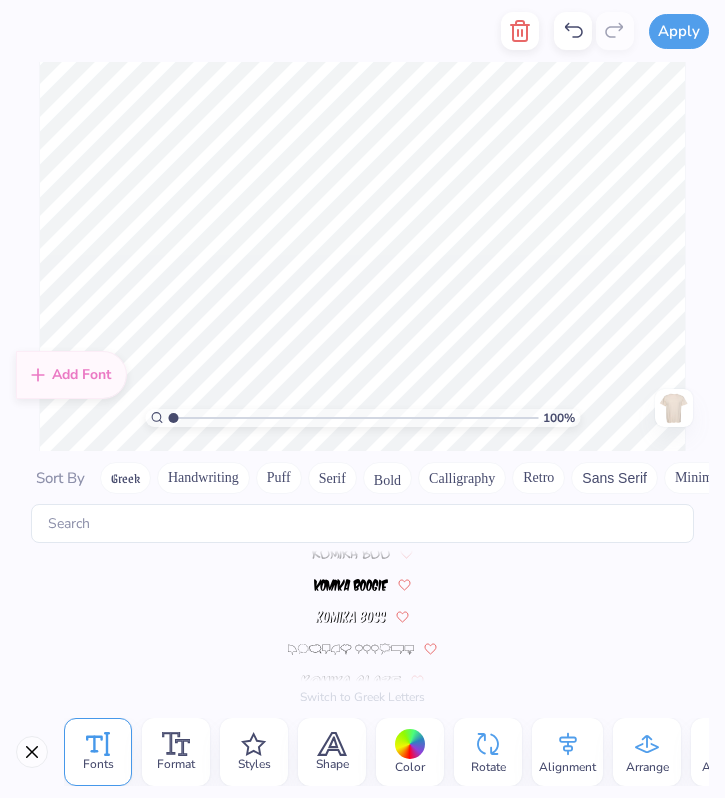 click on "Minimal" at bounding box center [699, 478] 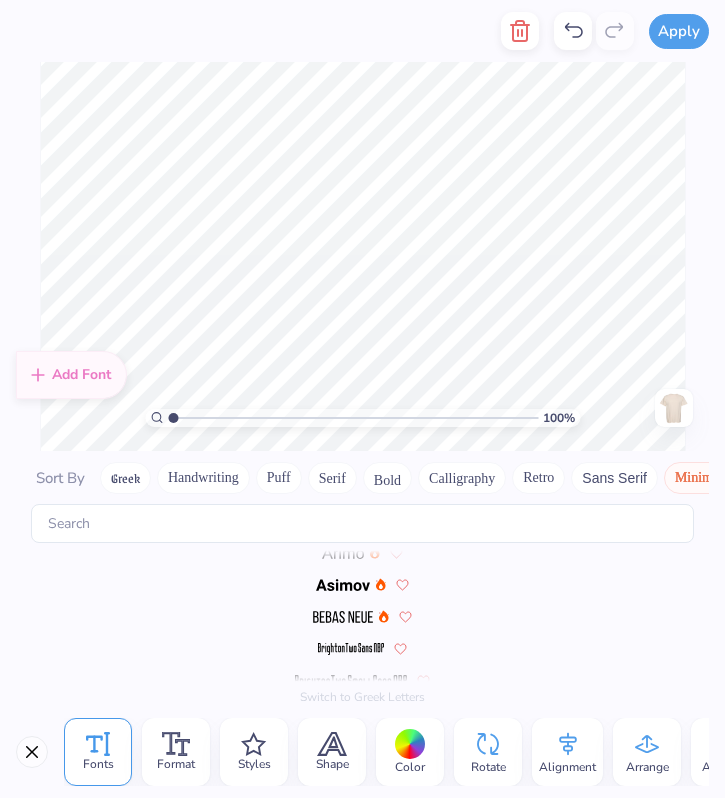 scroll, scrollTop: 0, scrollLeft: 0, axis: both 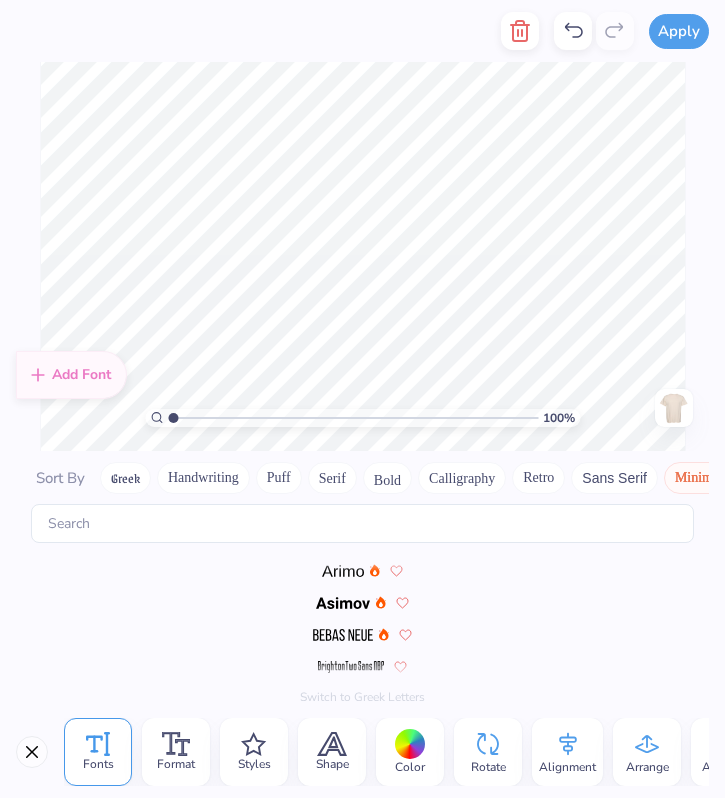 click at bounding box center [342, 571] 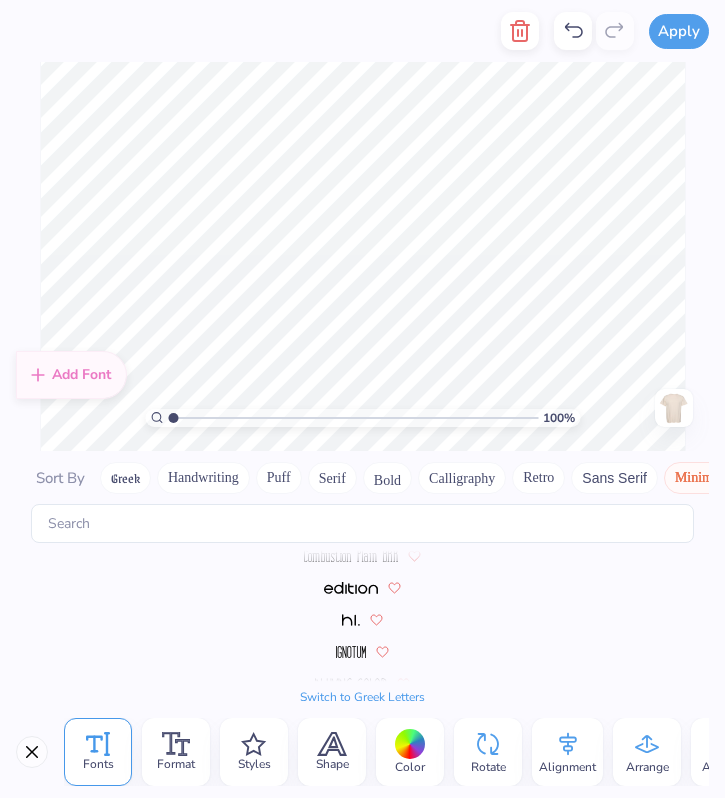 scroll, scrollTop: 274, scrollLeft: 0, axis: vertical 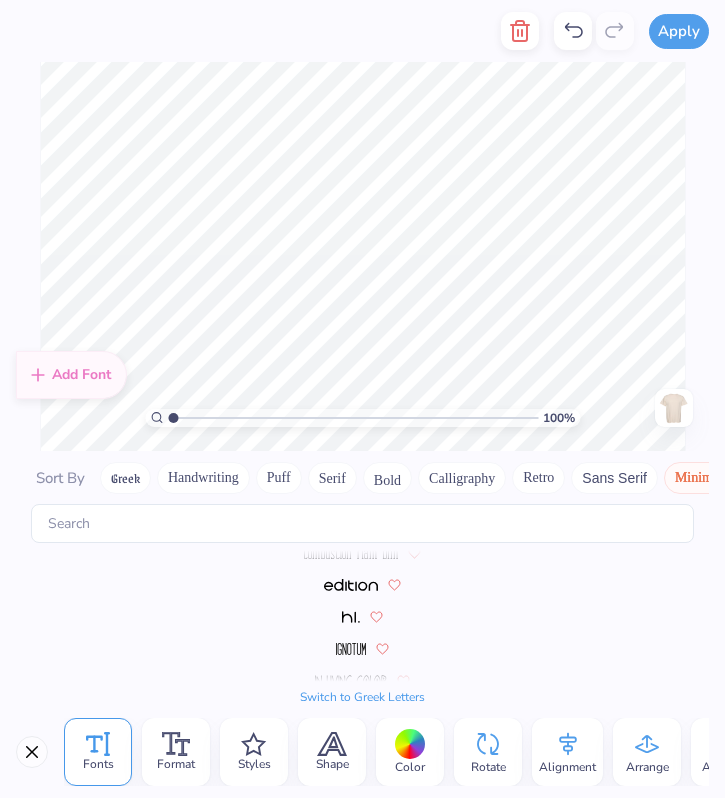 type on "Z" 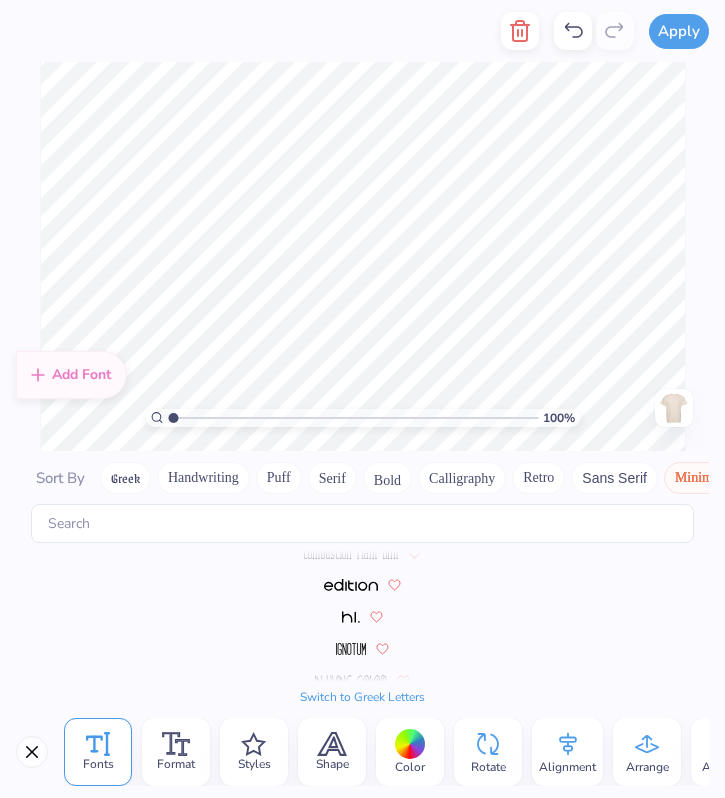scroll, scrollTop: 0, scrollLeft: 0, axis: both 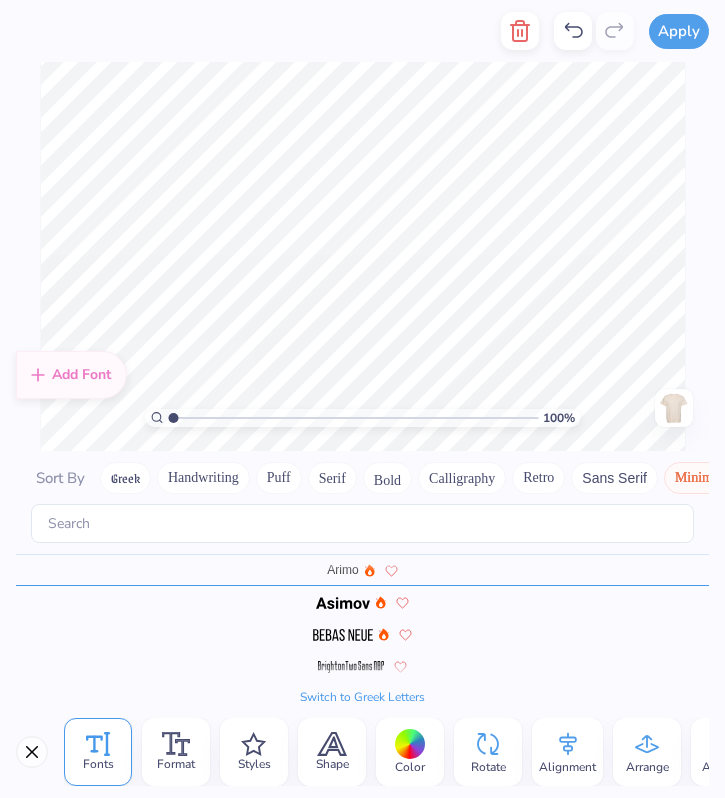 click on "Serif" at bounding box center [332, 478] 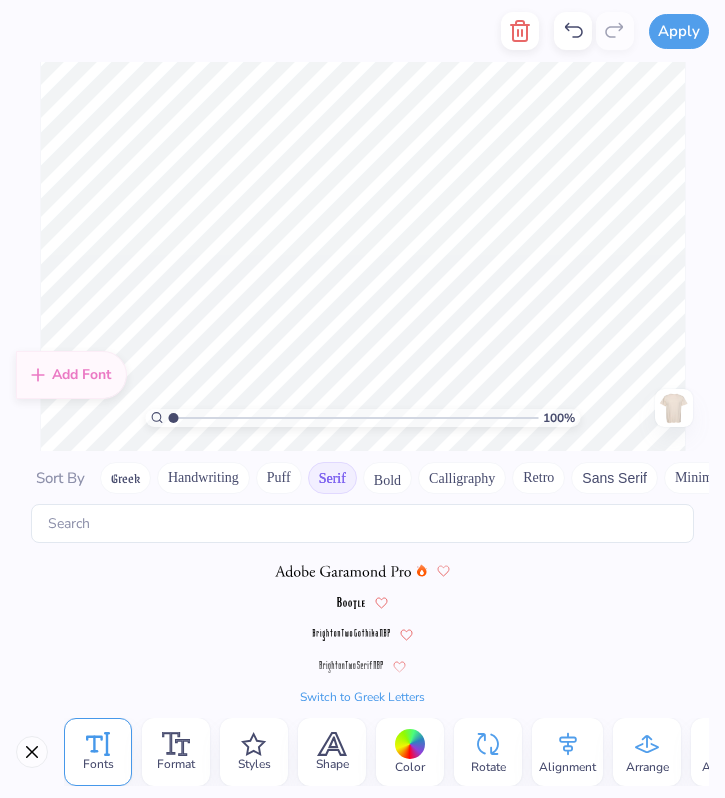 click at bounding box center [343, 571] 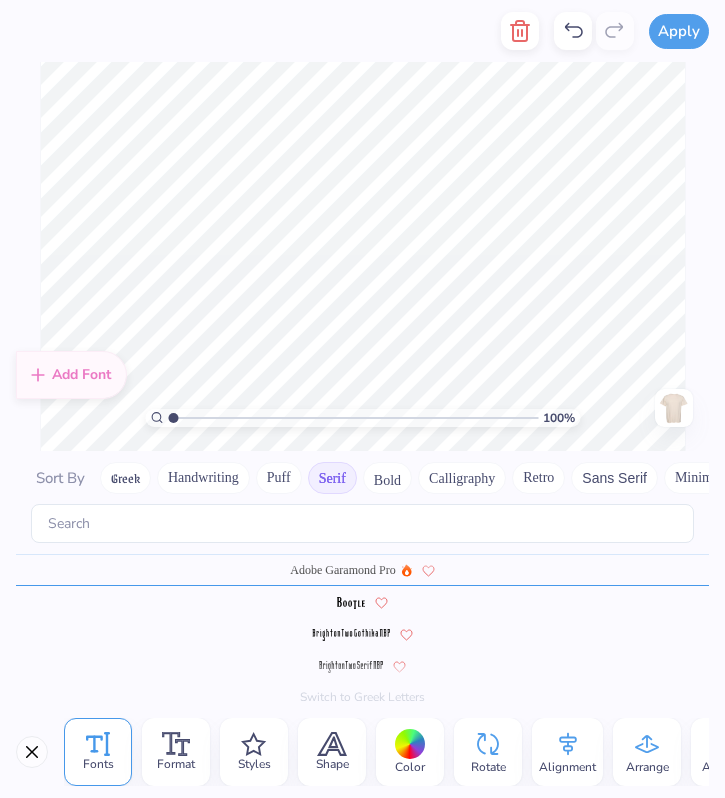 click on "Puff" at bounding box center [279, 478] 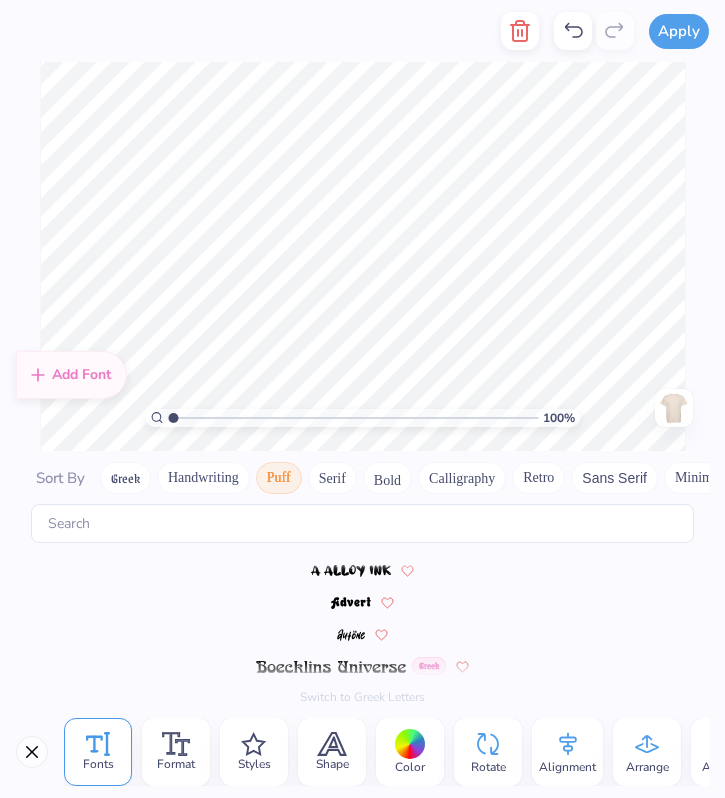 click on "Serif" at bounding box center [332, 478] 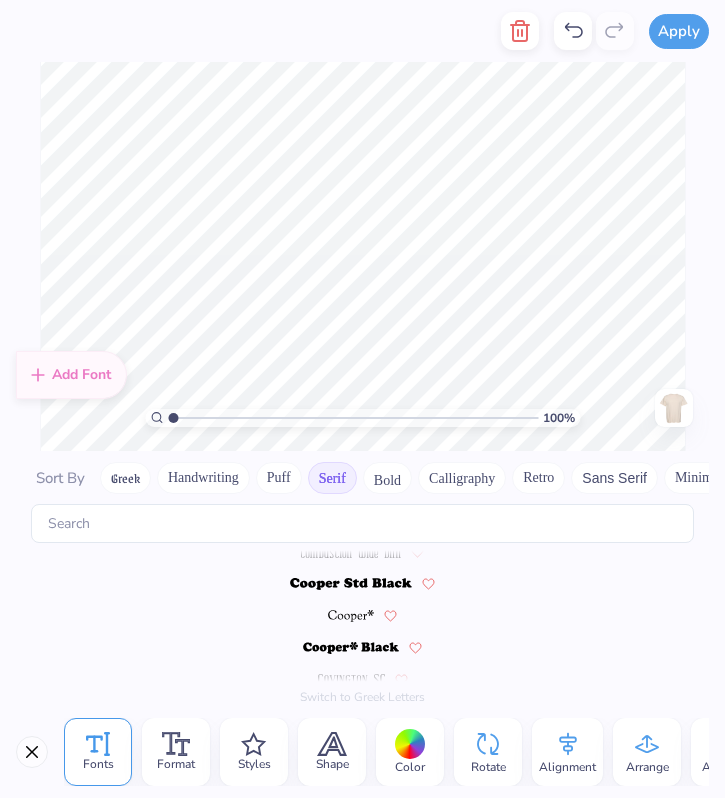scroll, scrollTop: 754, scrollLeft: 0, axis: vertical 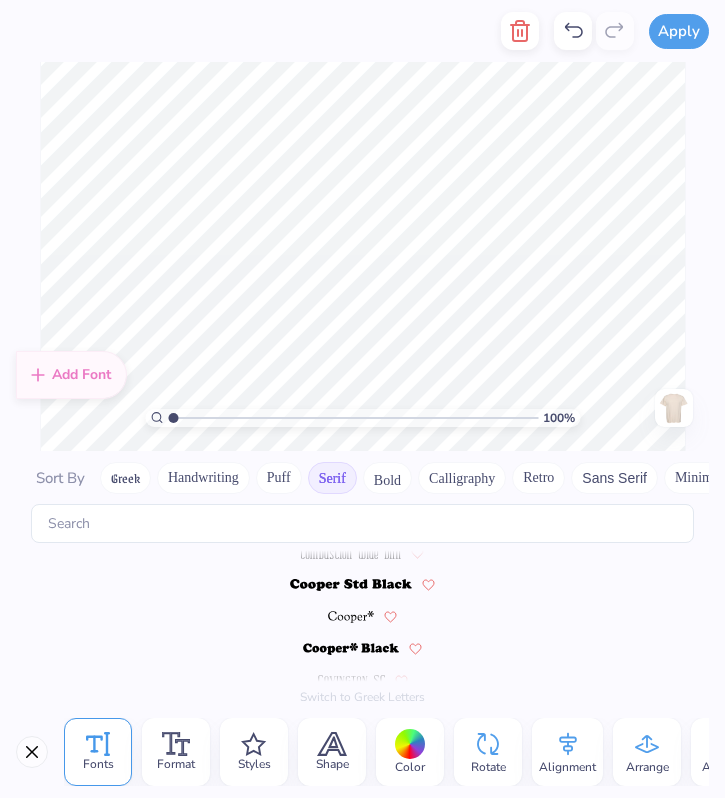 click at bounding box center [351, 616] 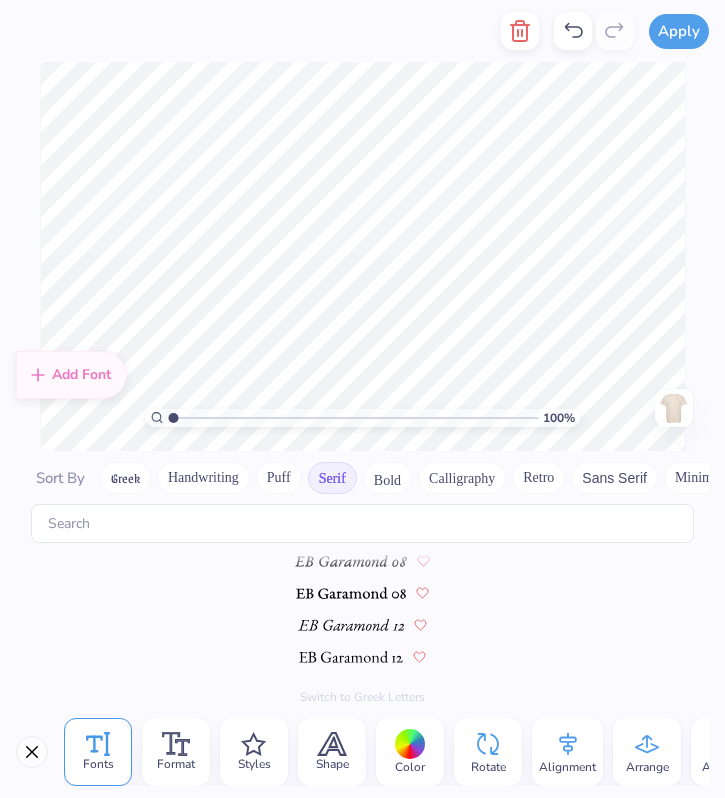 scroll, scrollTop: 1074, scrollLeft: 0, axis: vertical 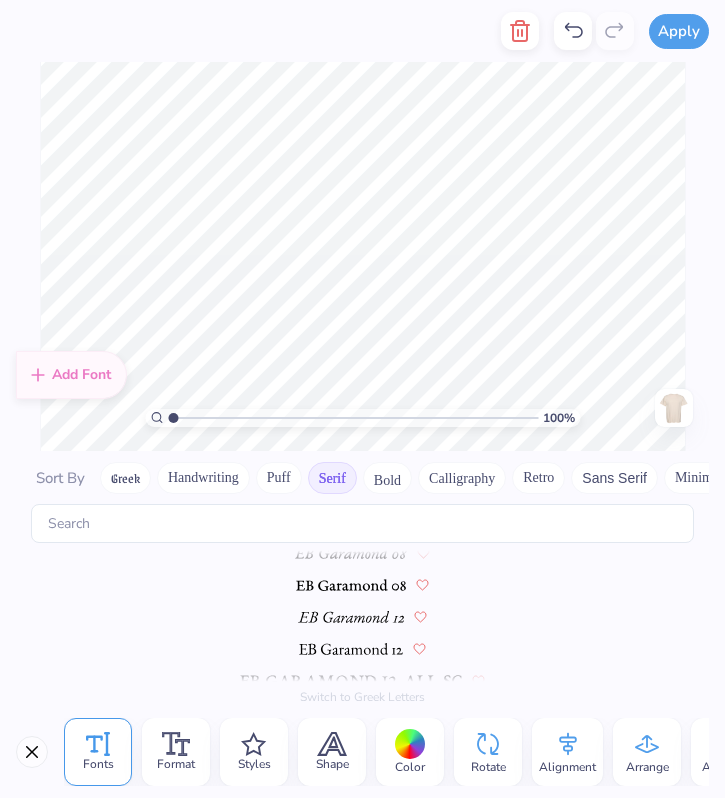 click at bounding box center (351, 585) 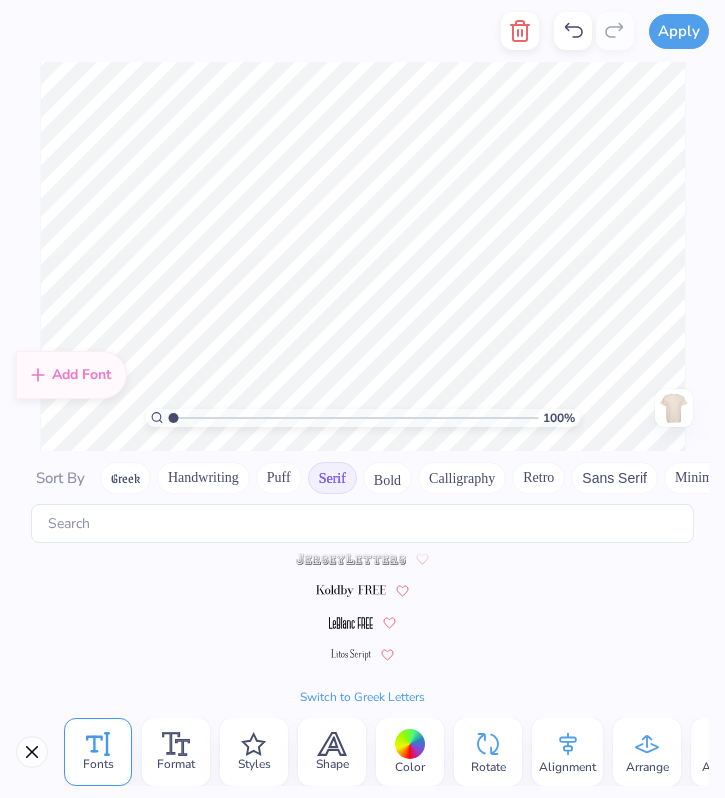 scroll, scrollTop: 1682, scrollLeft: 0, axis: vertical 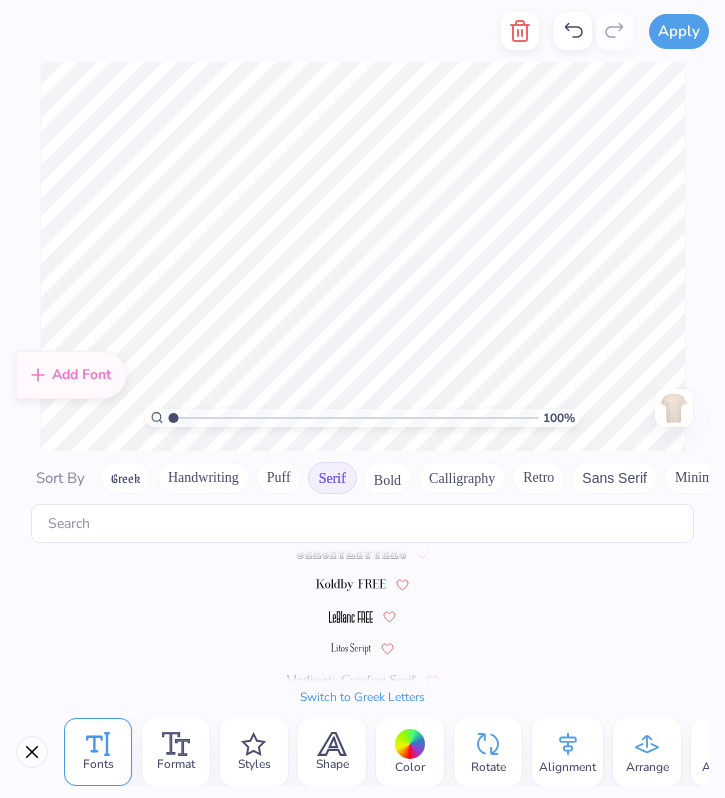 click at bounding box center [351, 585] 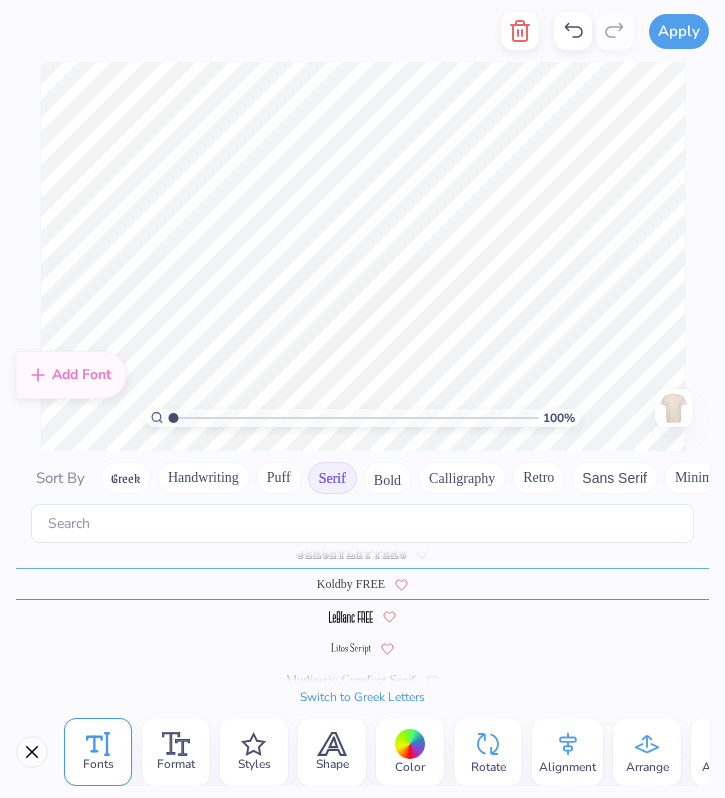 scroll, scrollTop: 1650, scrollLeft: 0, axis: vertical 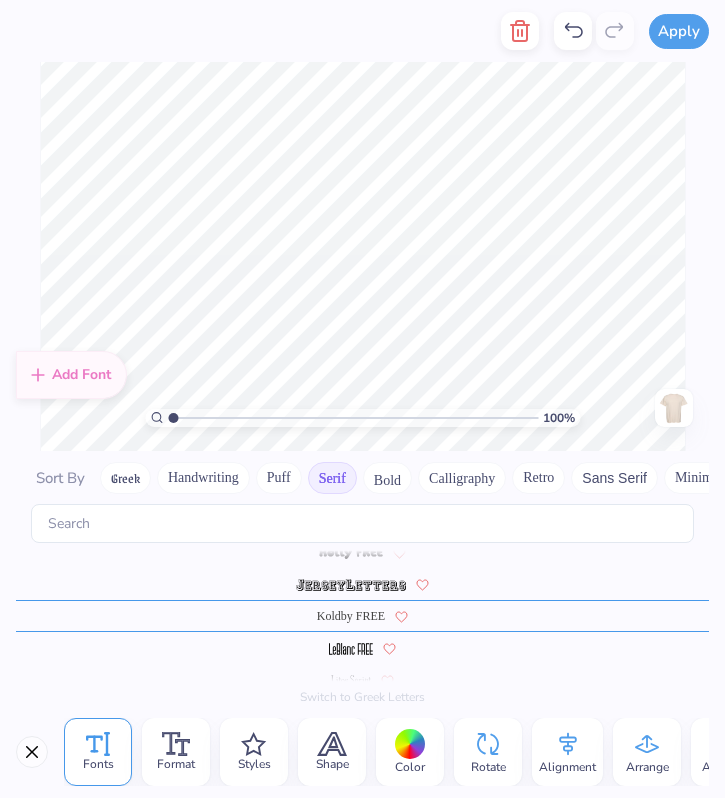 click at bounding box center (351, 649) 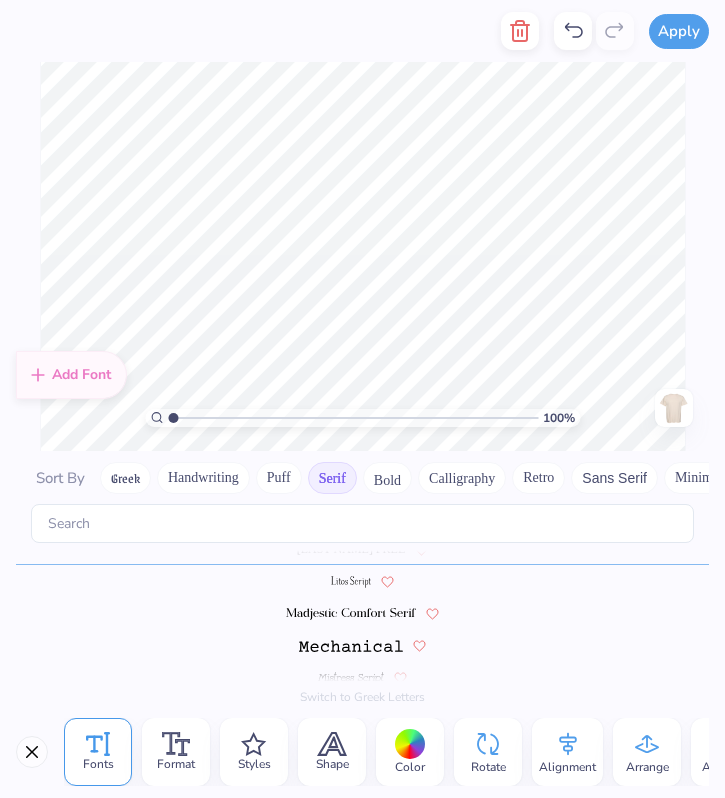 scroll, scrollTop: 1746, scrollLeft: 0, axis: vertical 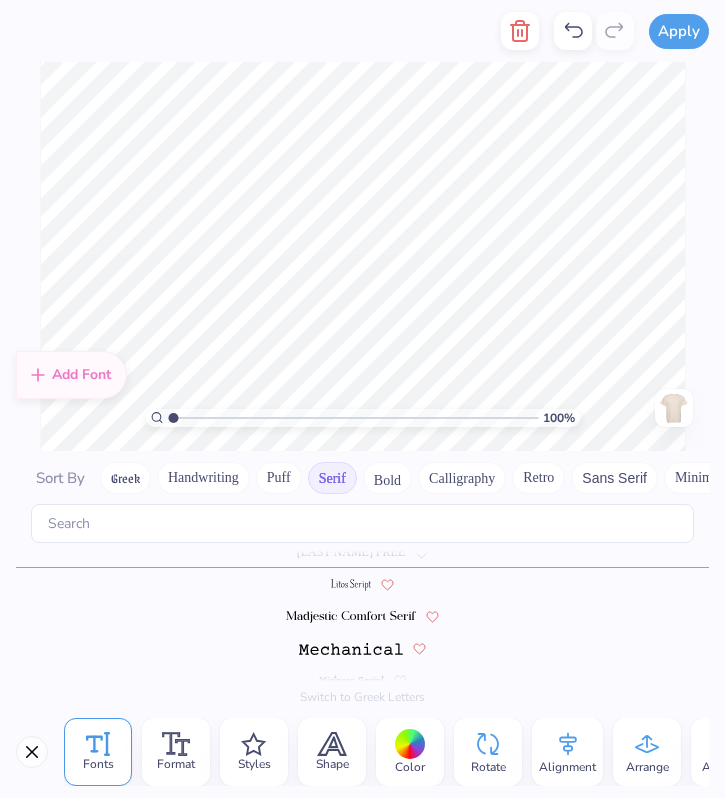 click at bounding box center [351, 617] 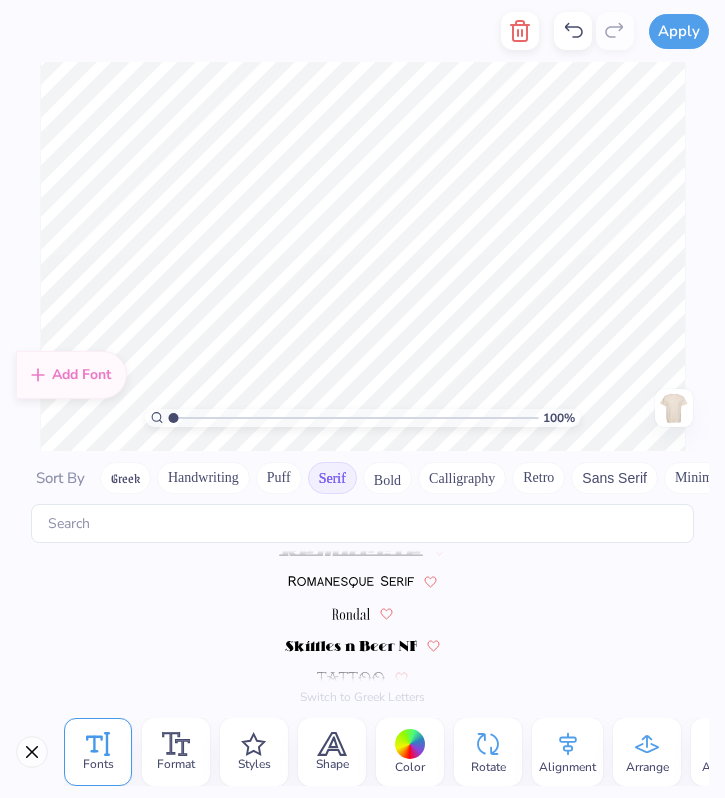 scroll, scrollTop: 2066, scrollLeft: 0, axis: vertical 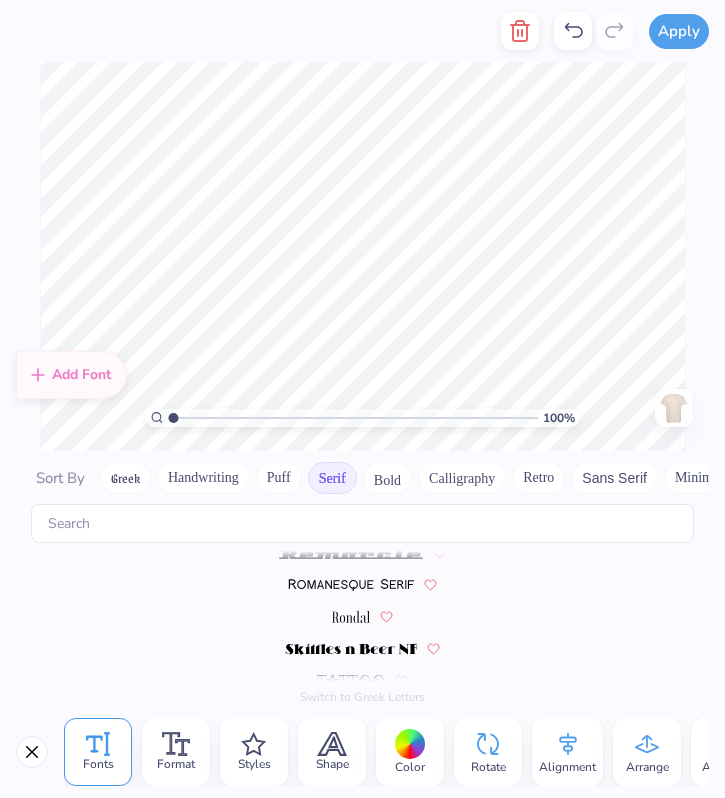 click at bounding box center (351, 585) 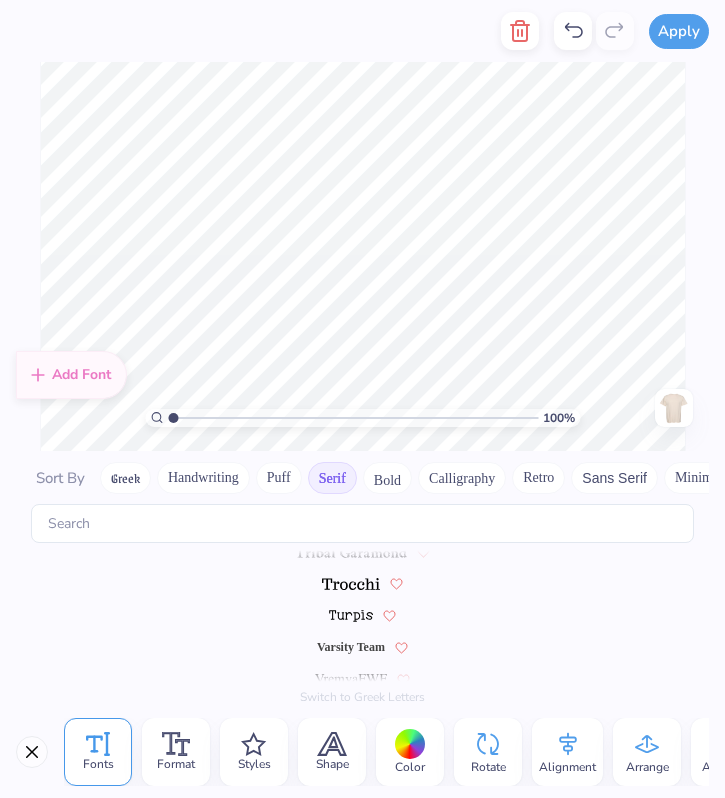 scroll, scrollTop: 2322, scrollLeft: 0, axis: vertical 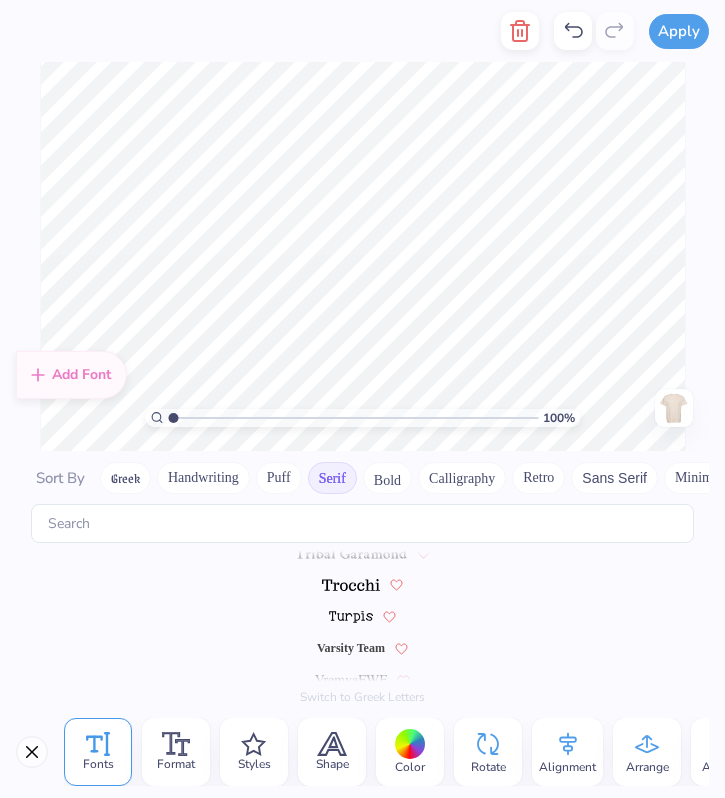 click at bounding box center (351, 585) 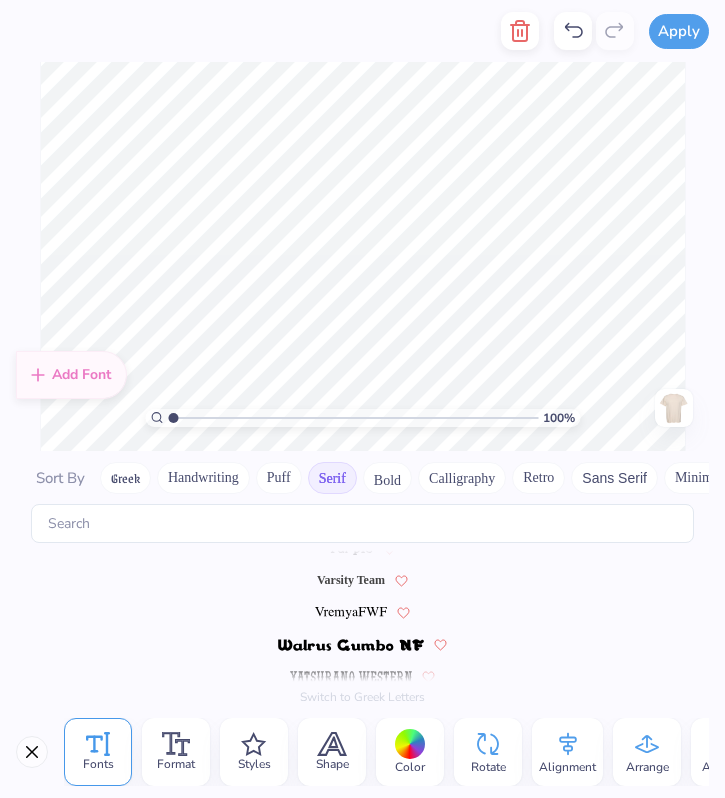 scroll, scrollTop: 2405, scrollLeft: 0, axis: vertical 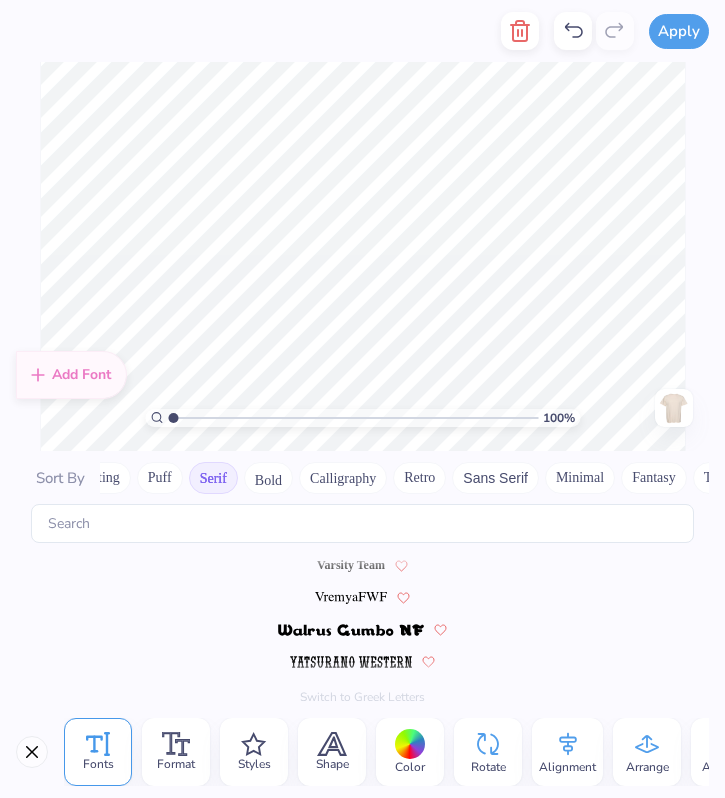 click on "Sans Serif" at bounding box center (495, 478) 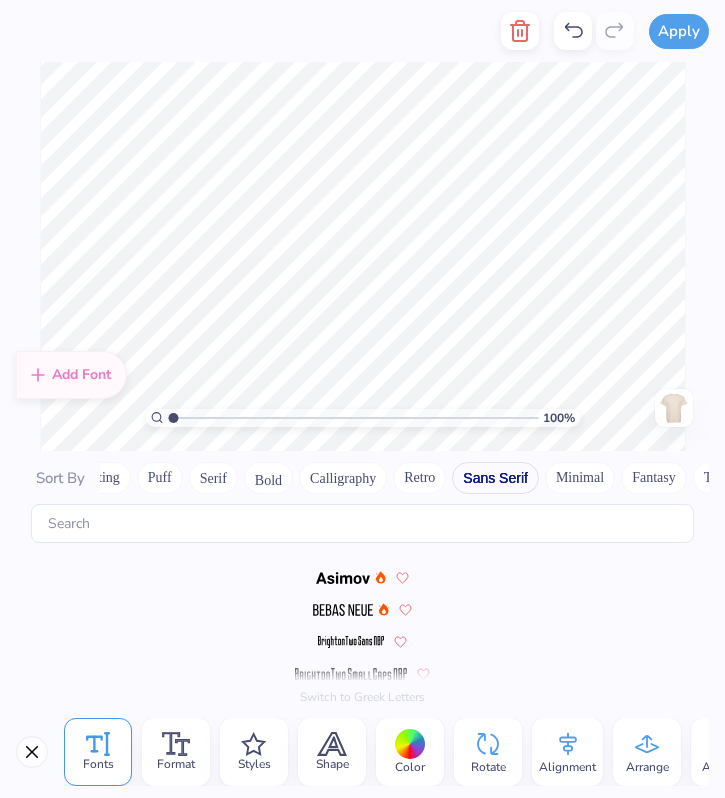scroll, scrollTop: 0, scrollLeft: 0, axis: both 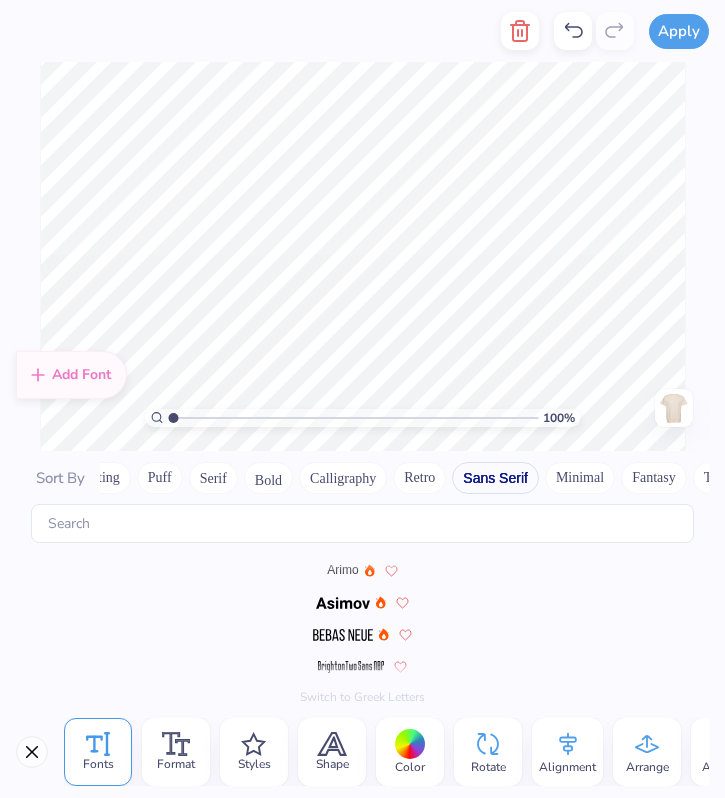 click at bounding box center [362, 602] 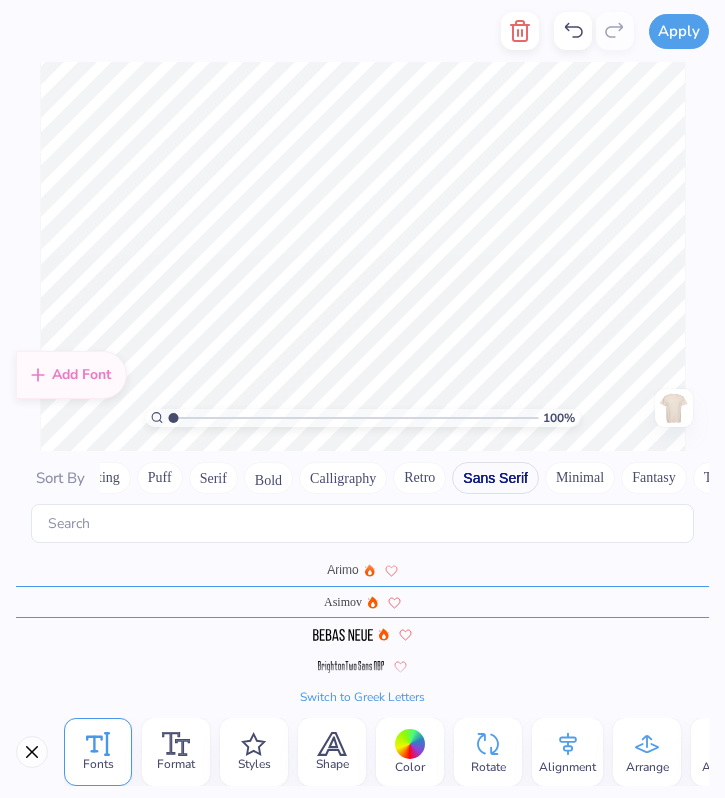 click on "Arimo" at bounding box center (362, 570) 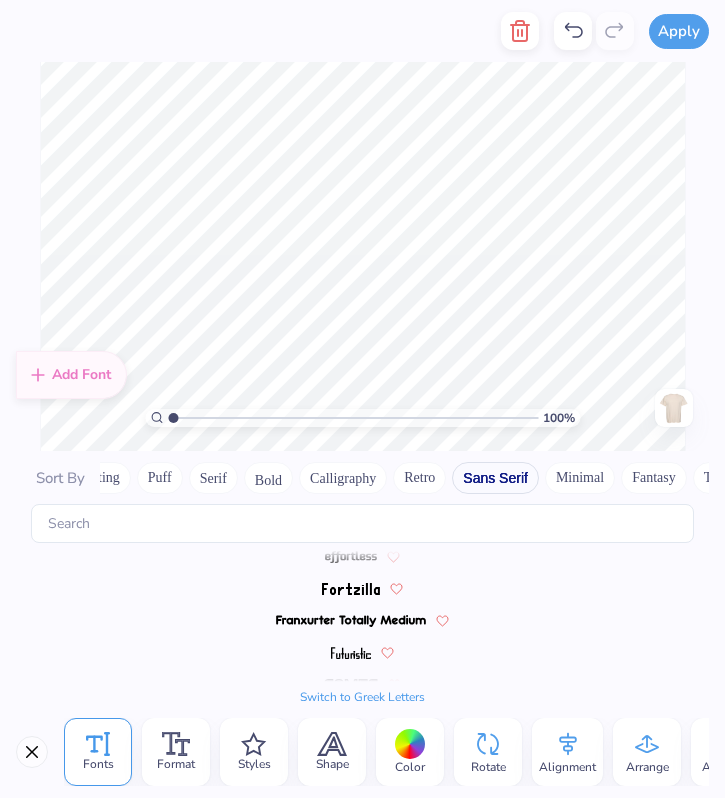 scroll, scrollTop: 274, scrollLeft: 0, axis: vertical 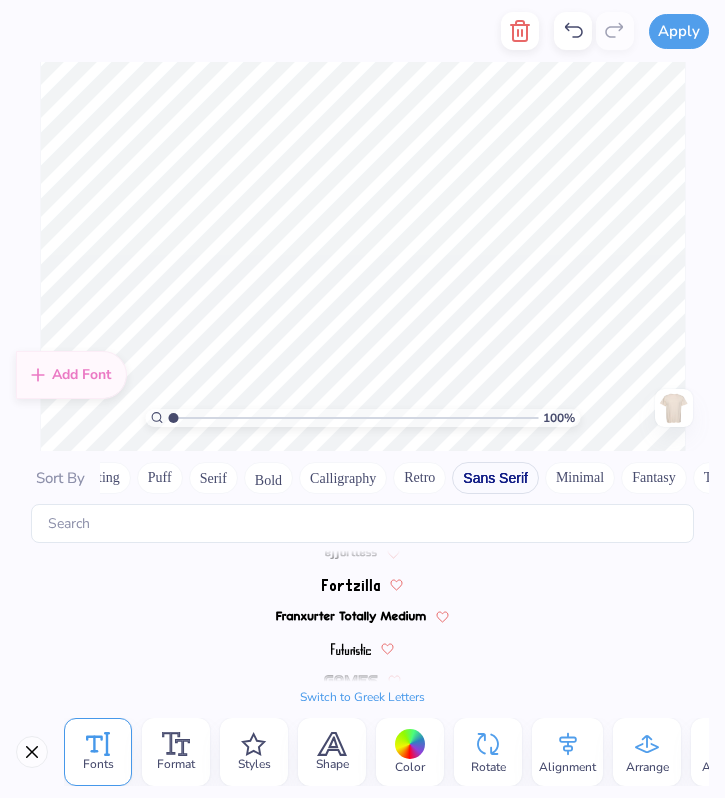 click at bounding box center [351, 649] 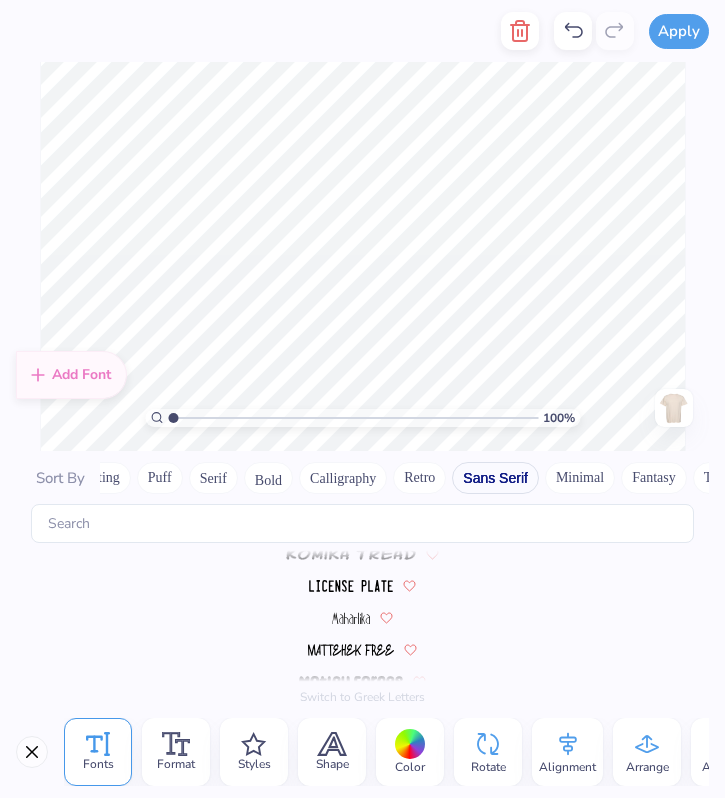scroll, scrollTop: 1394, scrollLeft: 0, axis: vertical 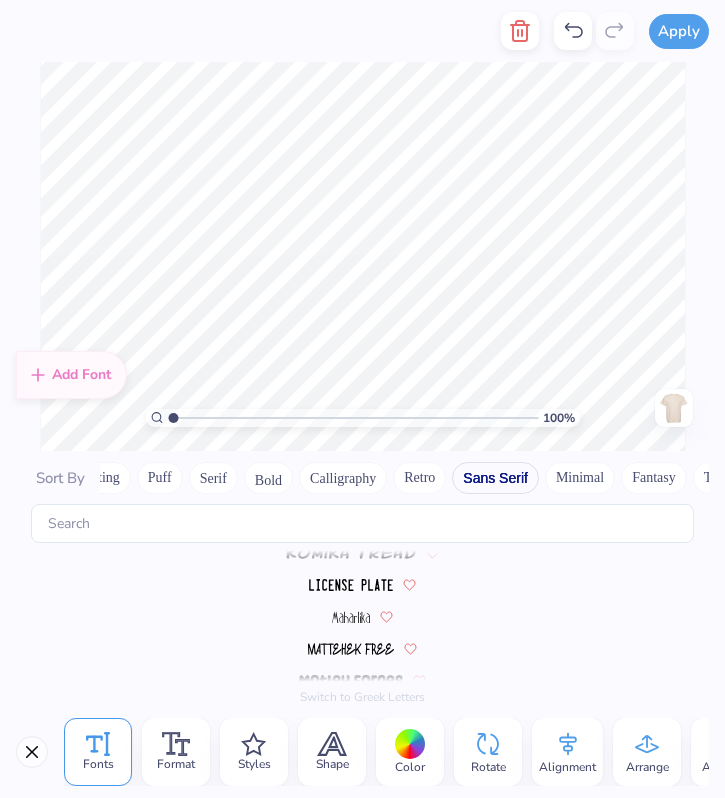 click at bounding box center (351, 584) 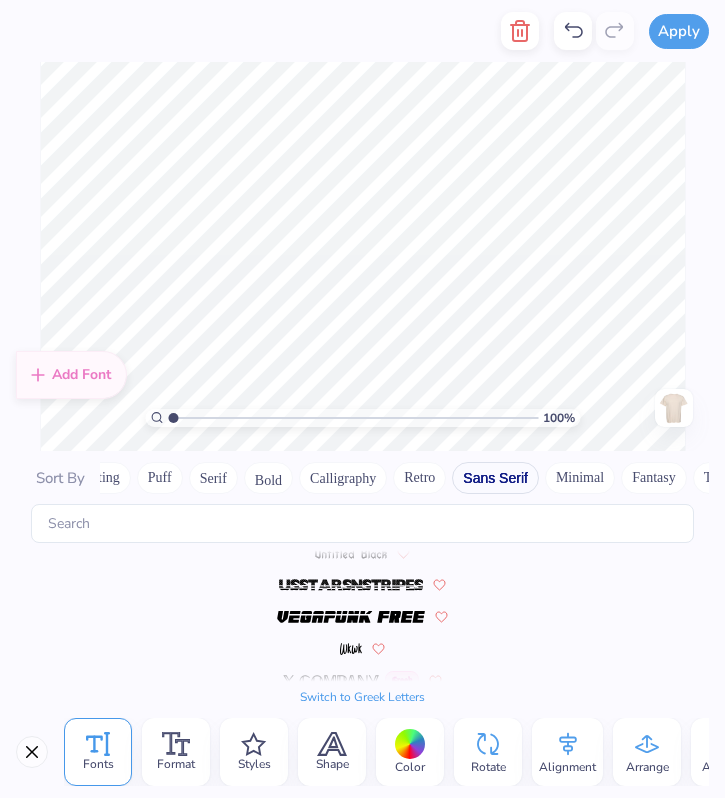 scroll, scrollTop: 2501, scrollLeft: 0, axis: vertical 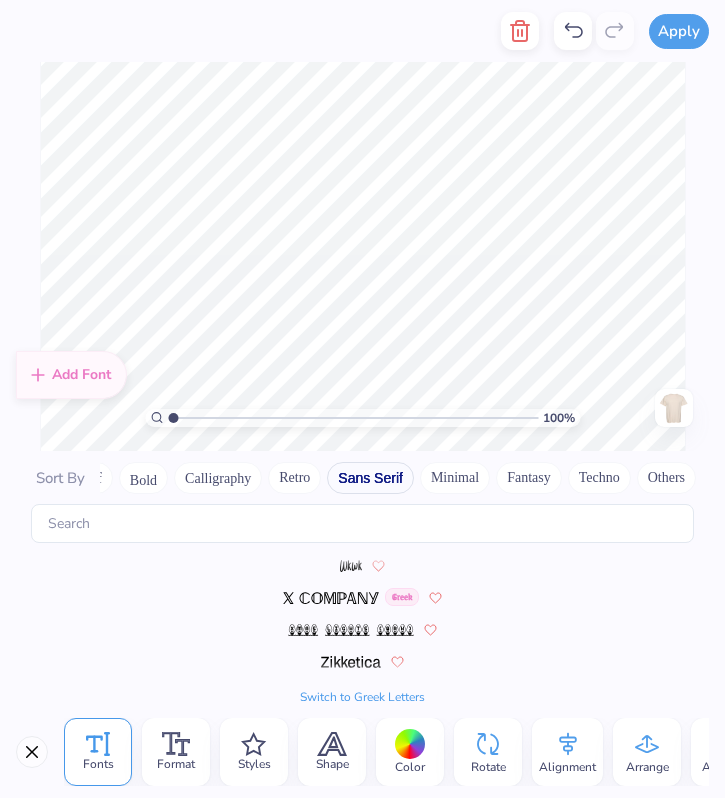 click on "Techno" at bounding box center [599, 478] 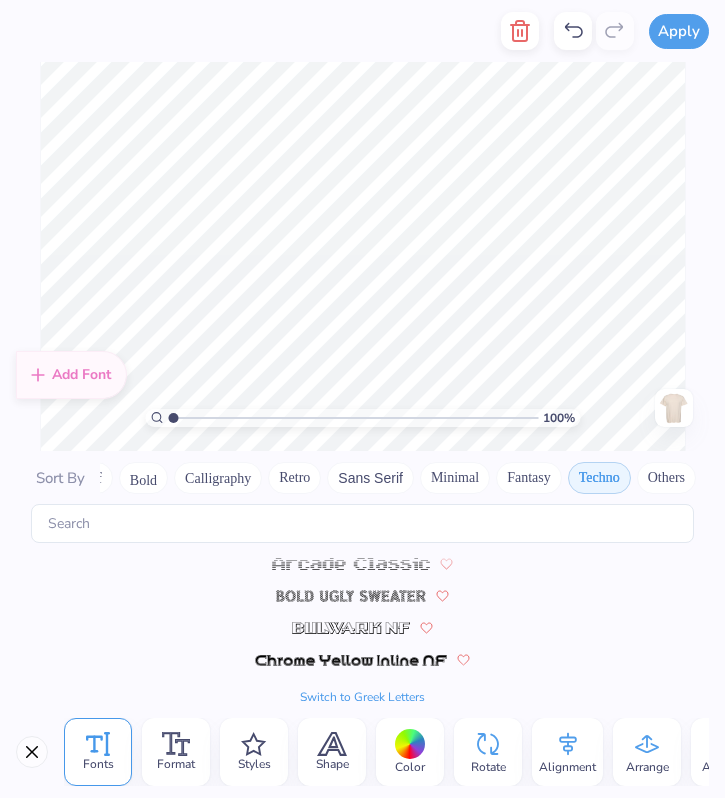 scroll, scrollTop: 0, scrollLeft: 0, axis: both 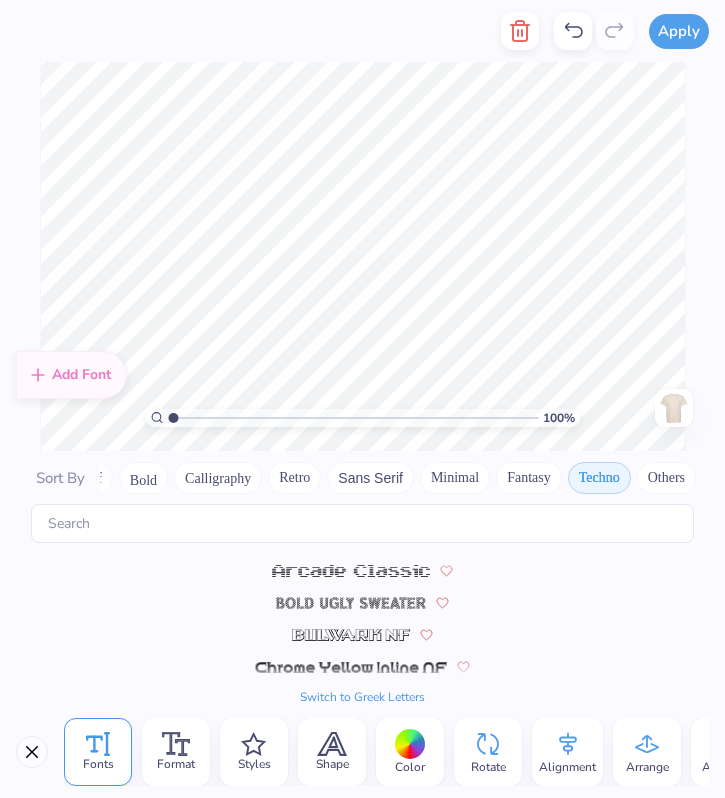 click on "Minimal" at bounding box center [455, 478] 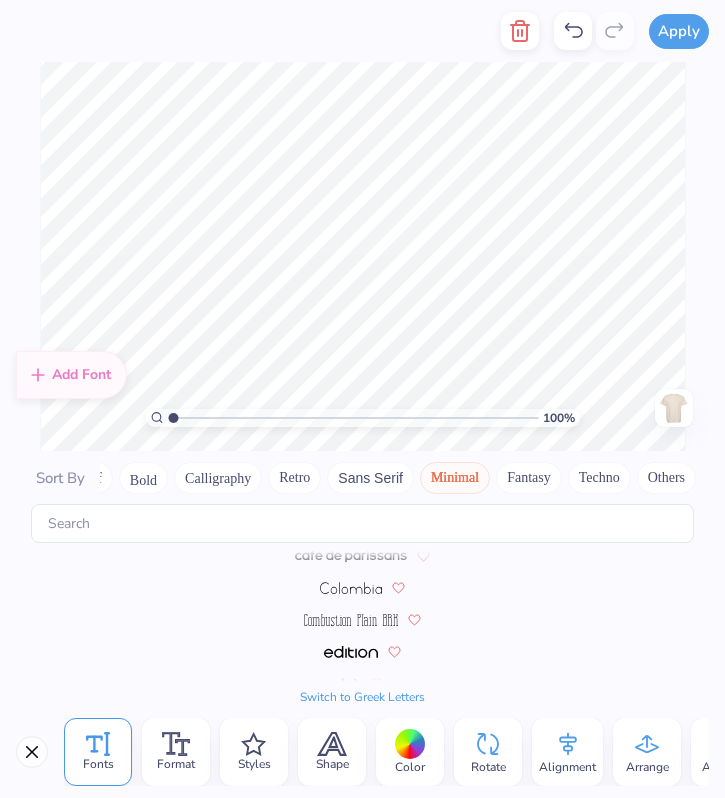 scroll, scrollTop: 210, scrollLeft: 0, axis: vertical 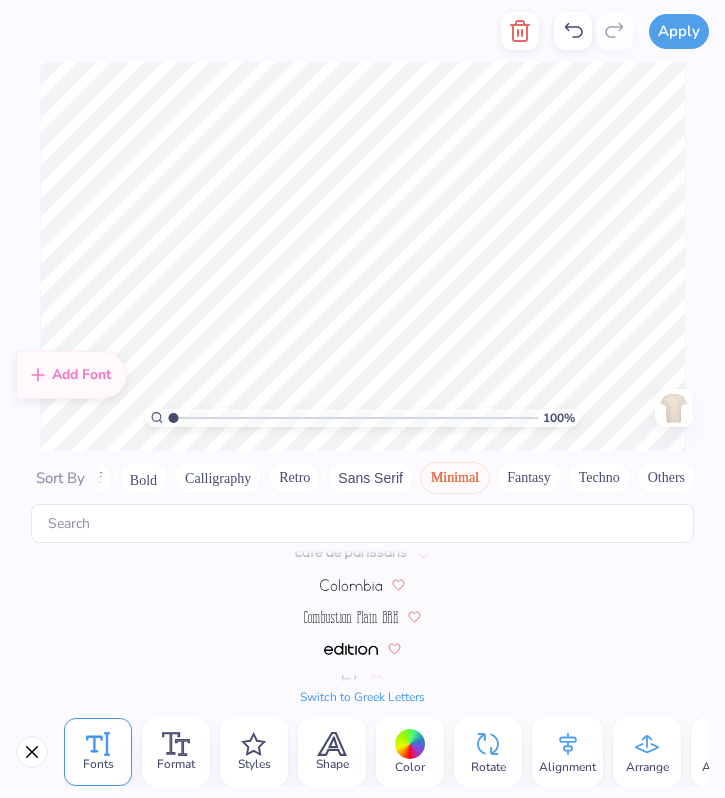 click at bounding box center [351, 616] 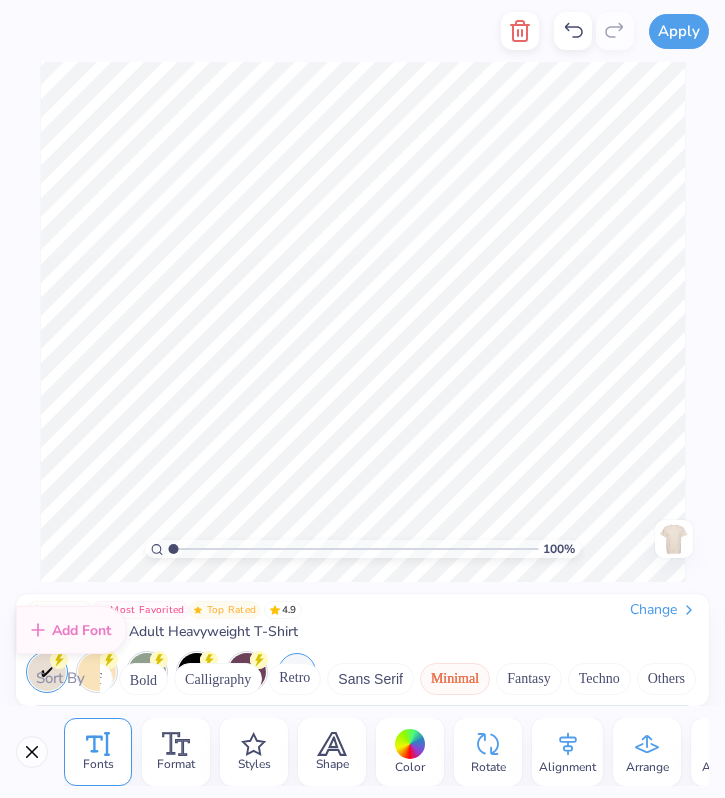 scroll, scrollTop: 0, scrollLeft: 0, axis: both 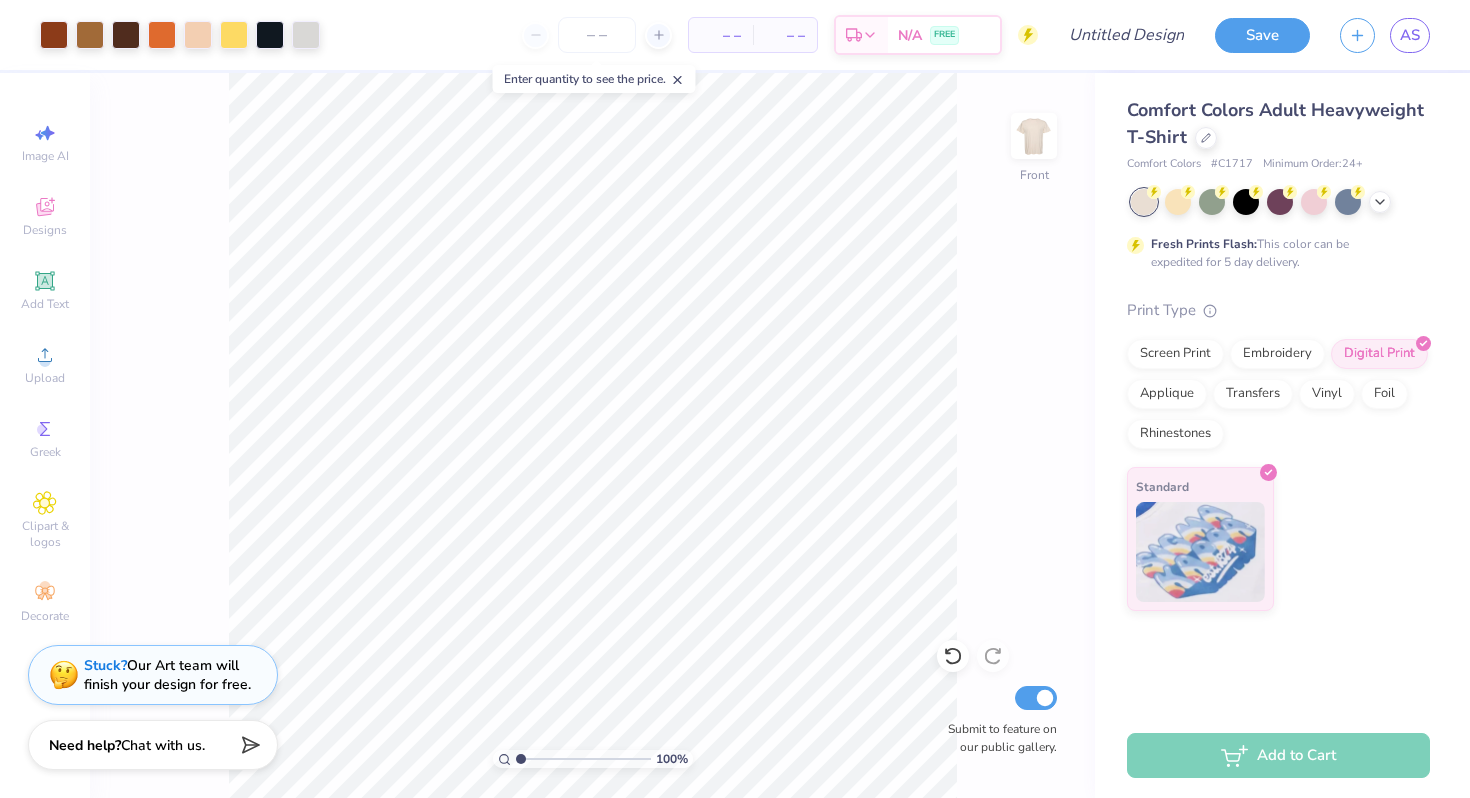 click on "Stuck?  Our Art team will finish your design for free." at bounding box center (153, 675) 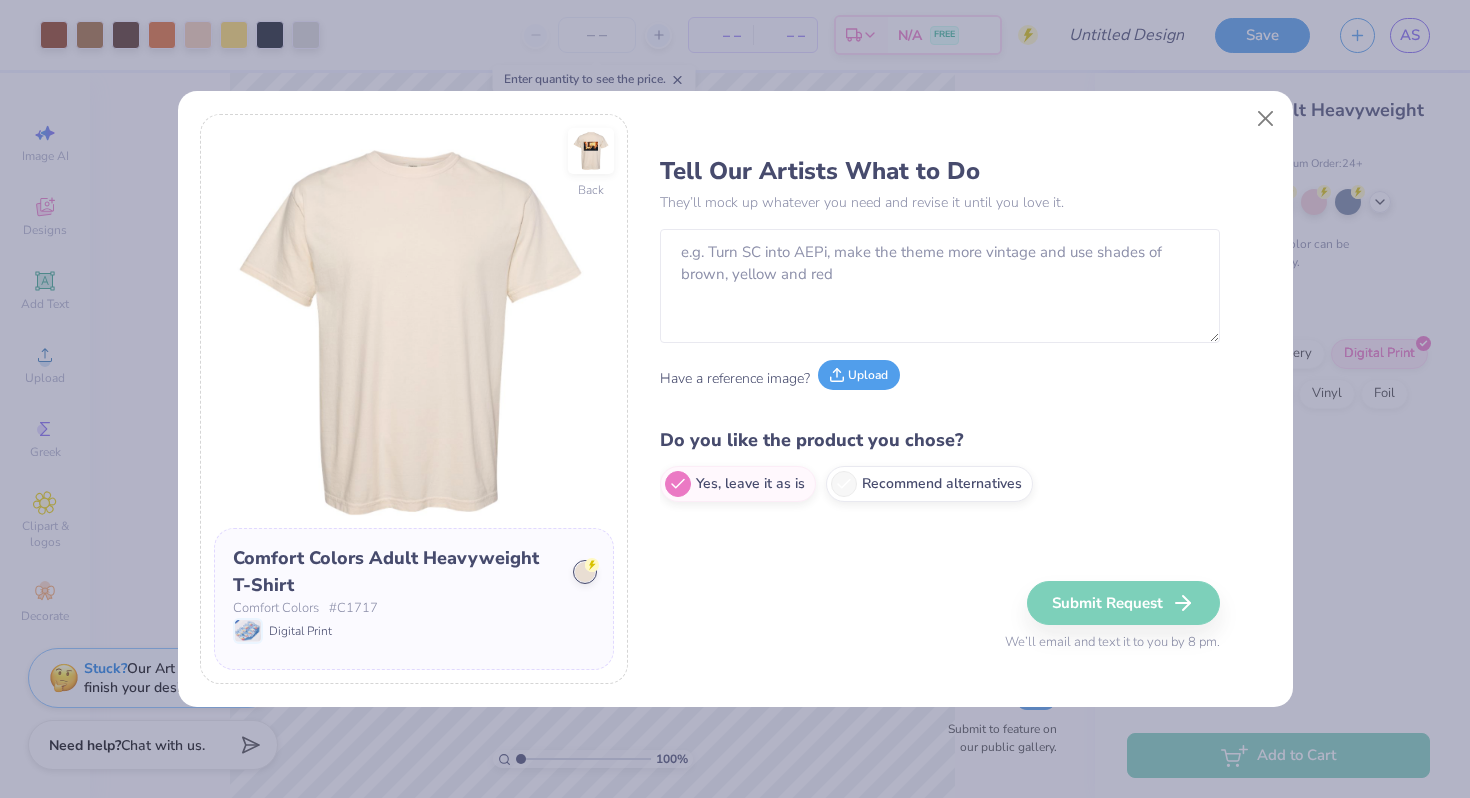 click on "Upload" at bounding box center (859, 375) 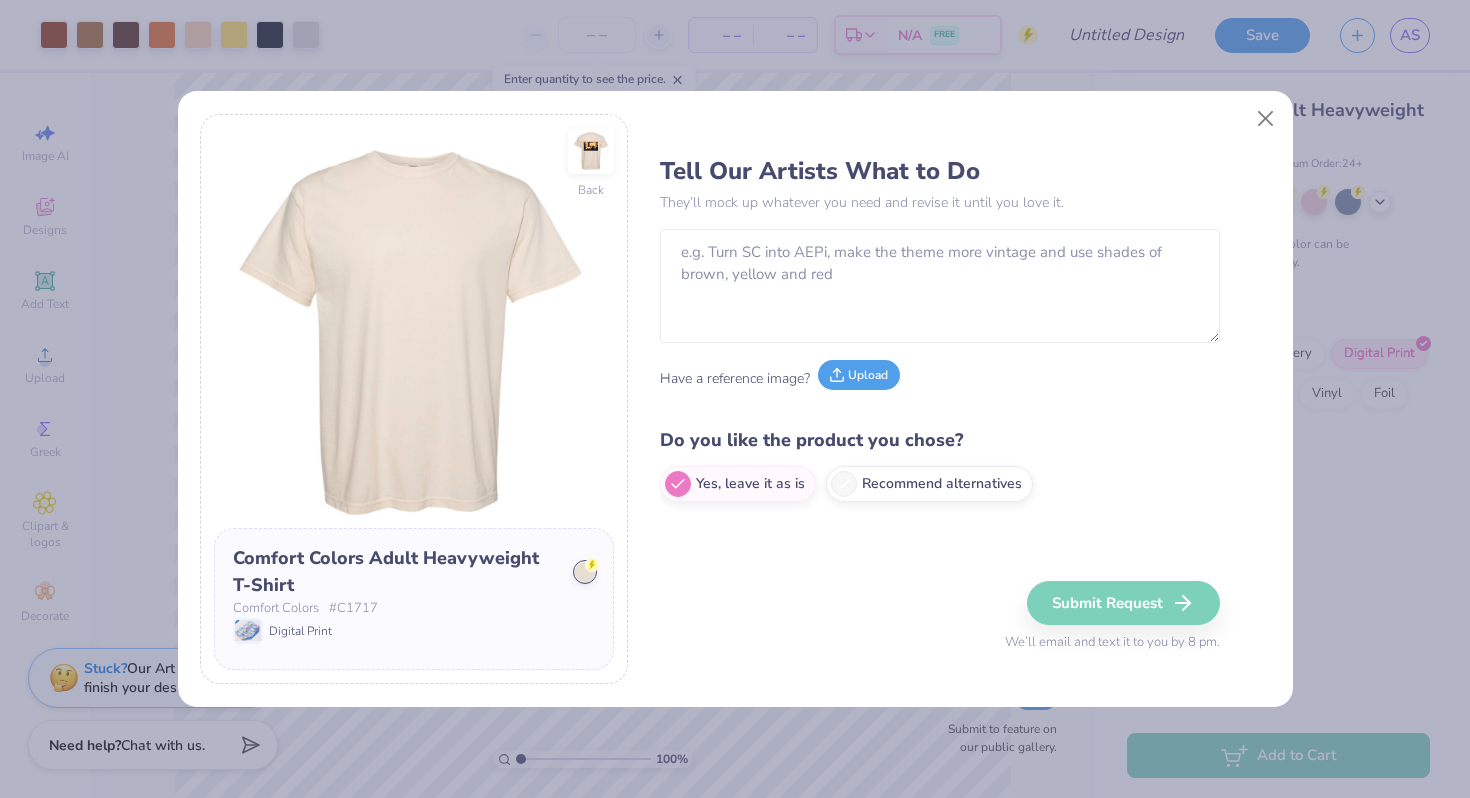 click on "Upload" at bounding box center [859, 375] 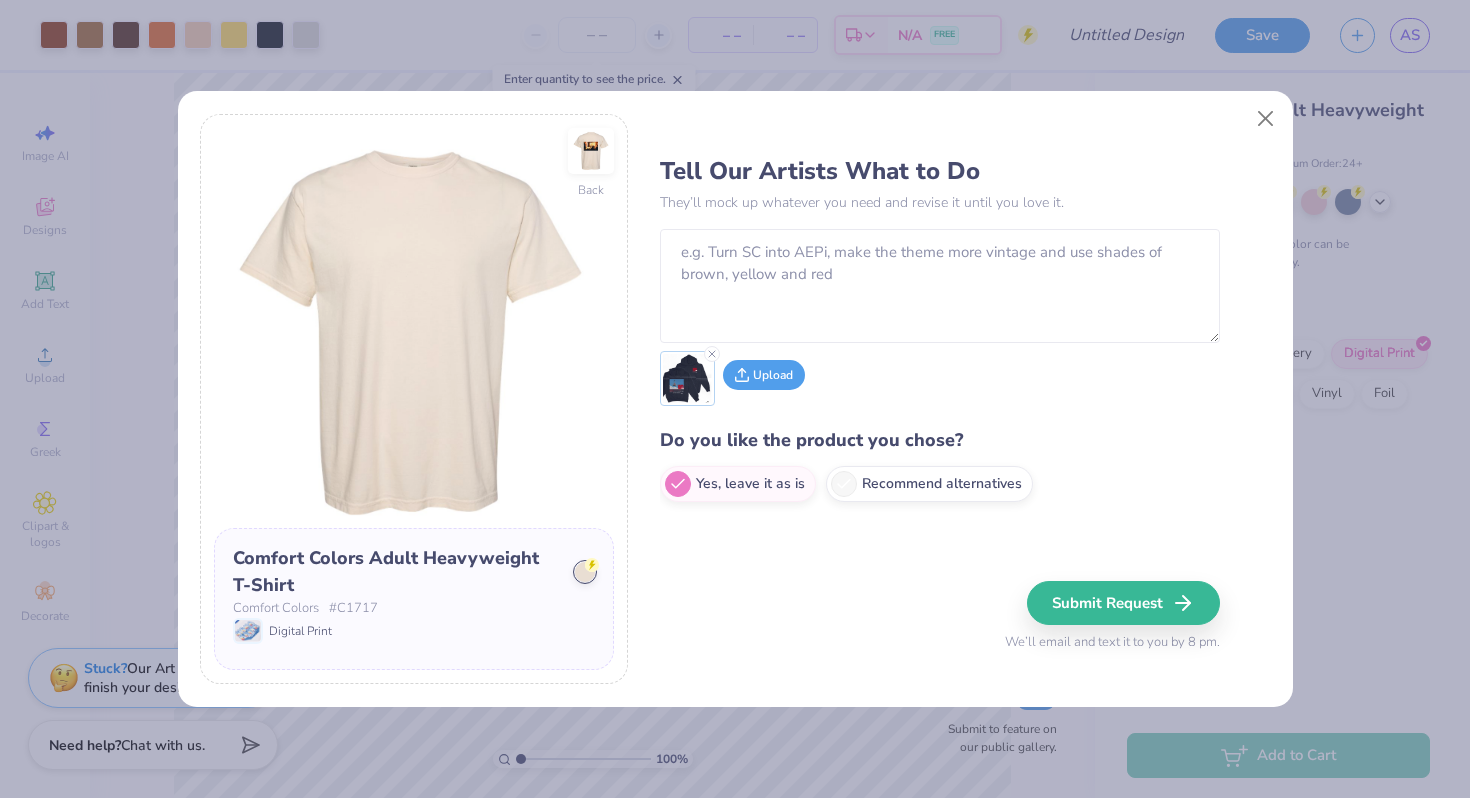 click on "Upload" at bounding box center (764, 375) 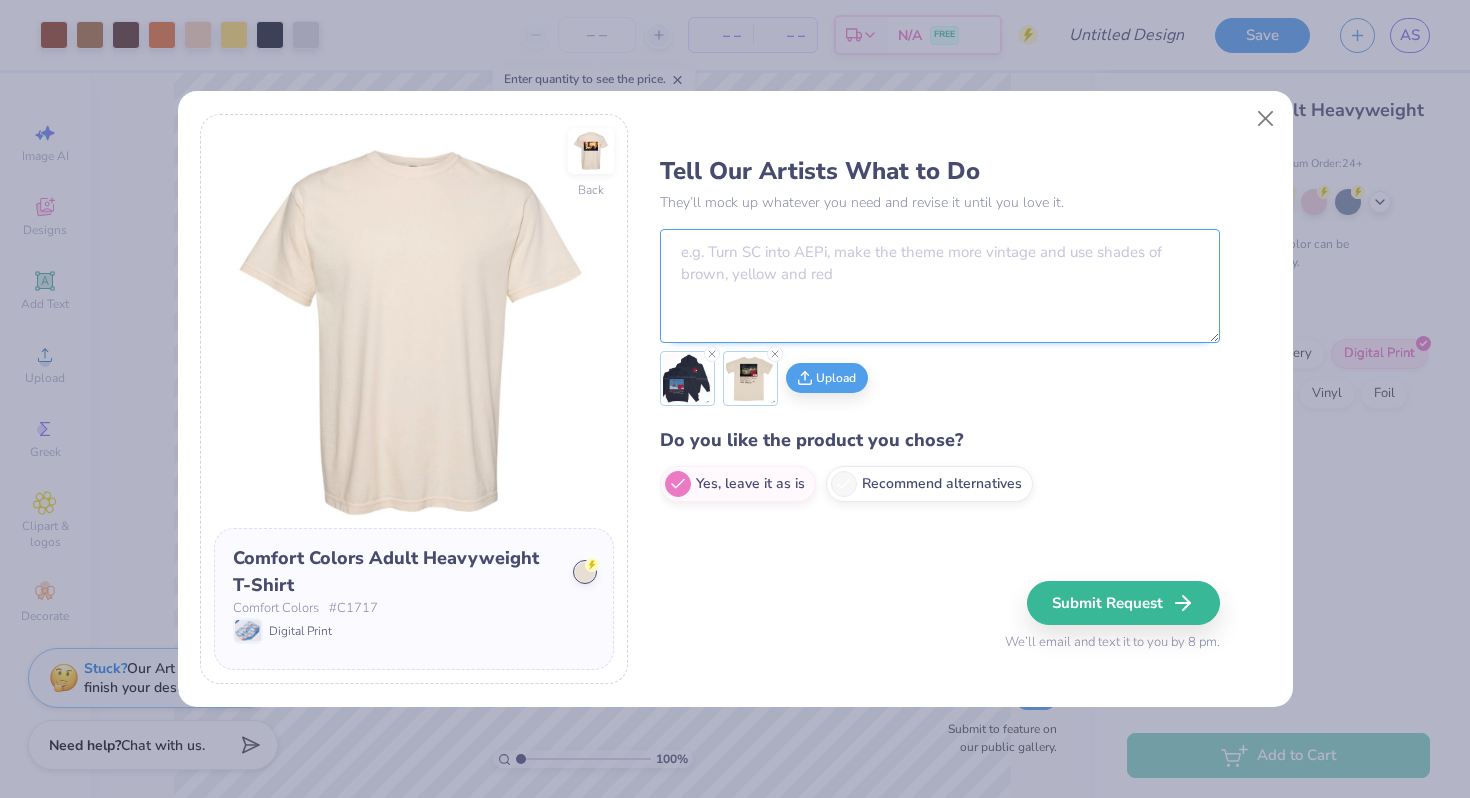 click at bounding box center [940, 286] 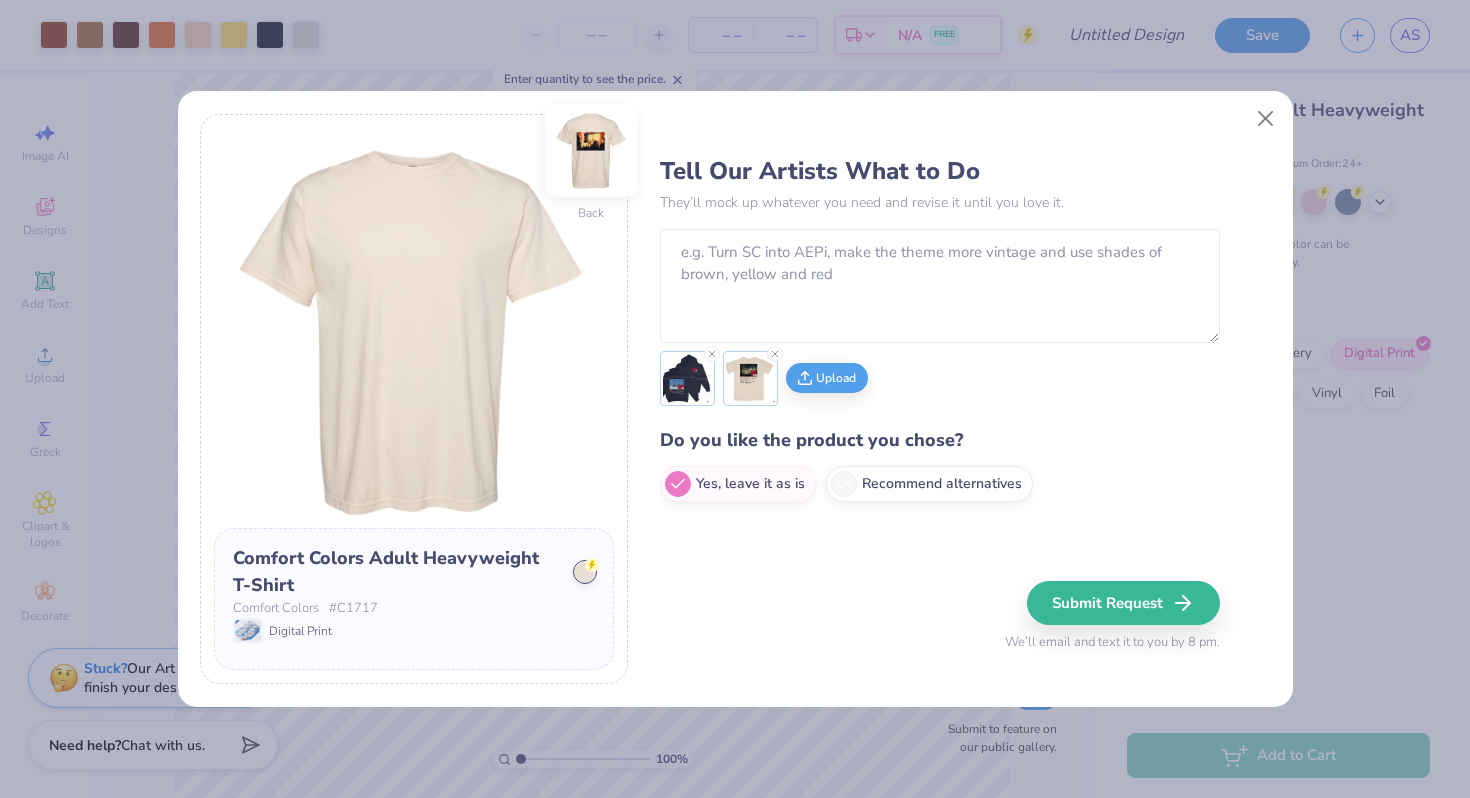 click at bounding box center [591, 151] 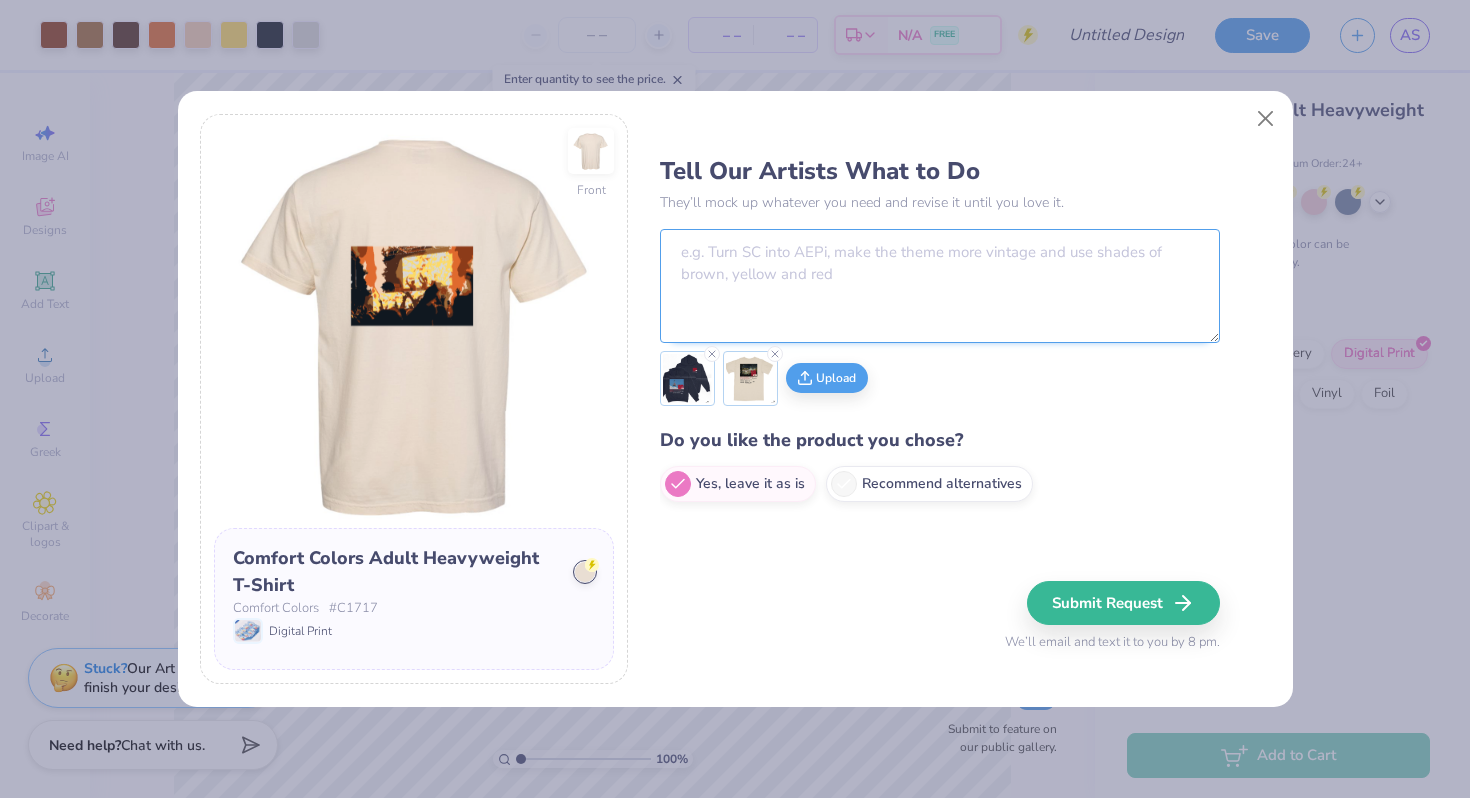click at bounding box center [940, 286] 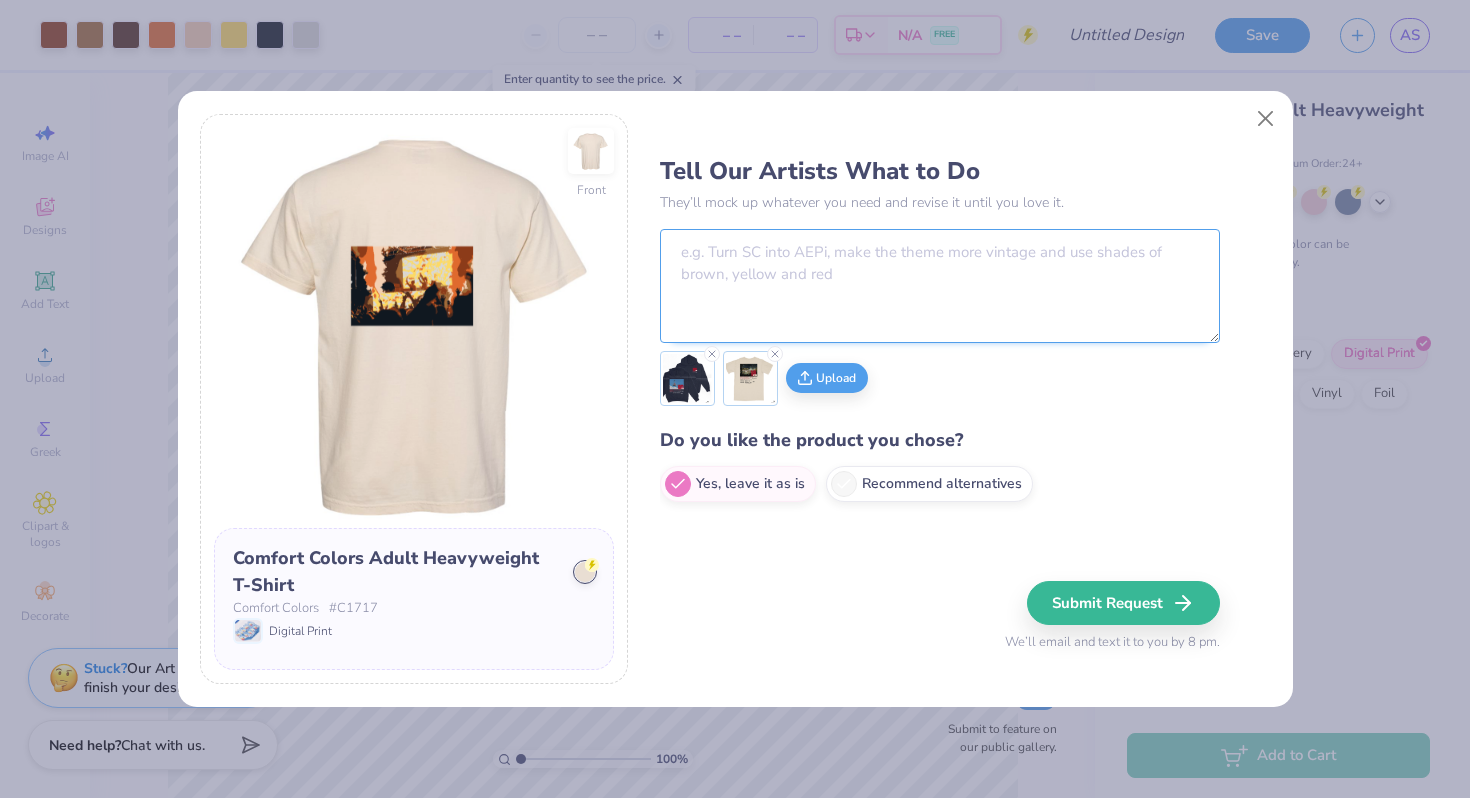 click at bounding box center (940, 286) 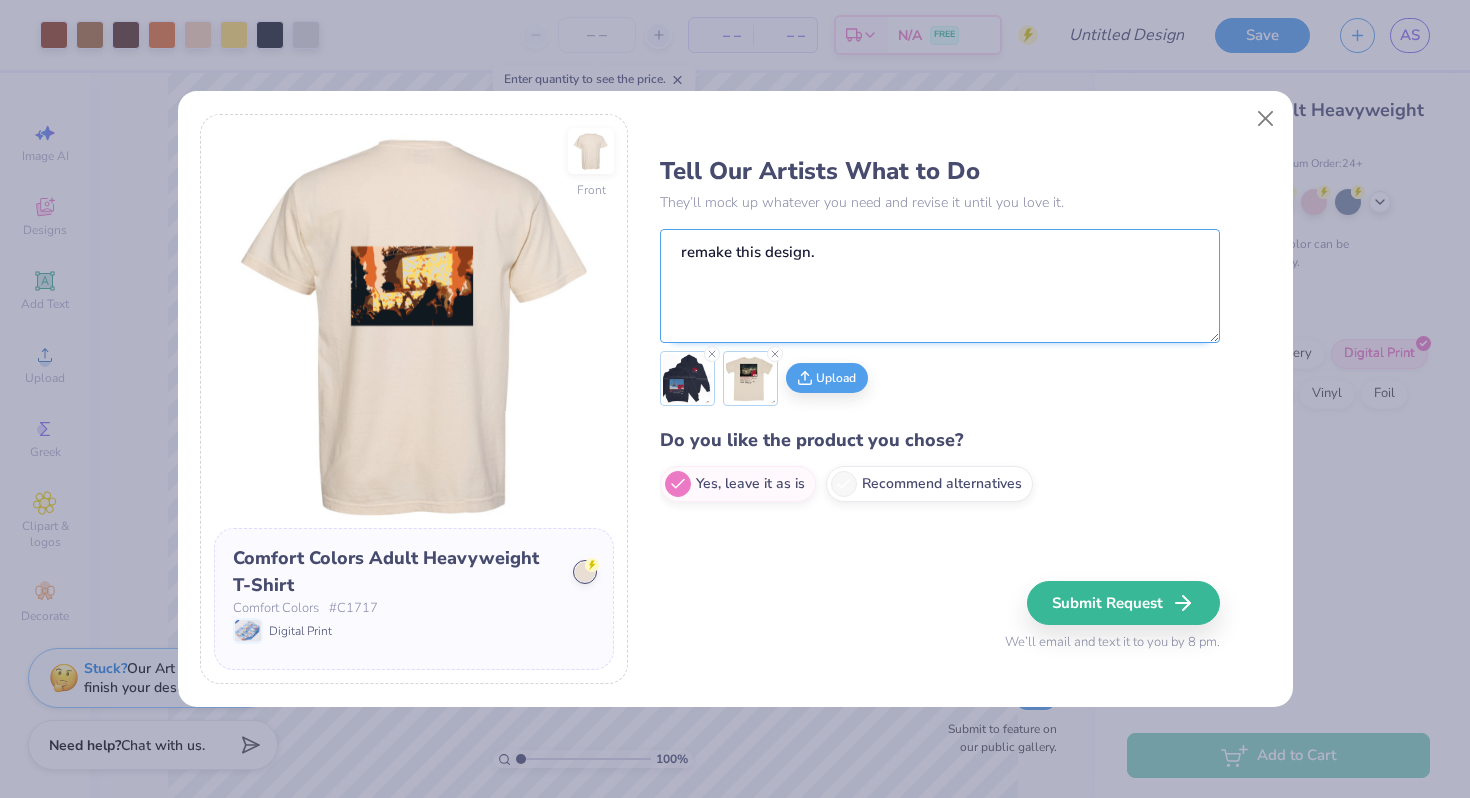 click on "remake this design." at bounding box center [940, 286] 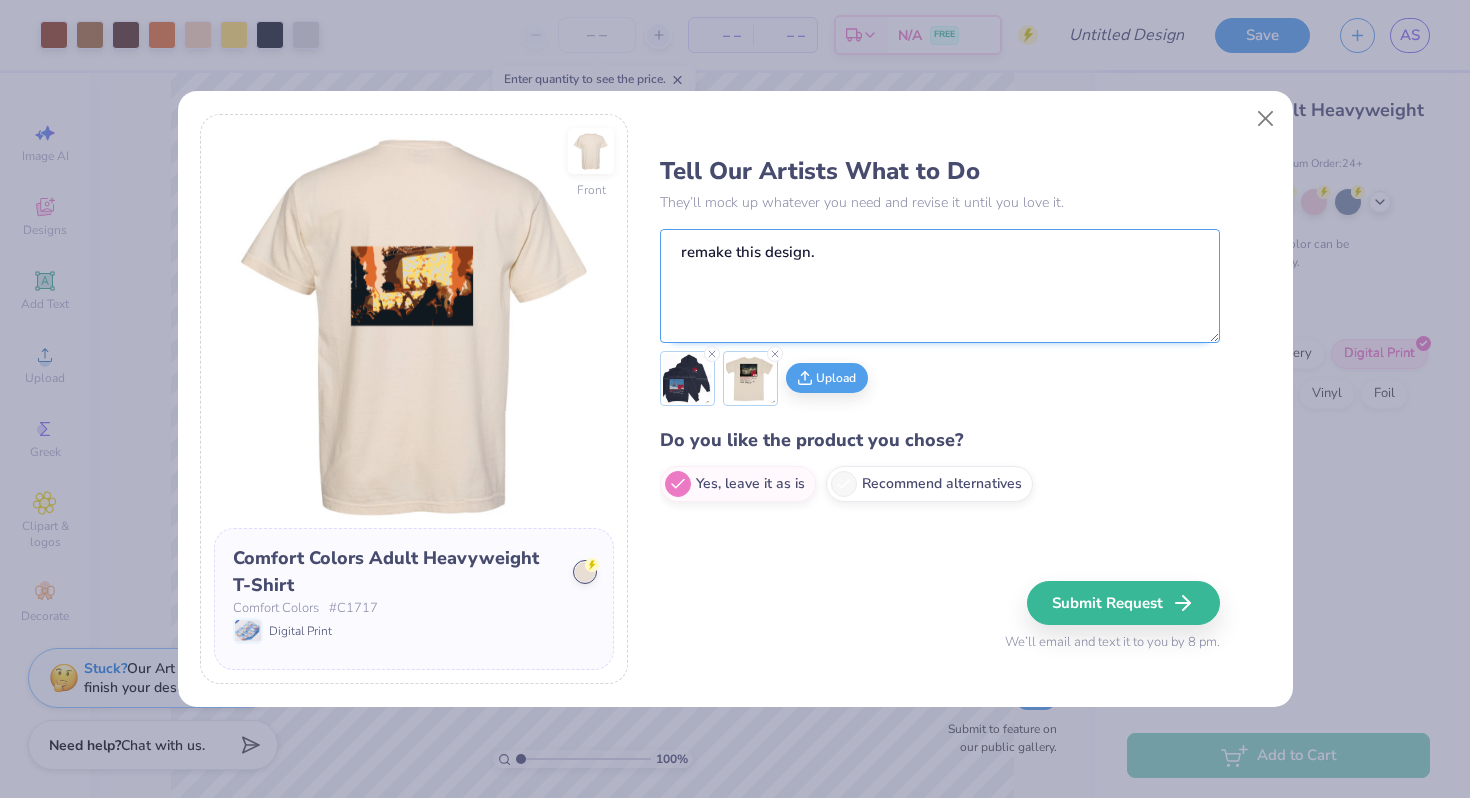 paste on "(Red font)
Zeta Beta Tau * EST. 1906
WHATEVER CHPTER YOU ARE
CORNELL UNIVERSITY
HOMECOMING
(Small back font)
ARTIST NAME
(Thin black font)
[NUMBER] [STREET]
[CITY], [STATE]" 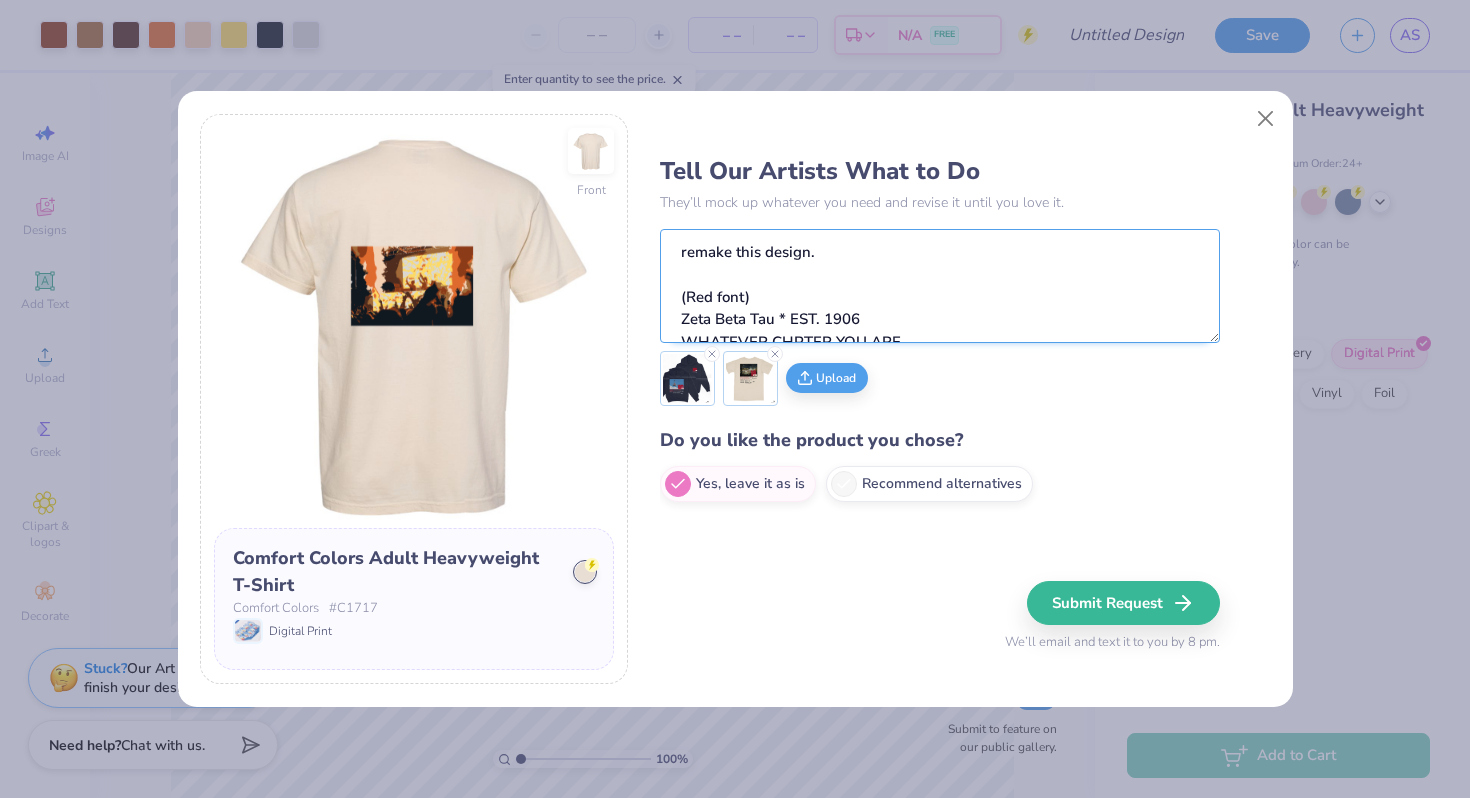 scroll, scrollTop: 26, scrollLeft: 0, axis: vertical 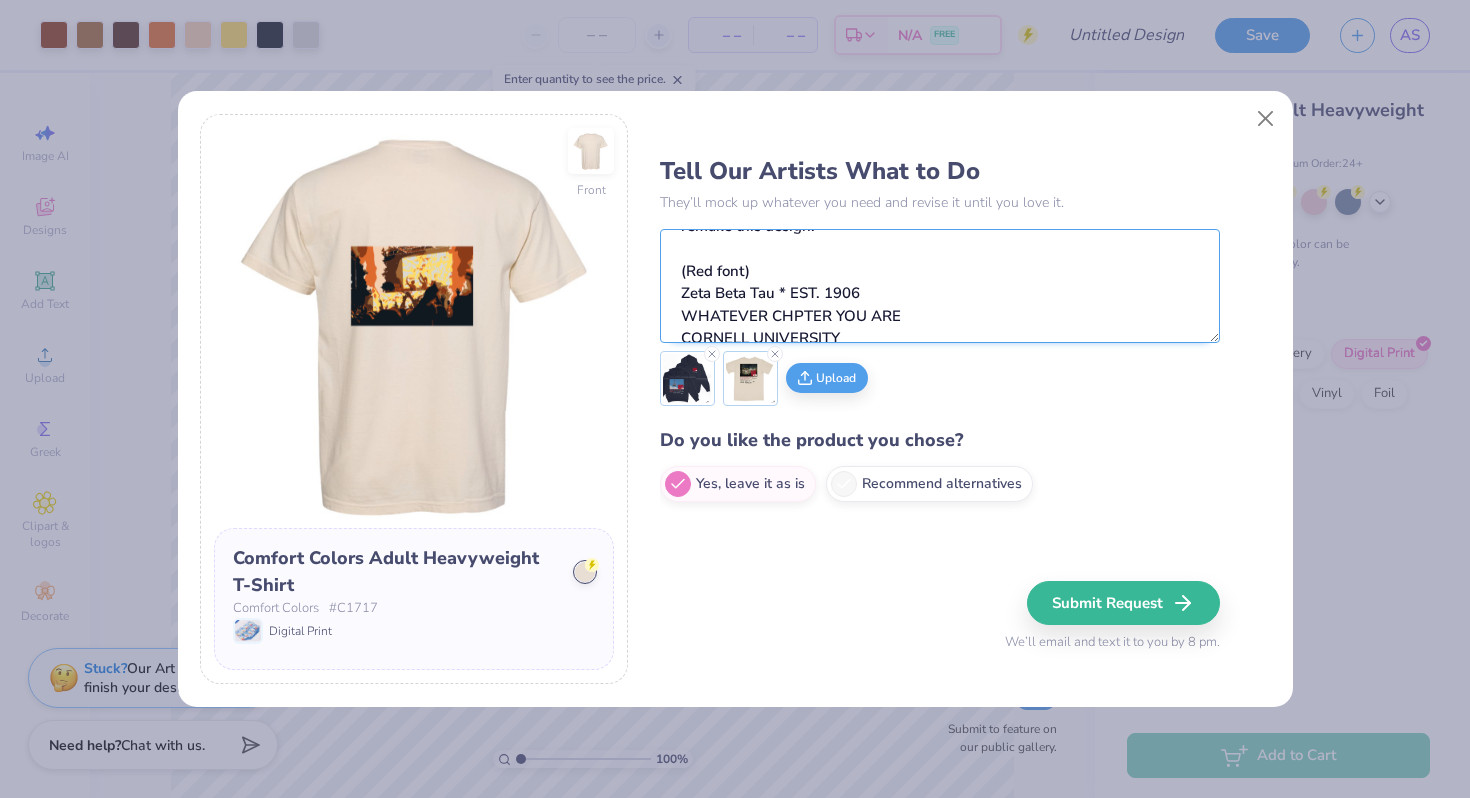 drag, startPoint x: 902, startPoint y: 312, endPoint x: 695, endPoint y: 321, distance: 207.19556 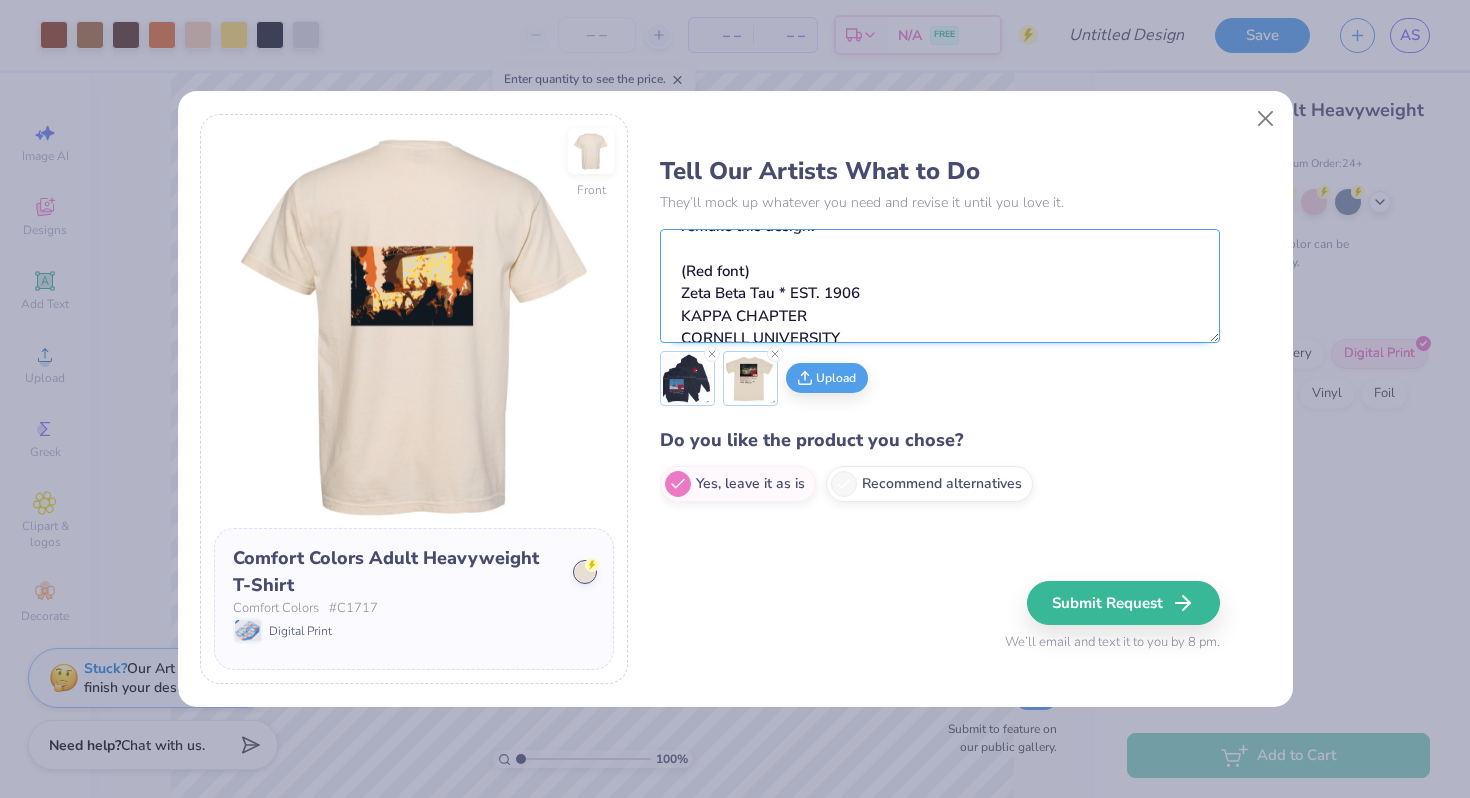 drag, startPoint x: 776, startPoint y: 290, endPoint x: 665, endPoint y: 287, distance: 111.040535 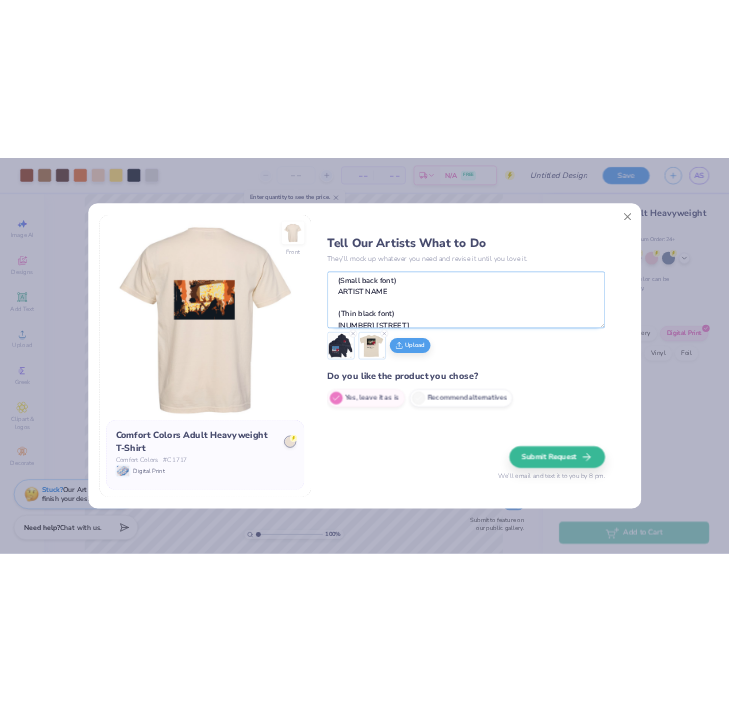 scroll, scrollTop: 225, scrollLeft: 0, axis: vertical 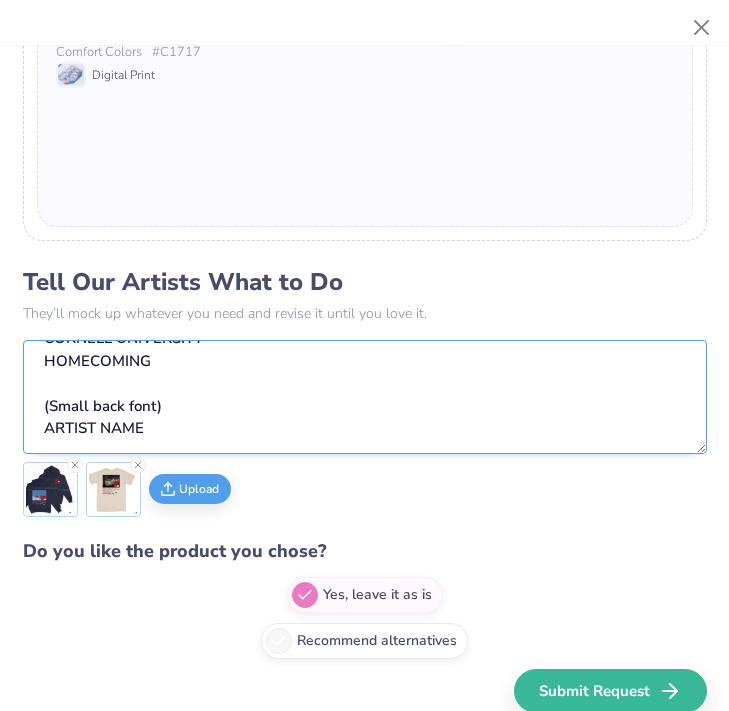 click on "remake this design.
(Red font)
ZETA BETA TAU * EST. 1906
KAPPA CHAPTER
CORNELL UNIVERSITY
HOMECOMING
(Small back font)
ARTIST NAME
(Thin black font)
[NUMBER] [STREET]
[CITY], [STATE]" at bounding box center [365, 397] 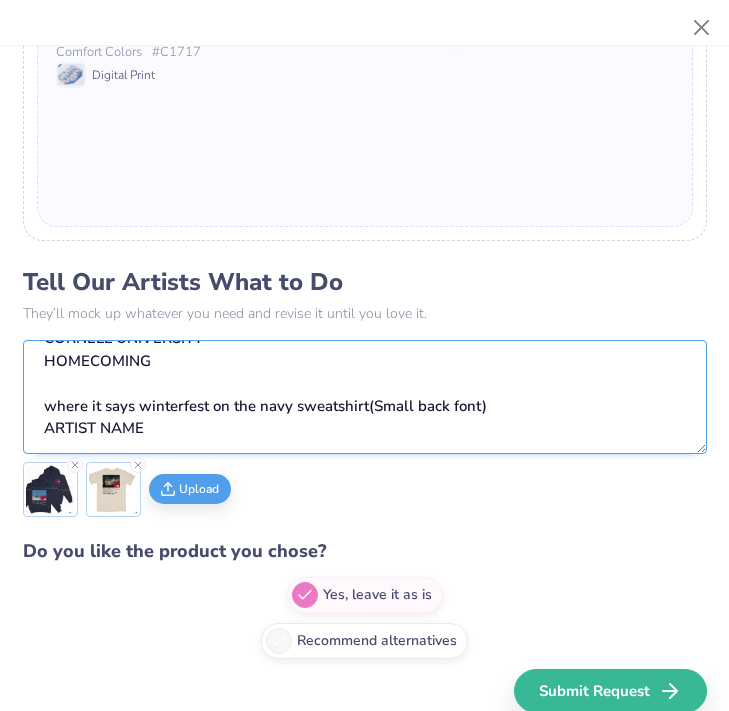 scroll, scrollTop: 225, scrollLeft: 0, axis: vertical 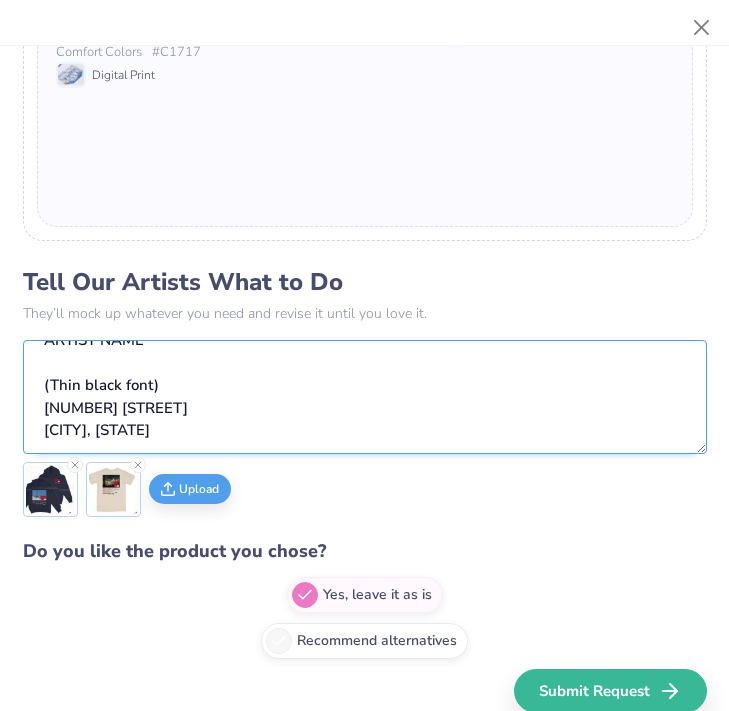 click on "remake this design.
(Red font)
ZETA BETA TAU * EST. 1906
KAPPA CHAPTER
CORNELL UNIVERSITY
HOMECOMING
where it says winterfest on the navy sweatshirt(Small back font)
ARTIST NAME
(Thin black font)
[NUMBER] [STREET]
[CITY], [STATE]" at bounding box center (365, 397) 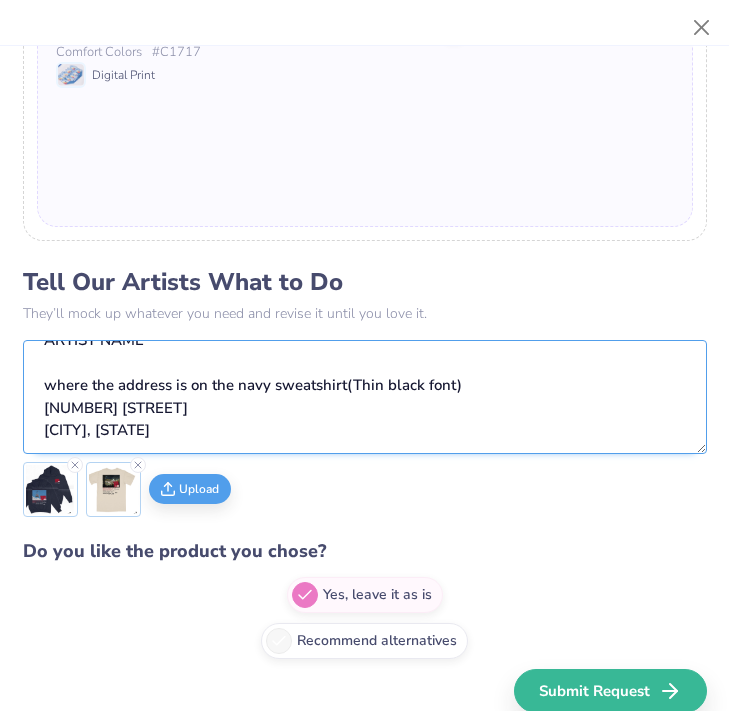 click on "remake this design.
(Red font)
ZETA BETA TAU * EST. 1906
KAPPA CHAPTER
CORNELL UNIVERSITY
HOMECOMING
where it says winterfest on the navy sweatshirt(Small back font)
ARTIST NAME
where the address is on the navy sweatshirt(Thin black font)
[NUMBER] [STREET]
[CITY], [STATE]" at bounding box center [365, 397] 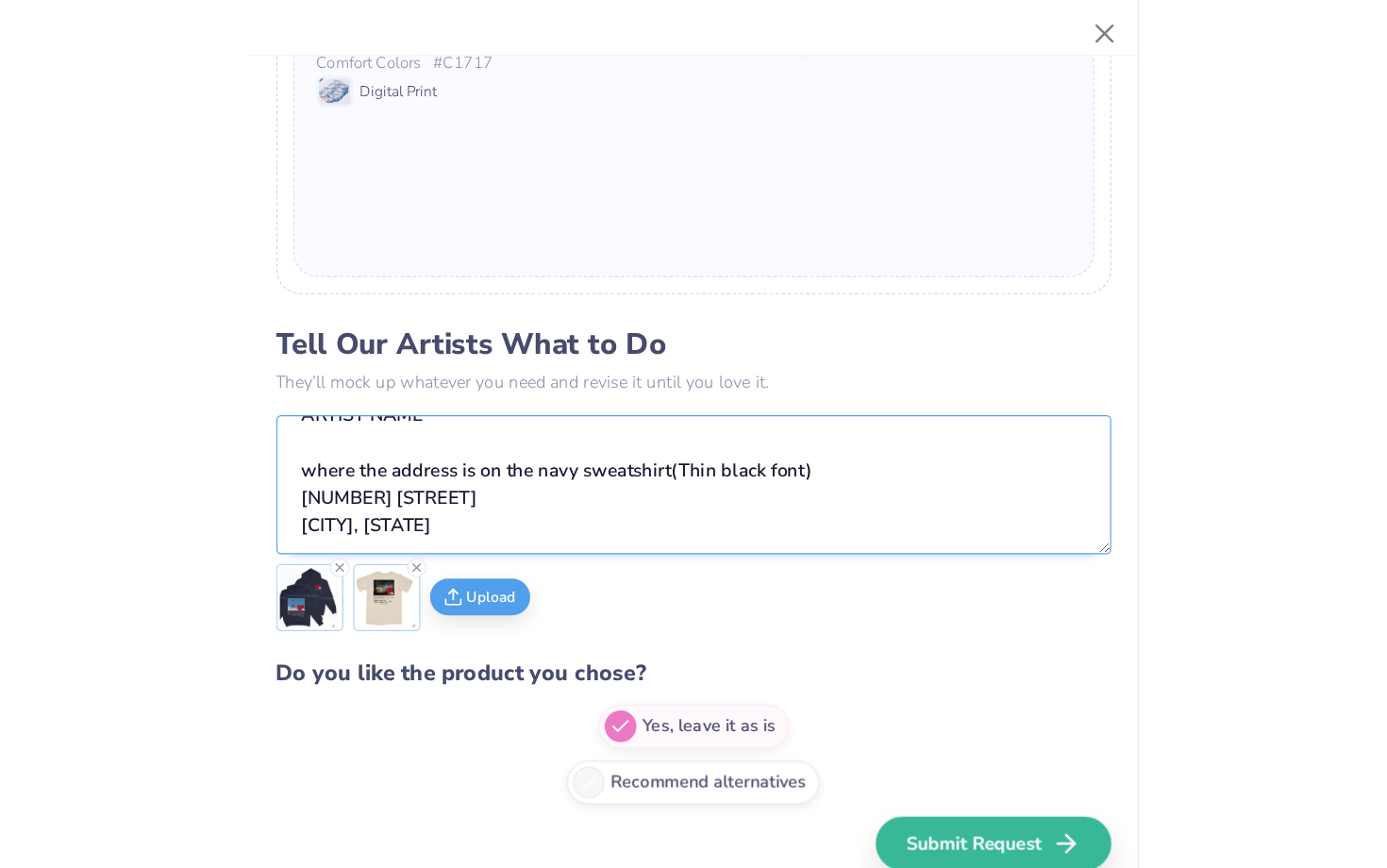 scroll, scrollTop: 243, scrollLeft: 0, axis: vertical 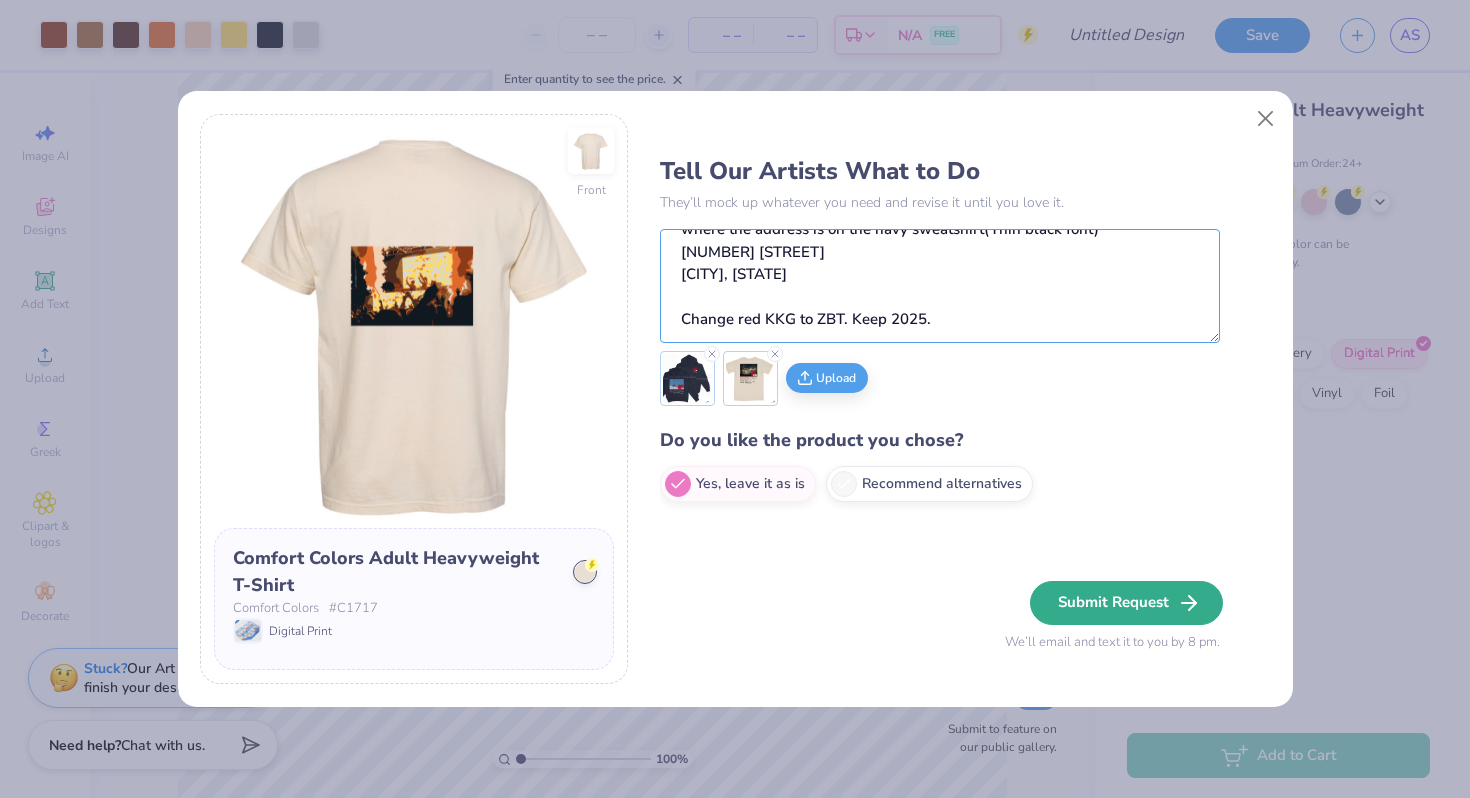 type on "remake this design.
(Red font)
ZETA BETA TAU * EST. 1906
KAPPA CHAPTER
CORNELL UNIVERSITY
HOMECOMING
where it says winterfest on the navy sweatshirt(Small back font)
ARTIST NAME
where the address is on the navy sweatshirt(Thin black font)
[NUMBER] [STREET]
[CITY], [STATE]
Change red KKG to ZBT. Keep 2025." 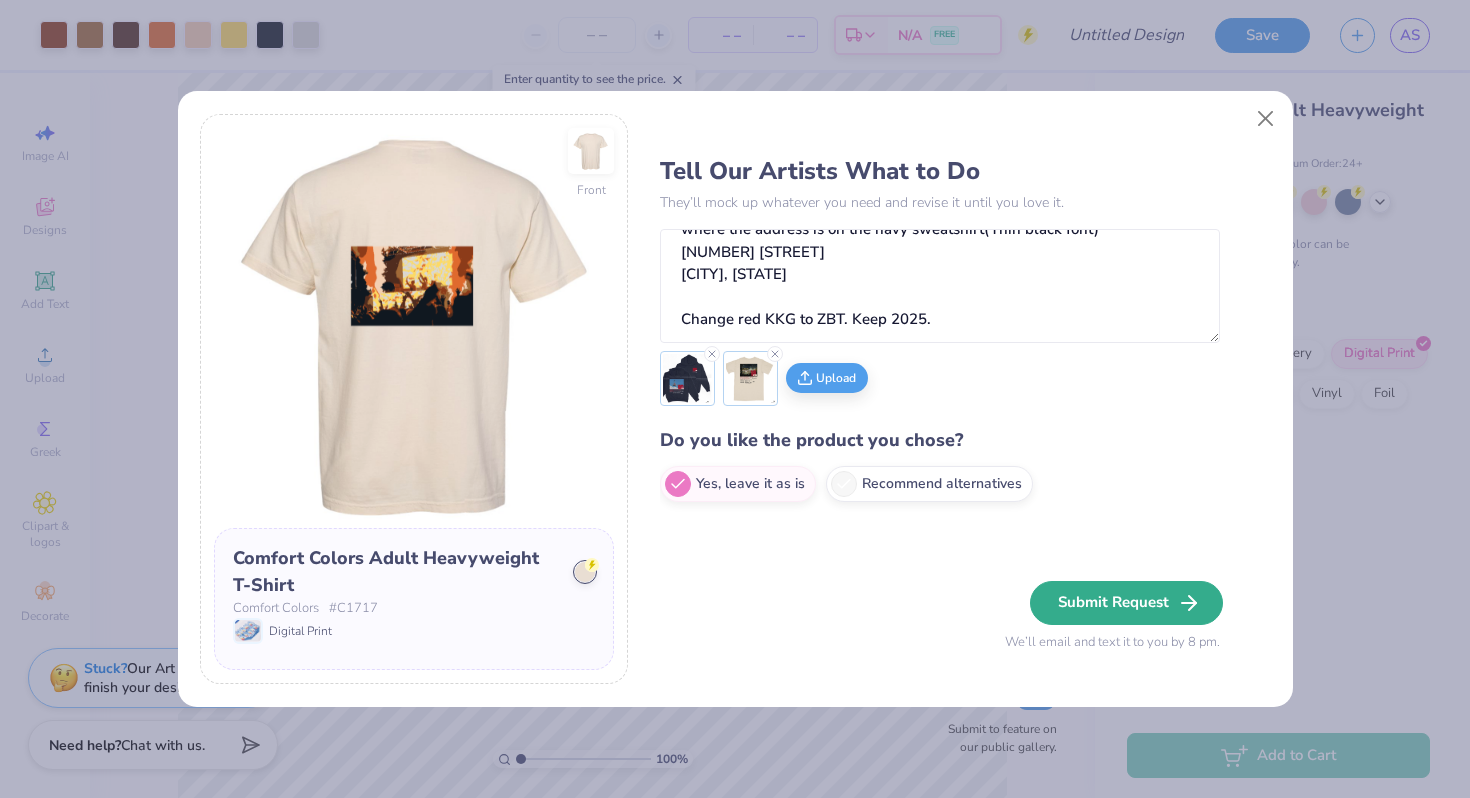 click on "Submit Request" at bounding box center (1126, 603) 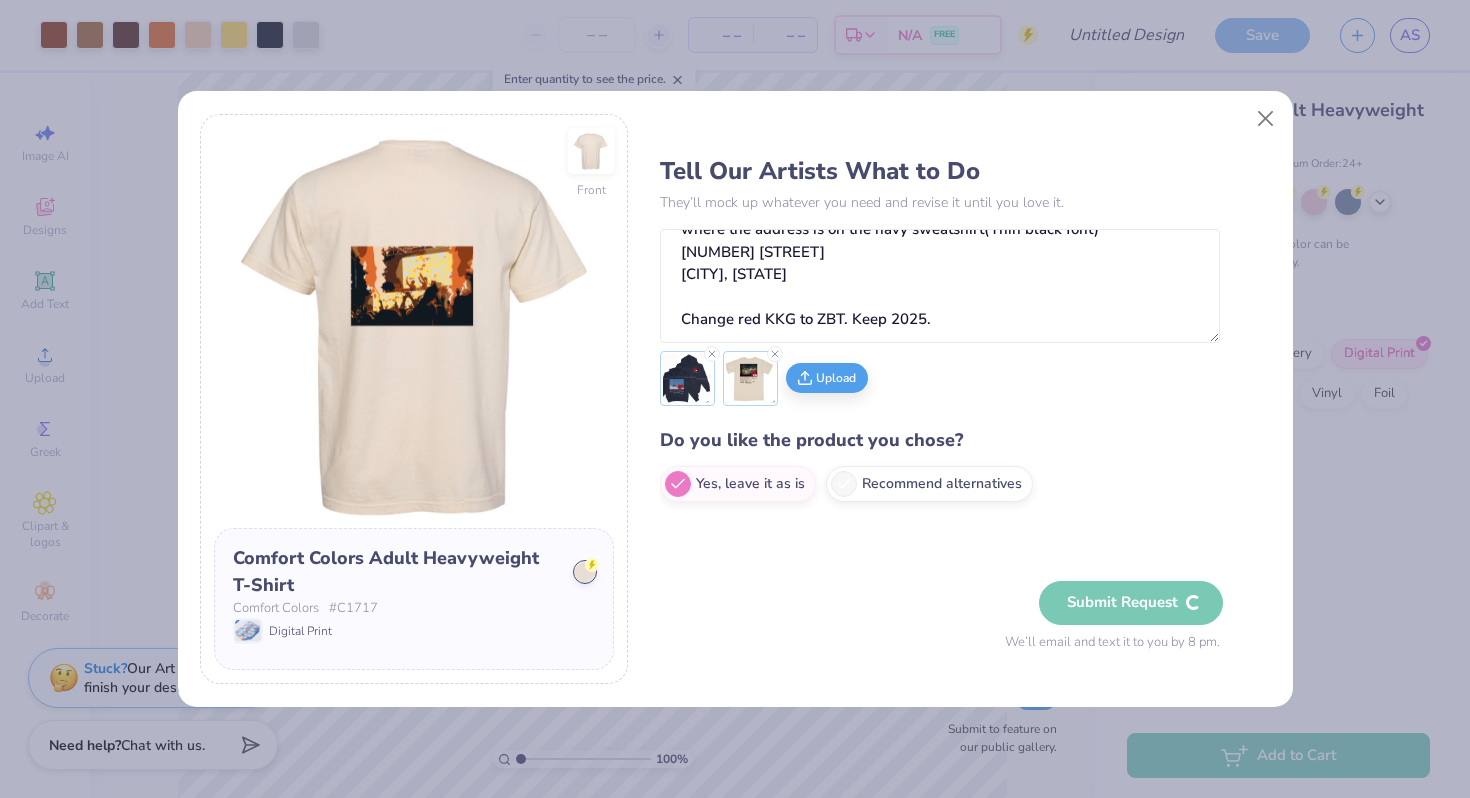 type 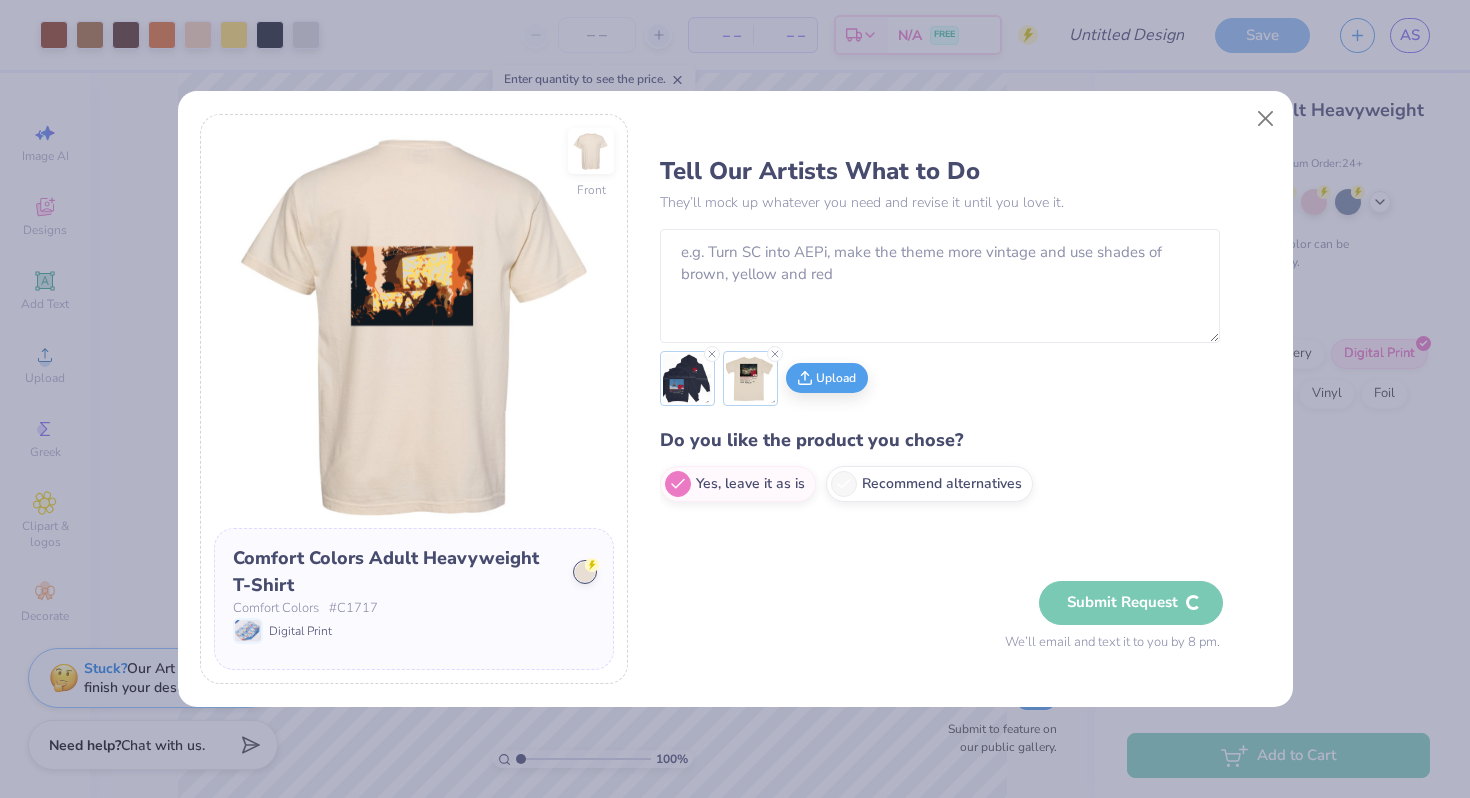 scroll, scrollTop: 0, scrollLeft: 0, axis: both 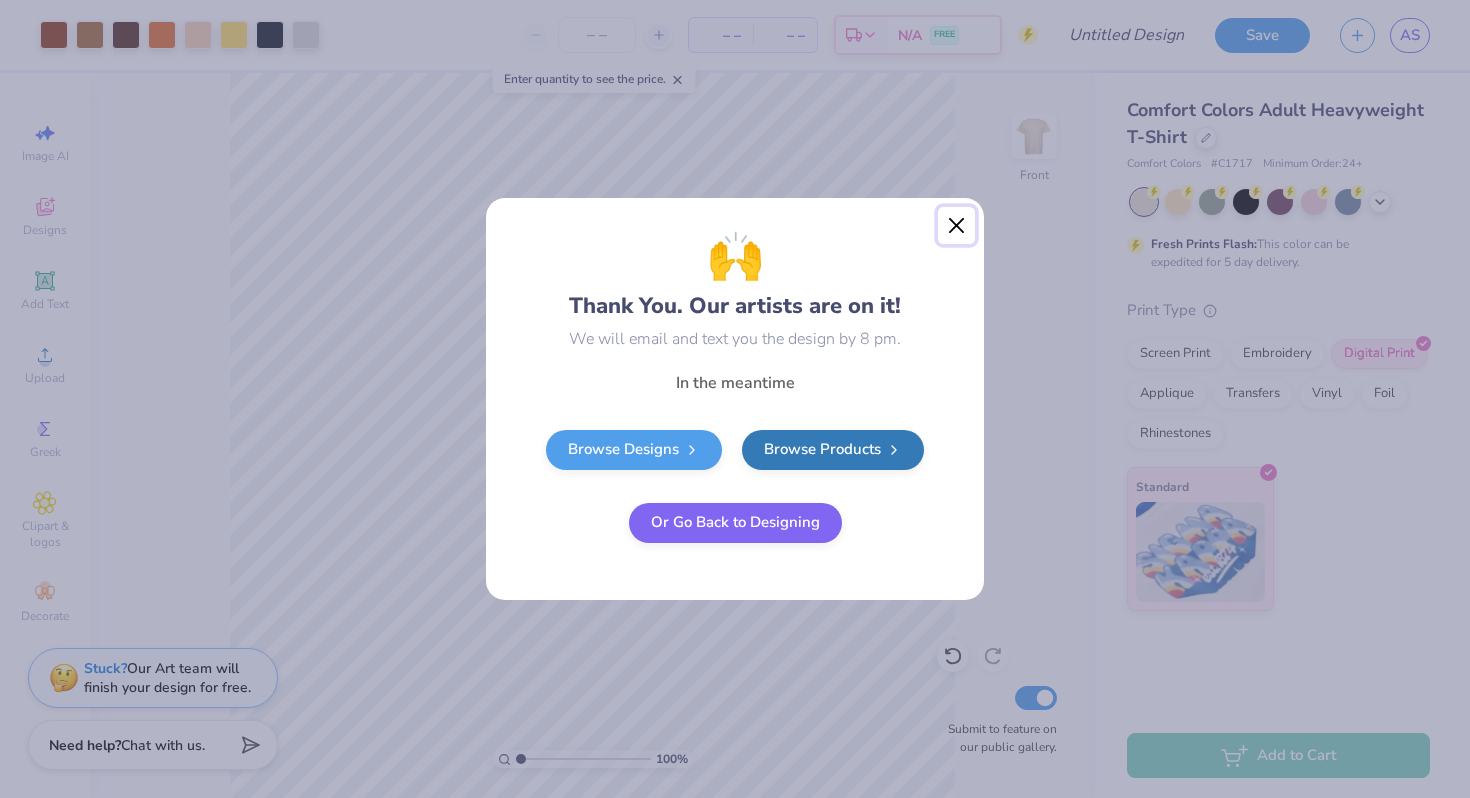 click at bounding box center [957, 226] 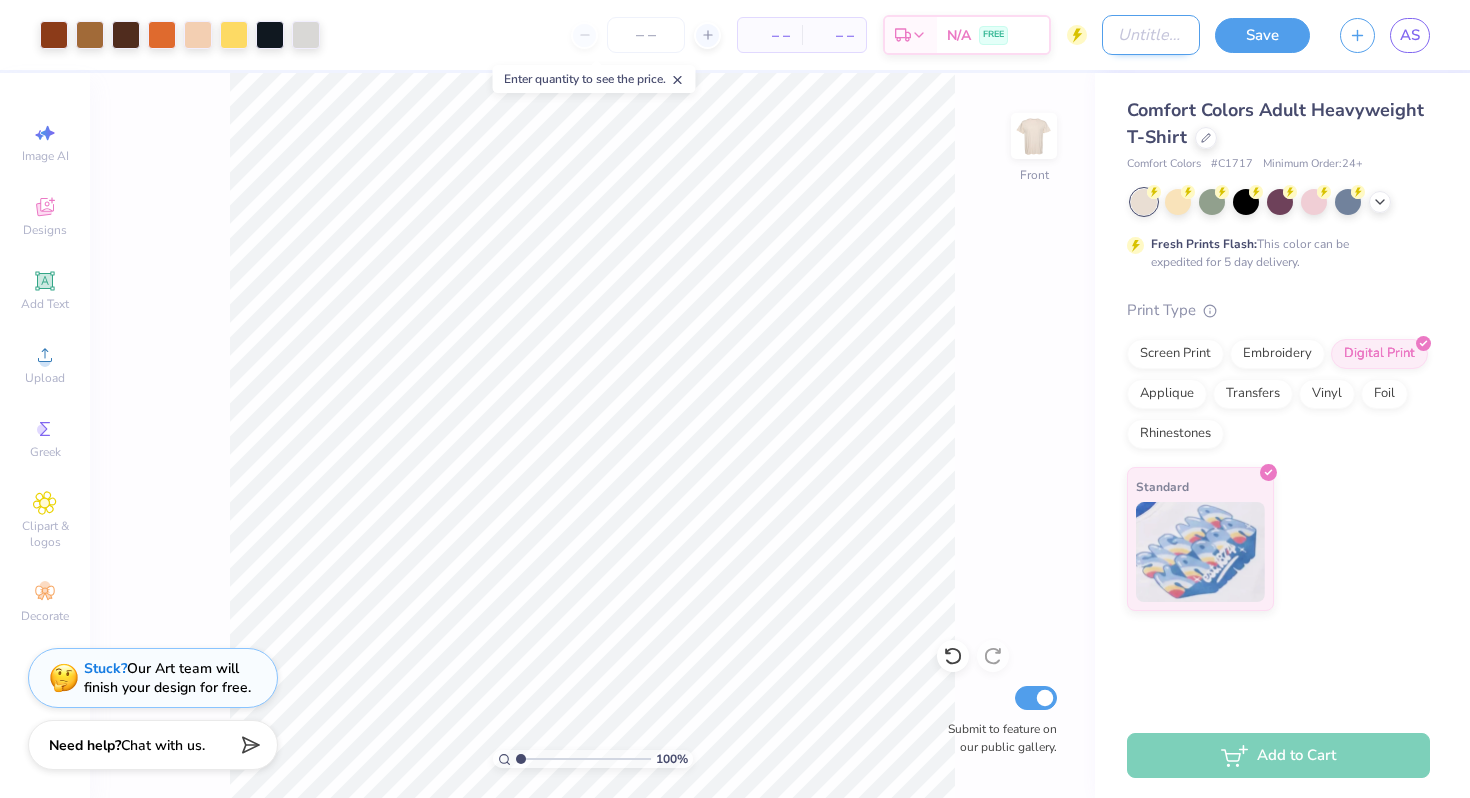 click on "Design Title" at bounding box center [1151, 35] 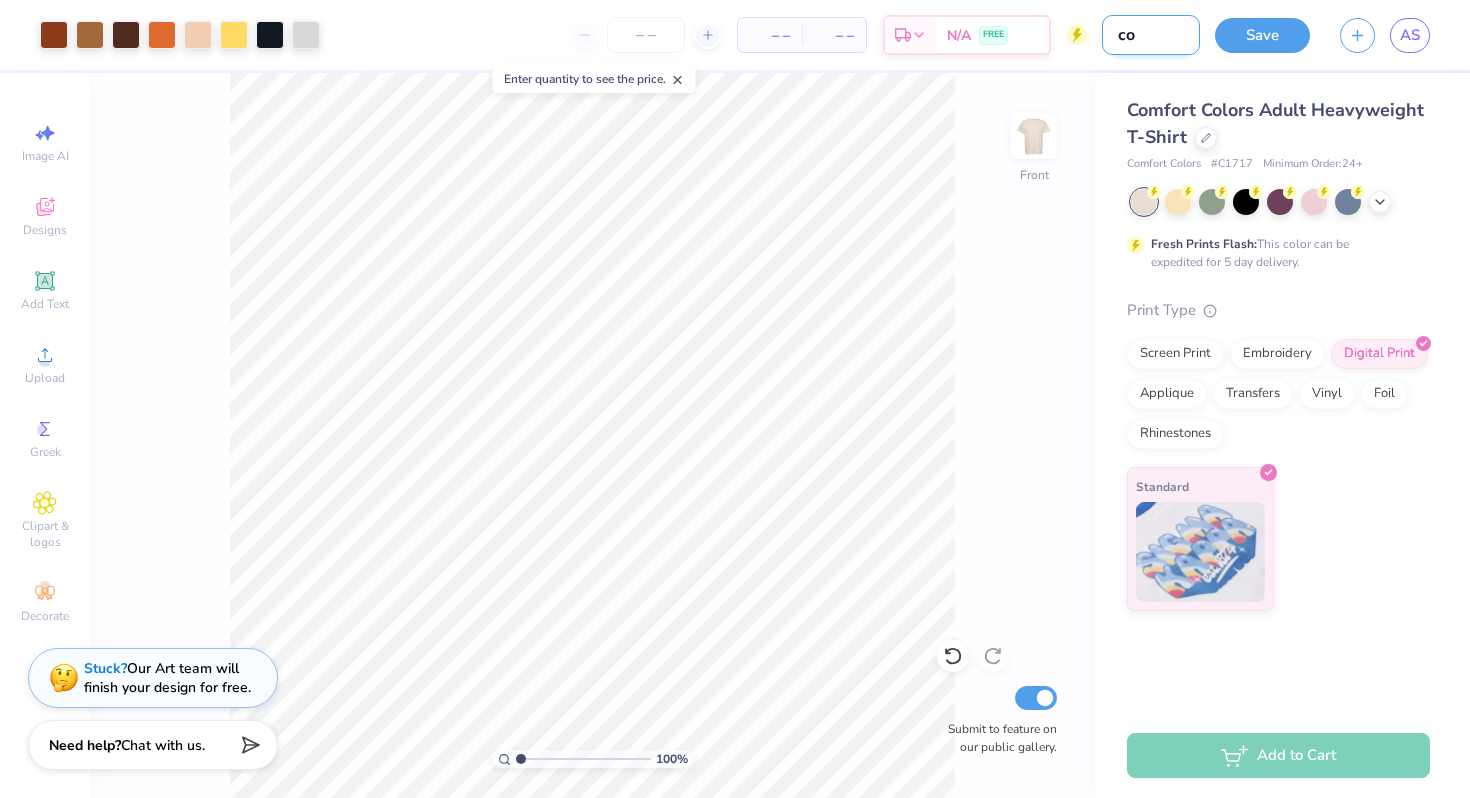 type on "c" 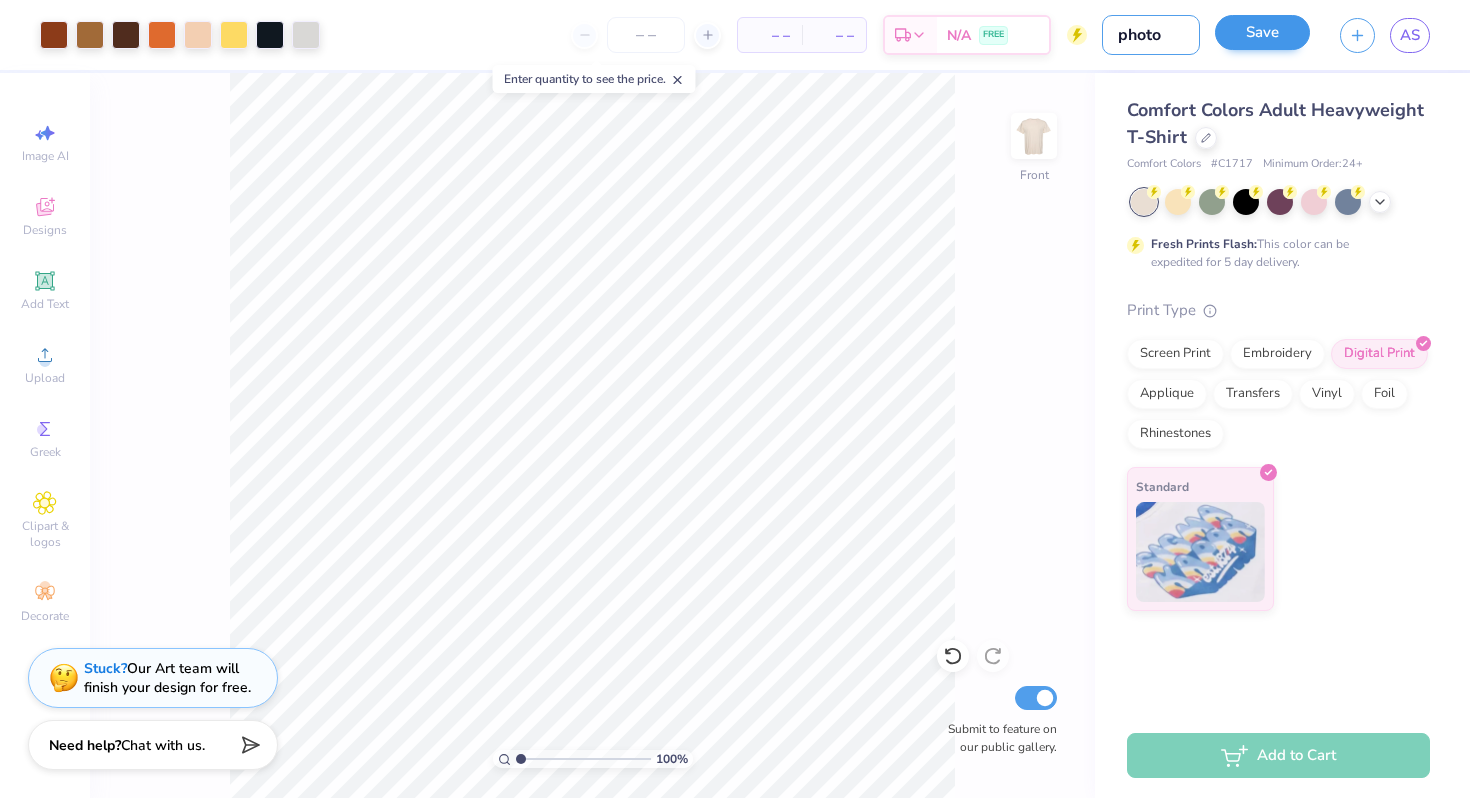 type on "photo" 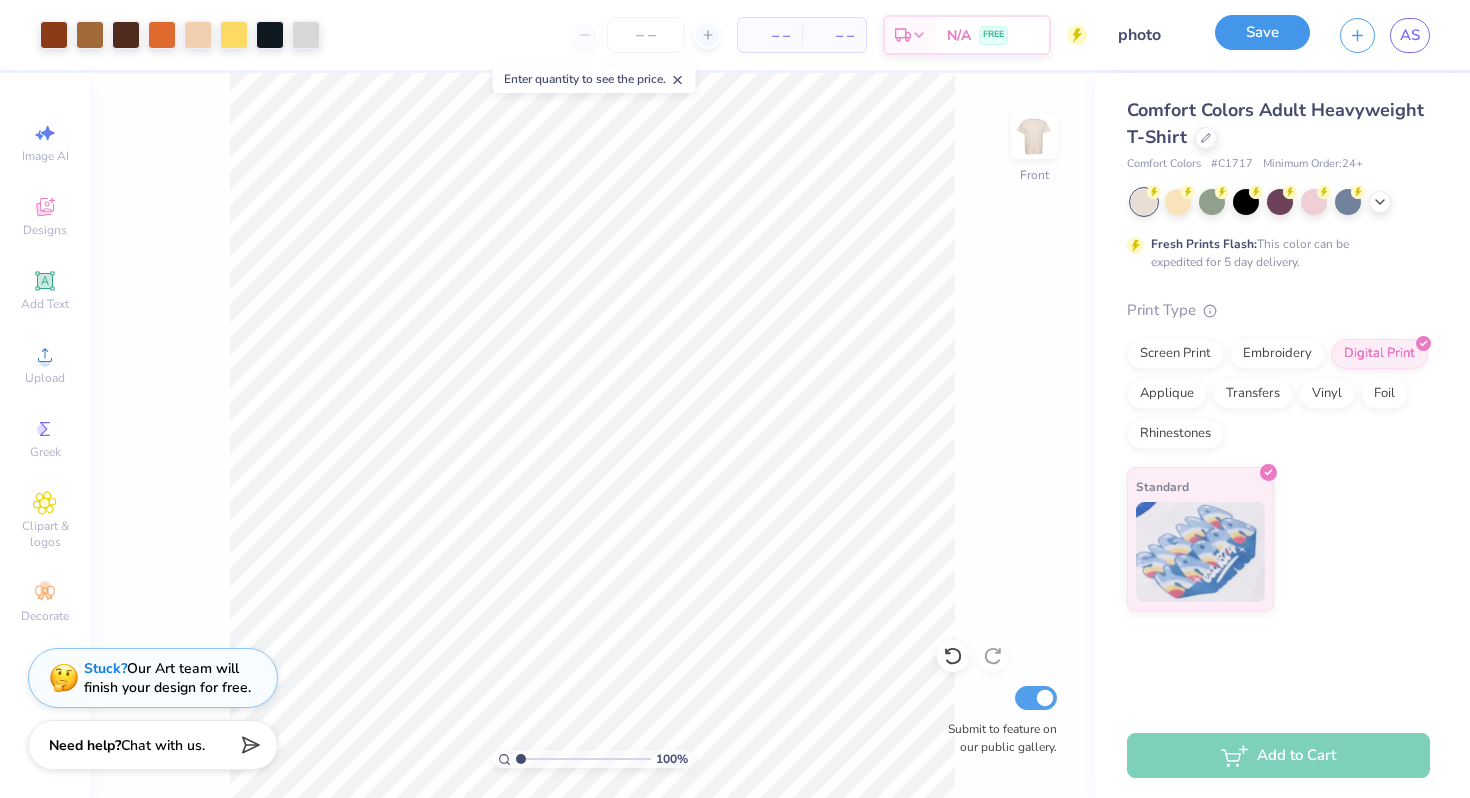 click on "Save" at bounding box center [1262, 32] 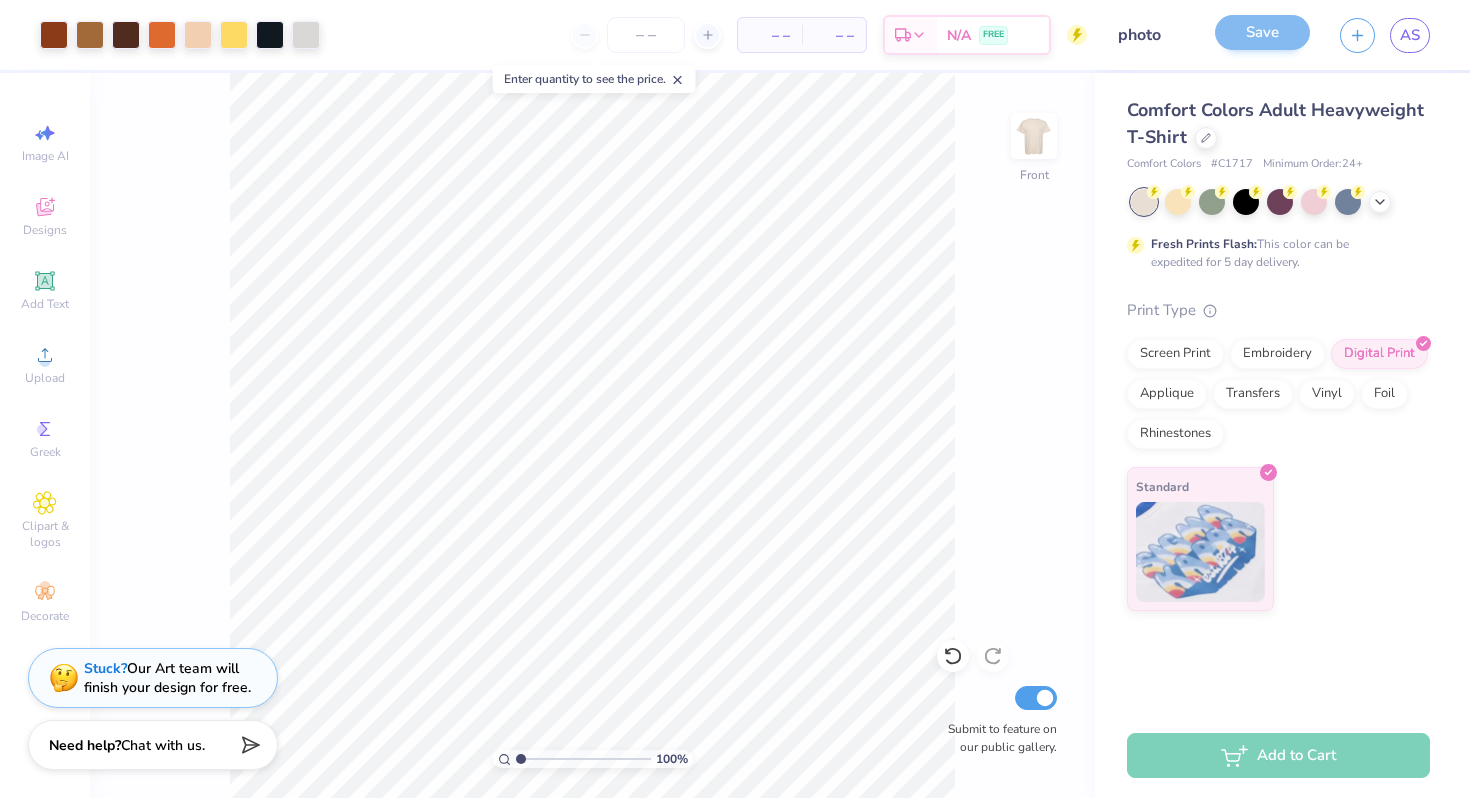 click on "Save" at bounding box center [1262, 35] 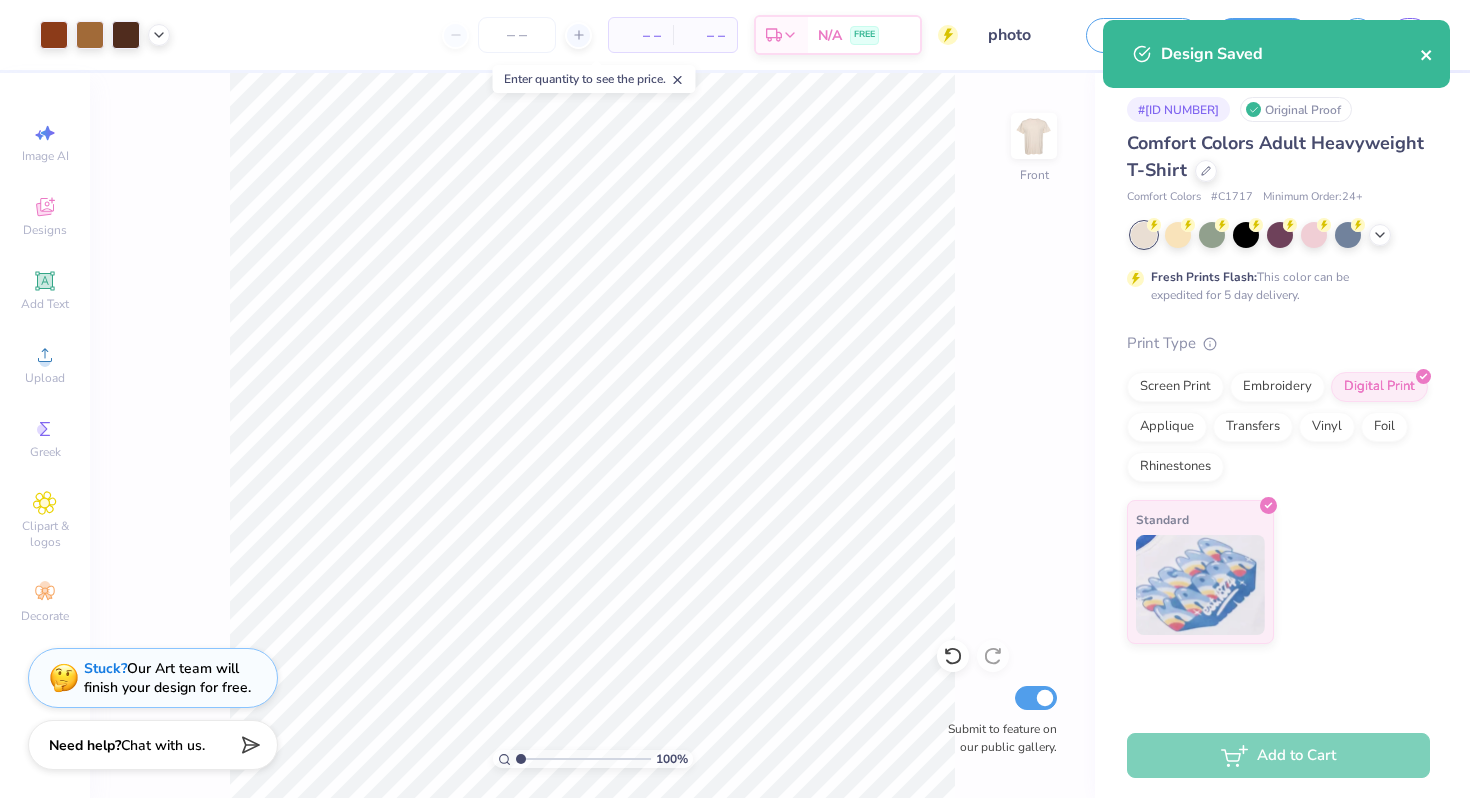click 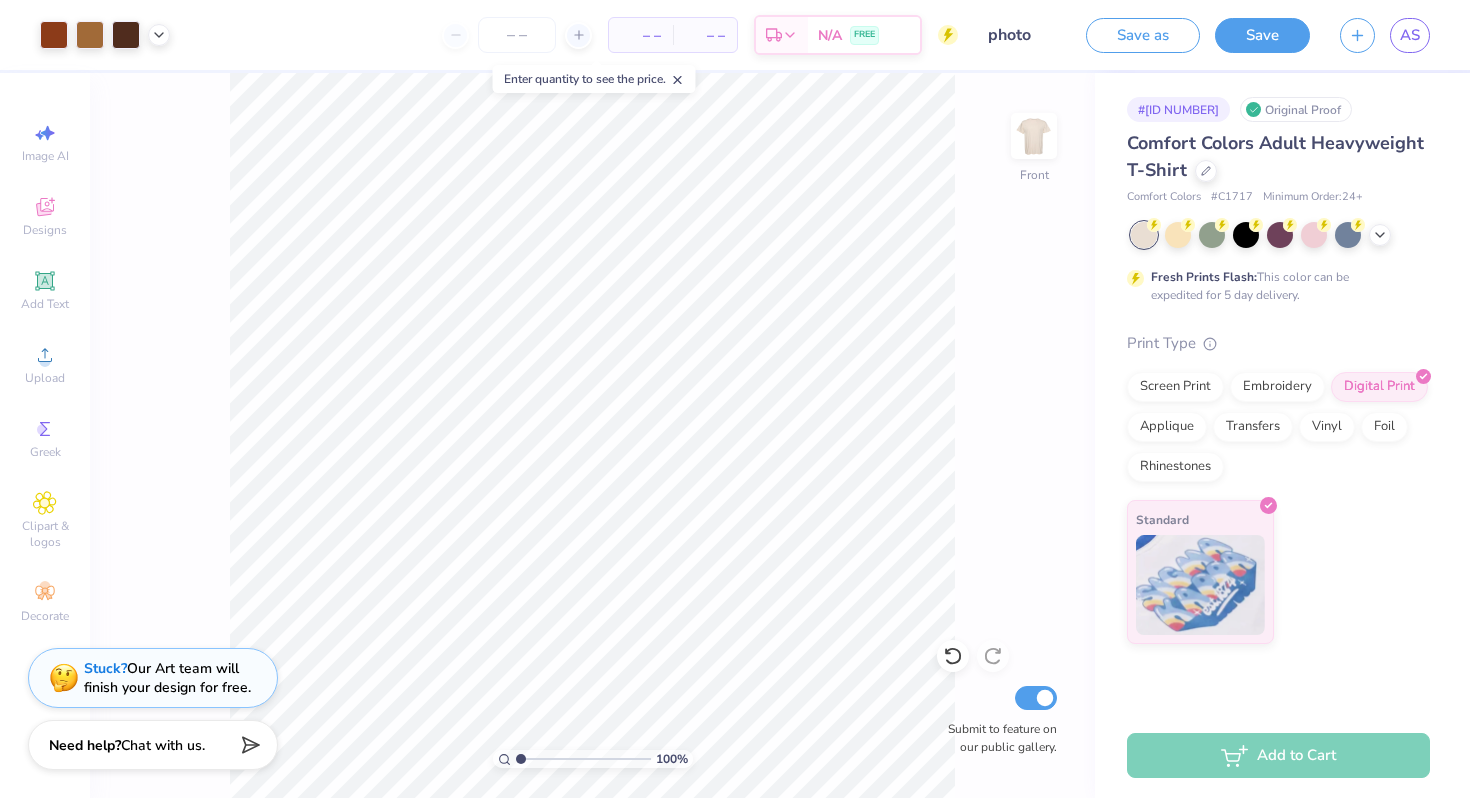 click on "Art colors – – Per Item – – Total Est.  Delivery N/A FREE Design Title photo Save as Save AS Image AI Designs Add Text Upload Greek Clipart & logos Decorate 100  % Front Submit to feature on our public gallery. # 505829A Original Proof Comfort Colors Adult Heavyweight T-Shirt Comfort Colors # C1717 Minimum Order:  24 +   Fresh Prints Flash:  This color can be expedited for 5 day delivery. Print Type Screen Print Embroidery Digital Print Applique Transfers Vinyl Foil Rhinestones Standard Add to Cart Stuck?  Our Art team will finish your design for free. Need help?  Chat with us. Design Saved" at bounding box center (735, 399) 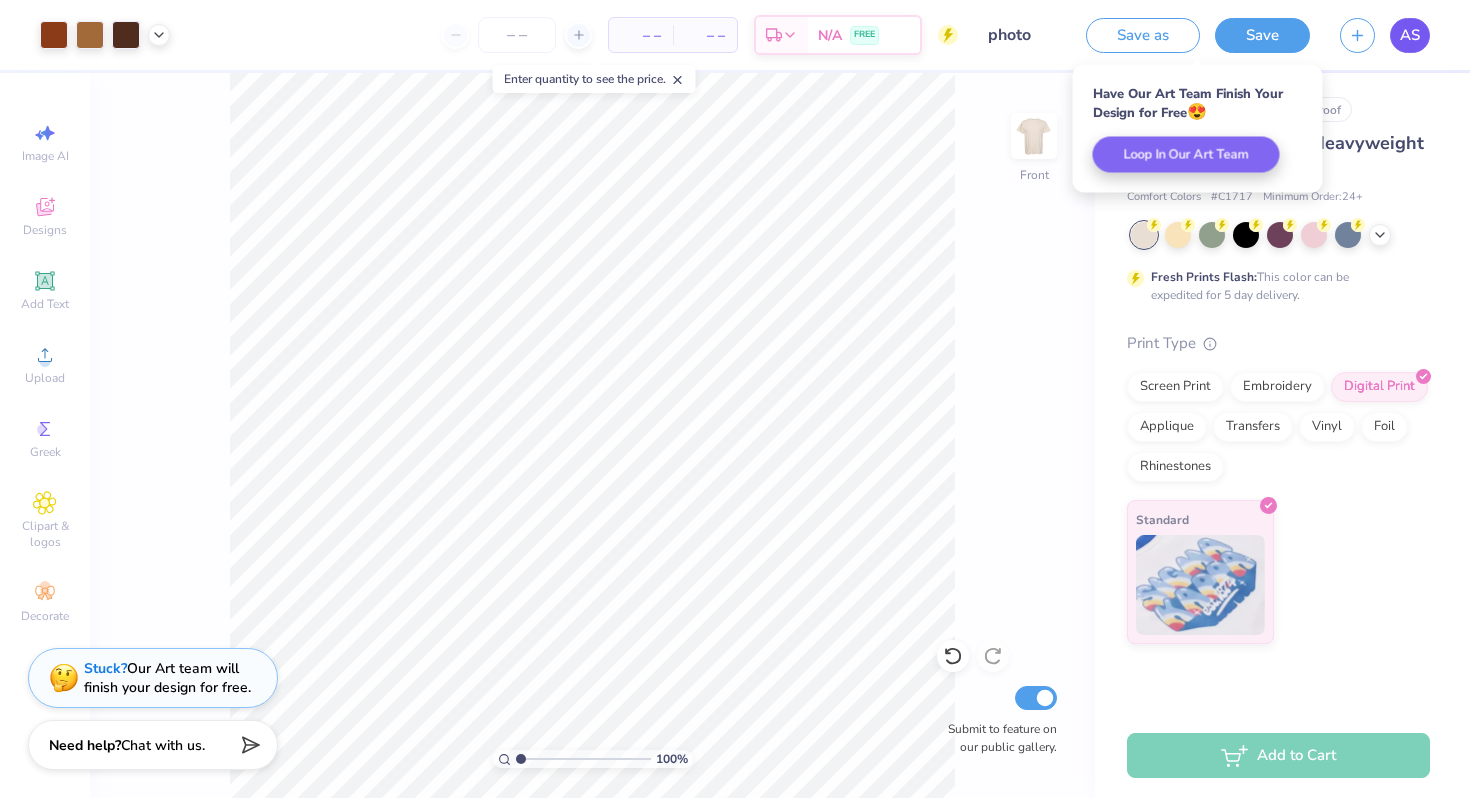click on "AS" at bounding box center (1410, 35) 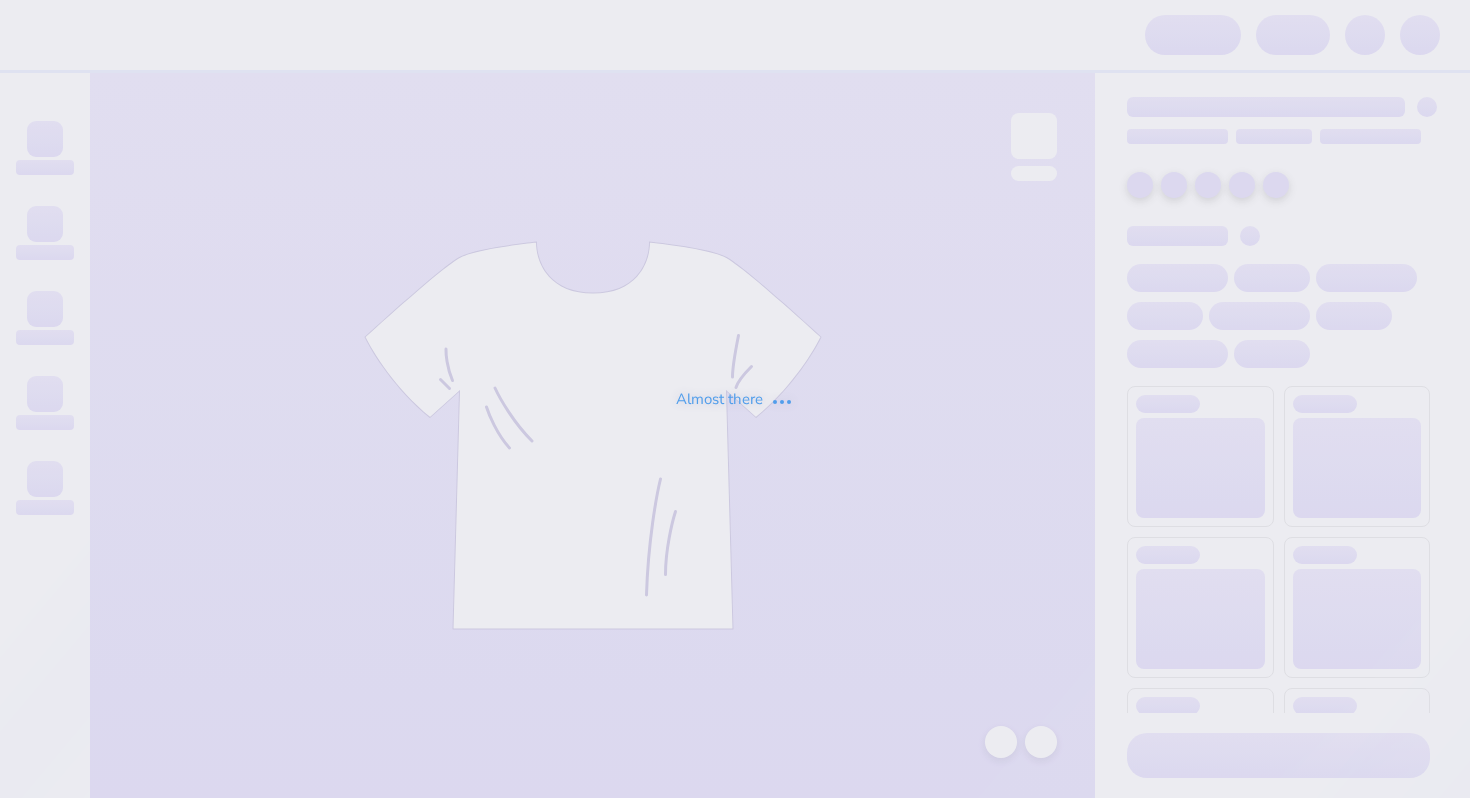 scroll, scrollTop: 0, scrollLeft: 0, axis: both 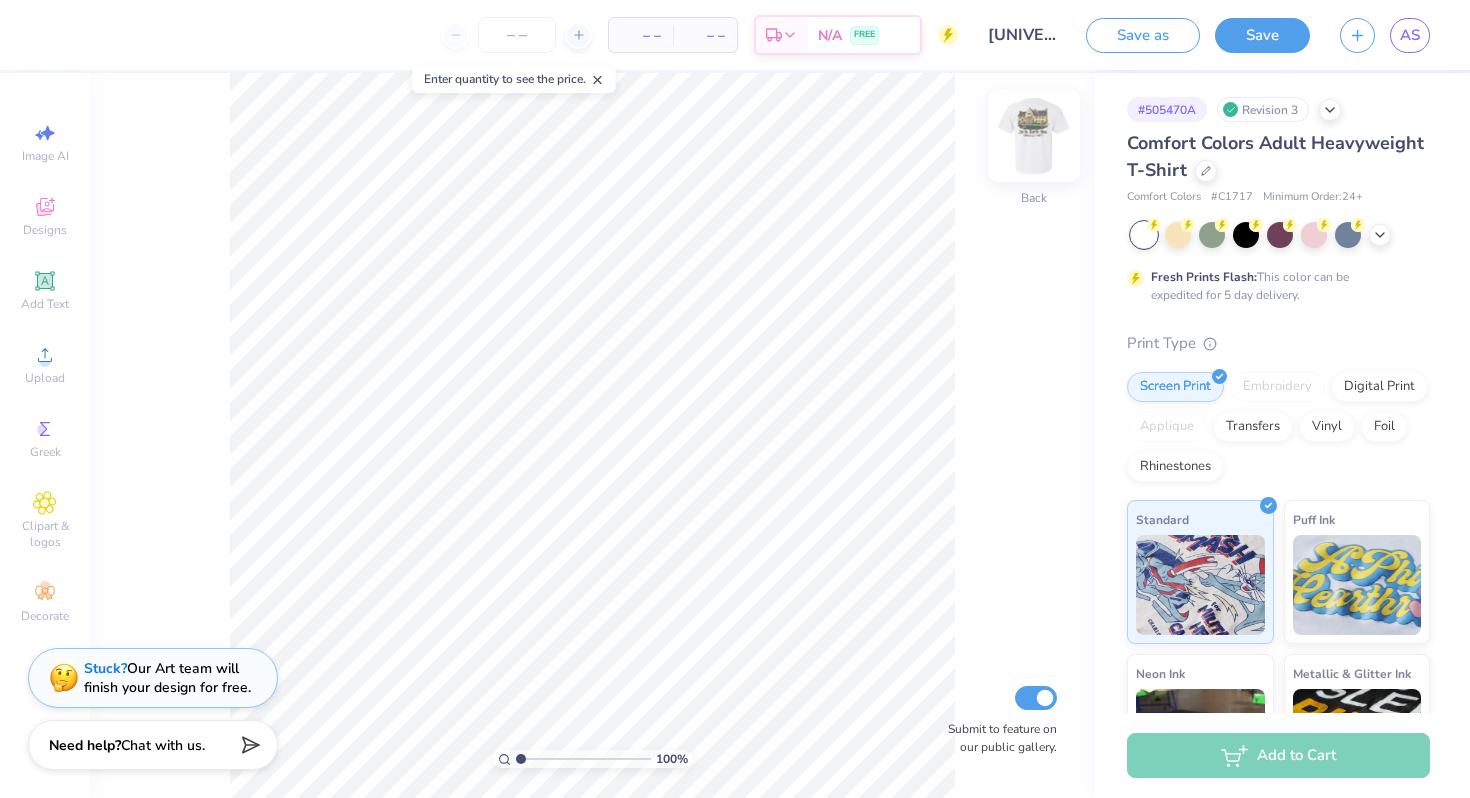 click at bounding box center (1034, 136) 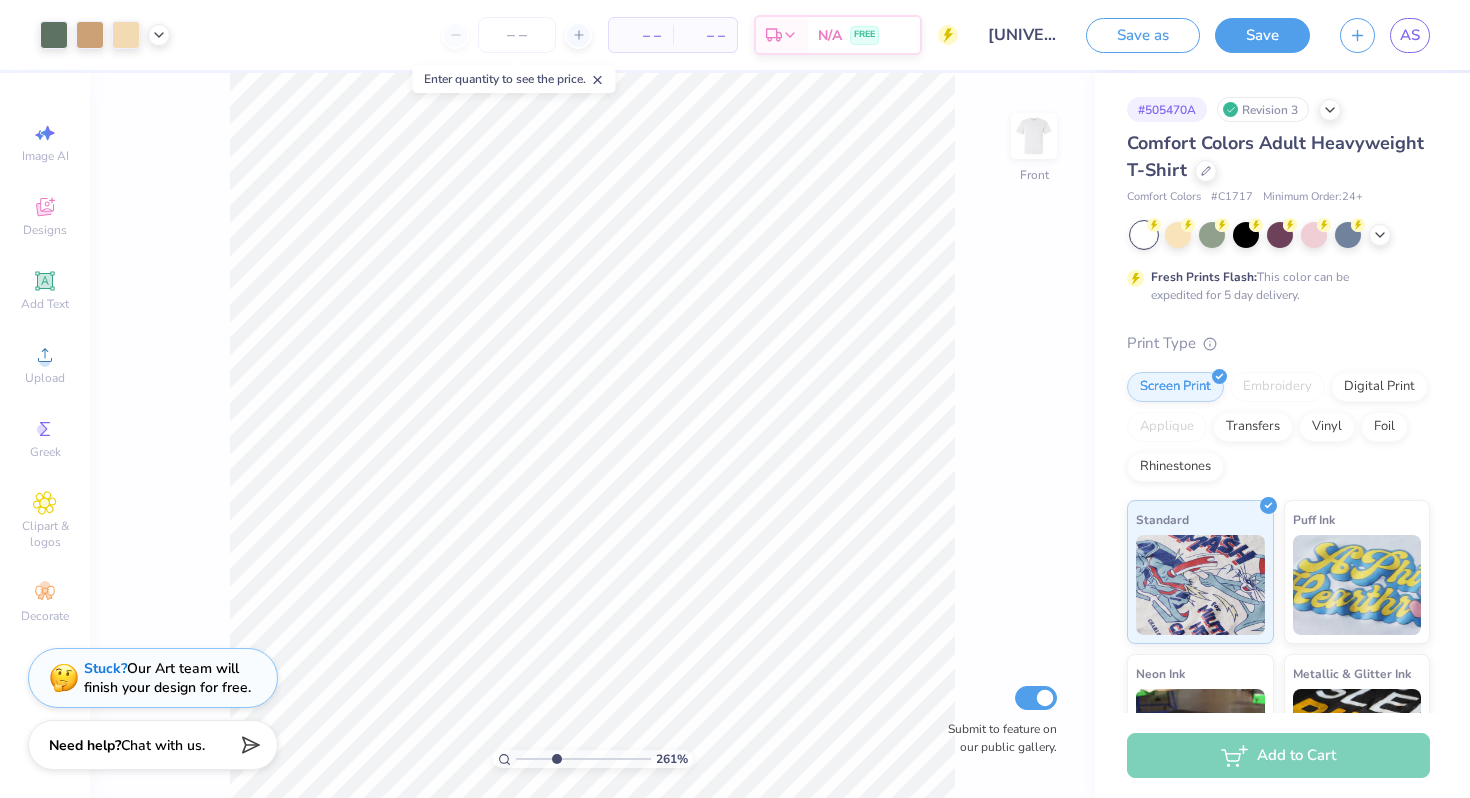 drag, startPoint x: 523, startPoint y: 759, endPoint x: 556, endPoint y: 753, distance: 33.54102 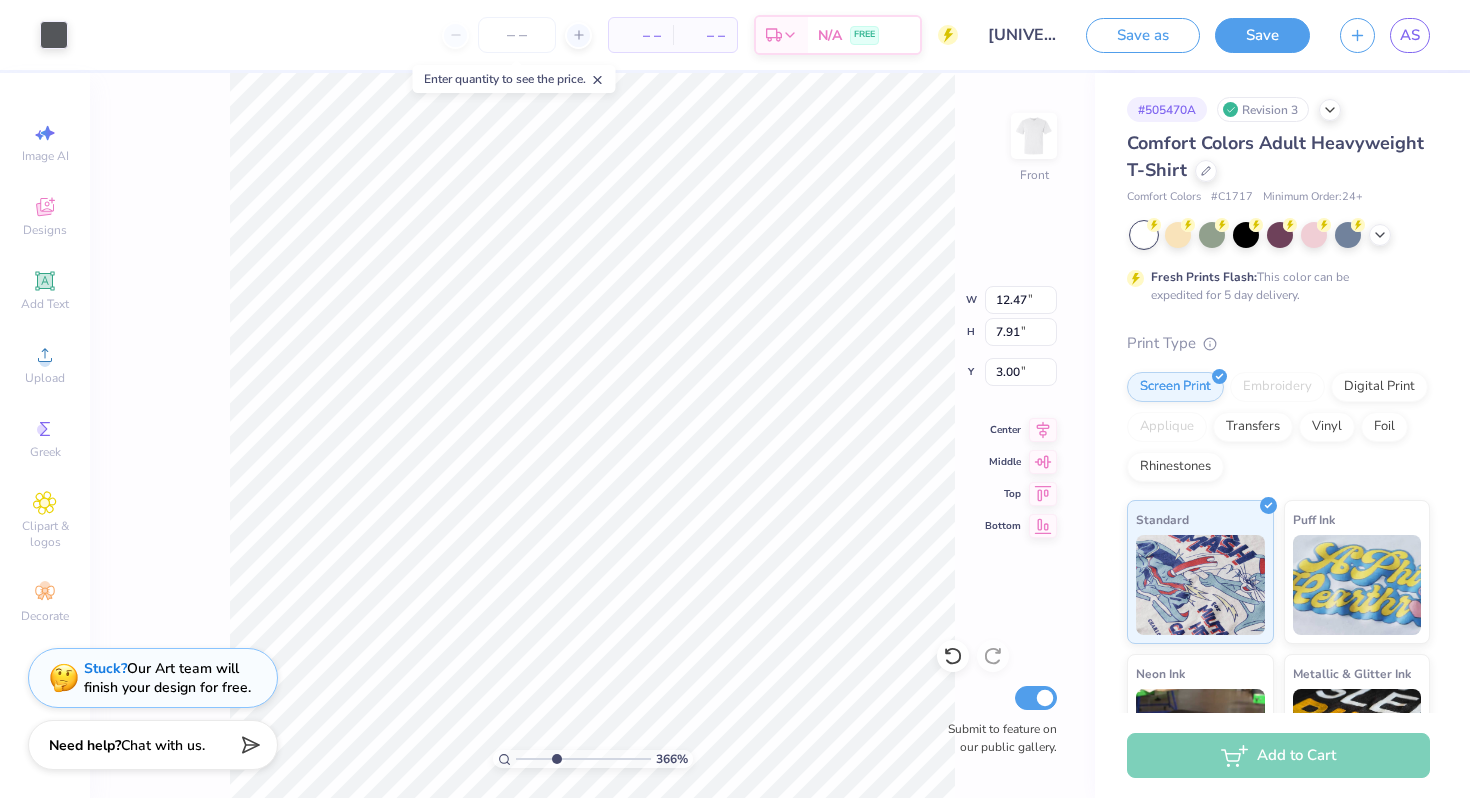 type on "12.47" 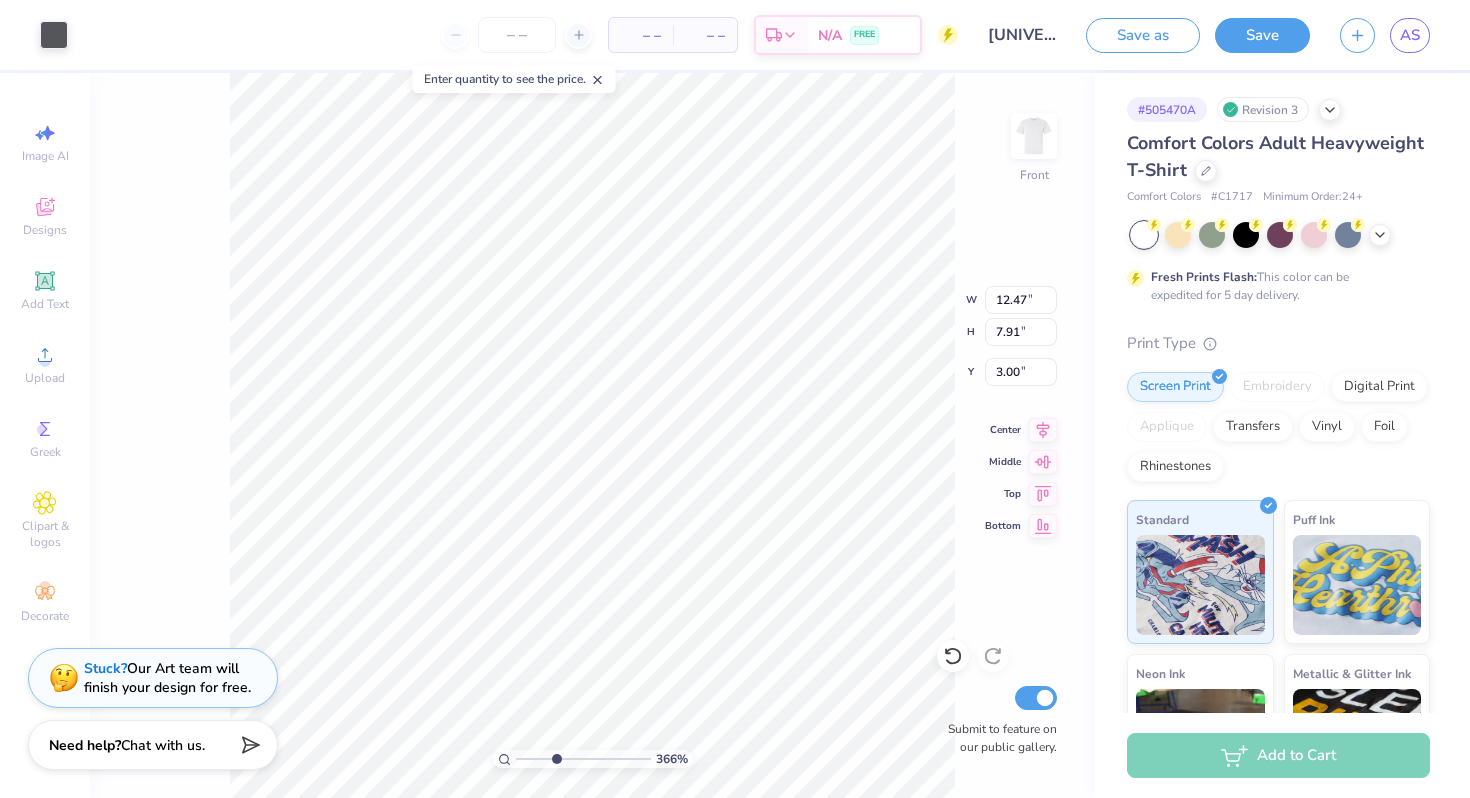 type on "0.24" 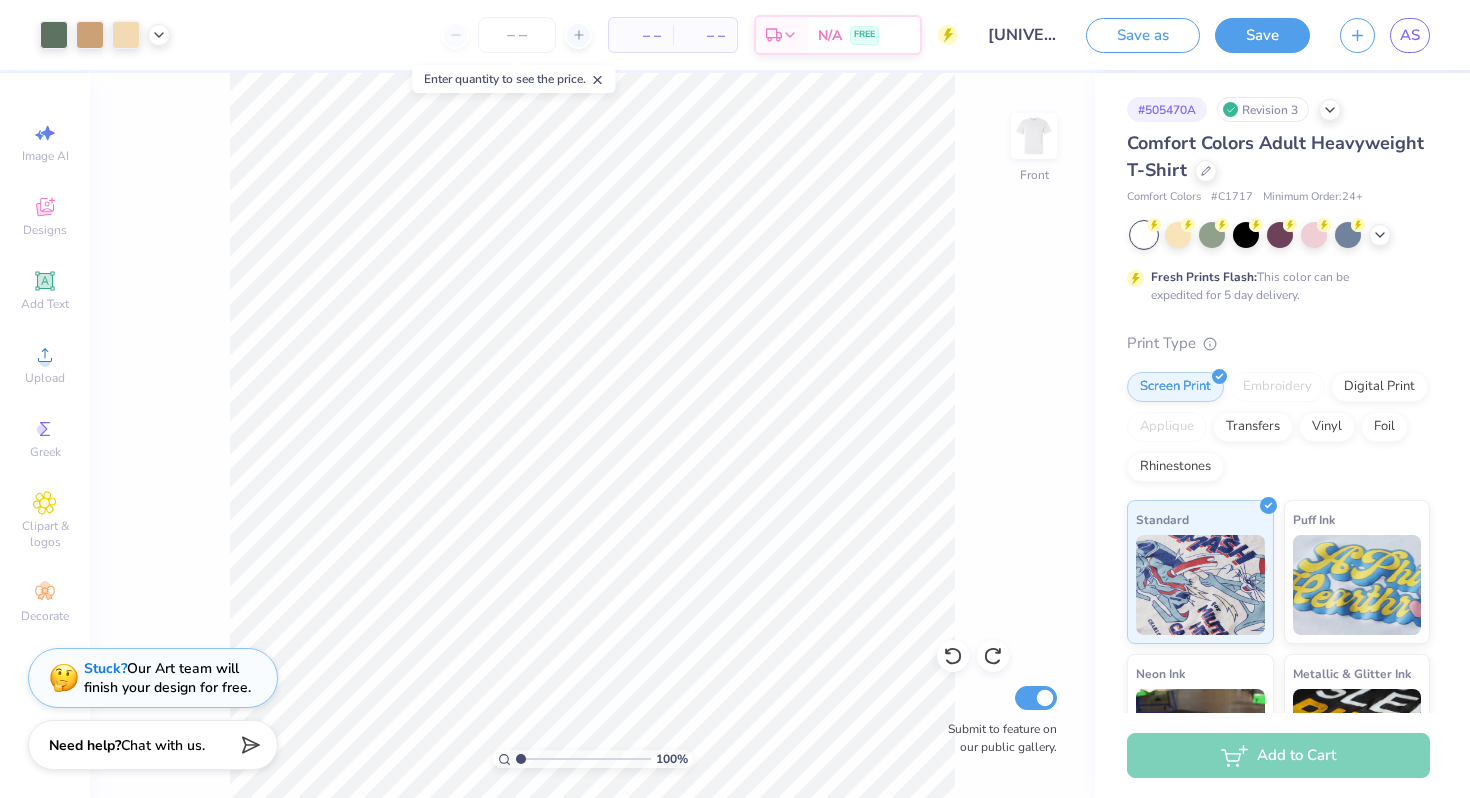 drag, startPoint x: 558, startPoint y: 761, endPoint x: 482, endPoint y: 756, distance: 76.1643 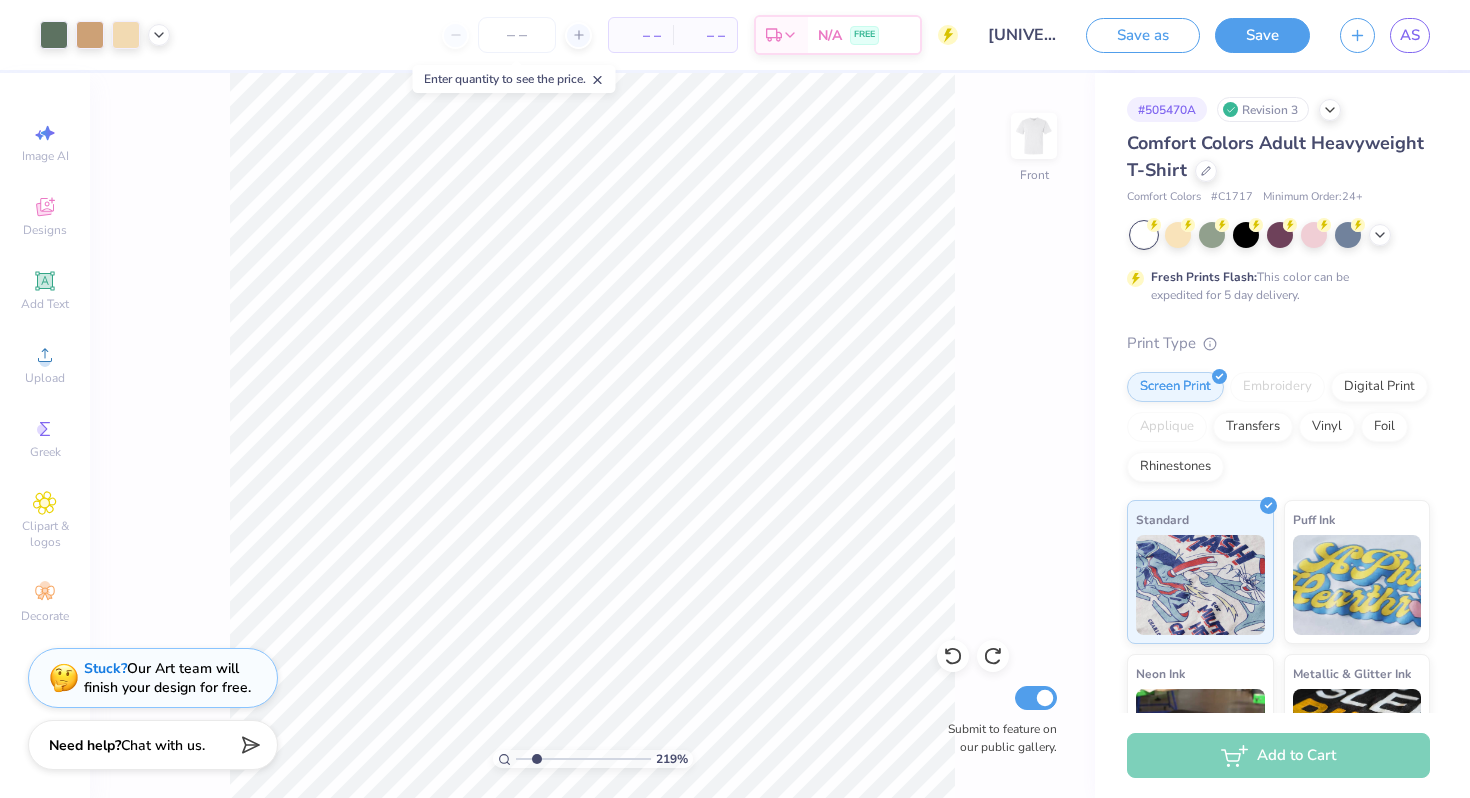 drag, startPoint x: 516, startPoint y: 756, endPoint x: 536, endPoint y: 748, distance: 21.540659 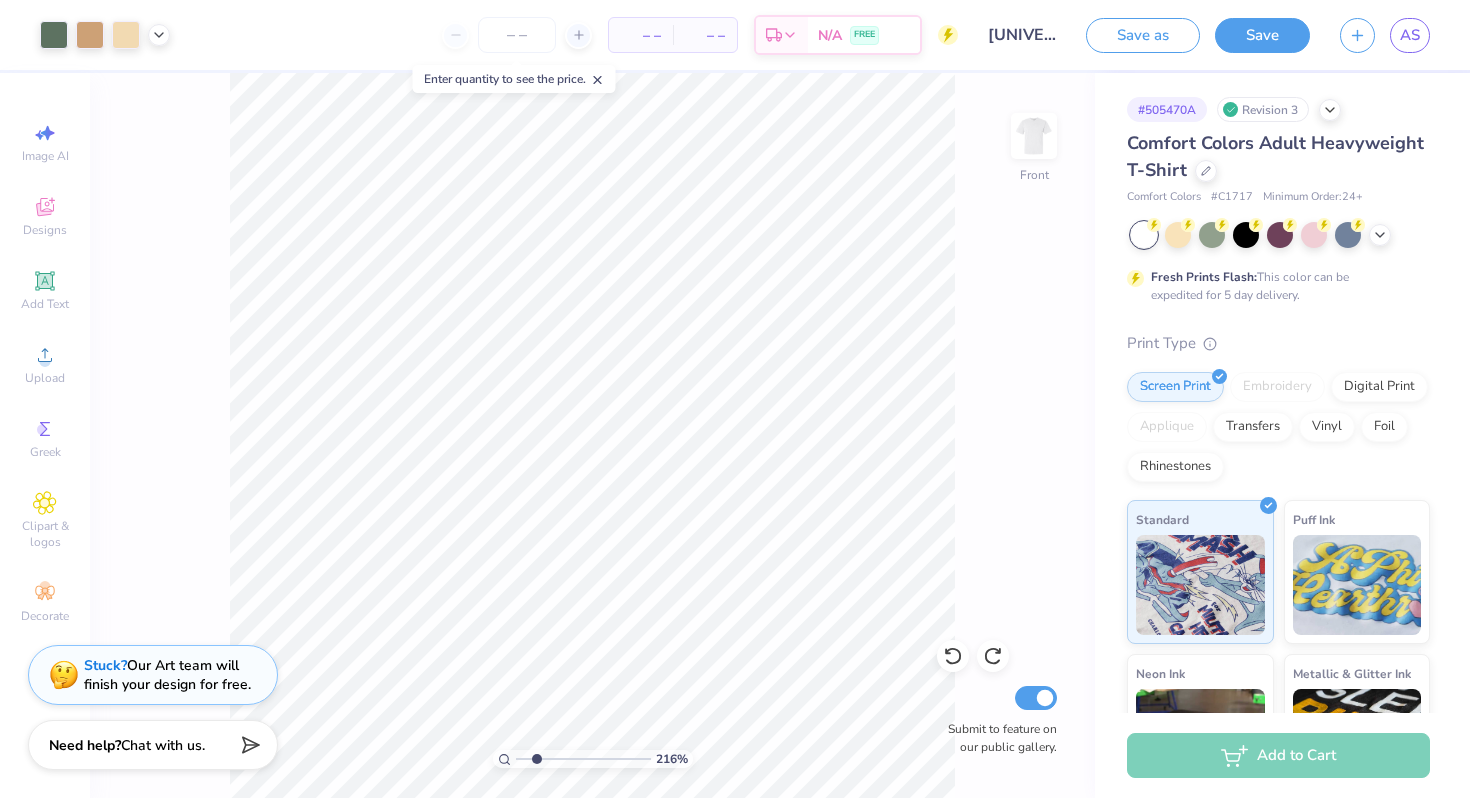 click on "Stuck?" at bounding box center [105, 665] 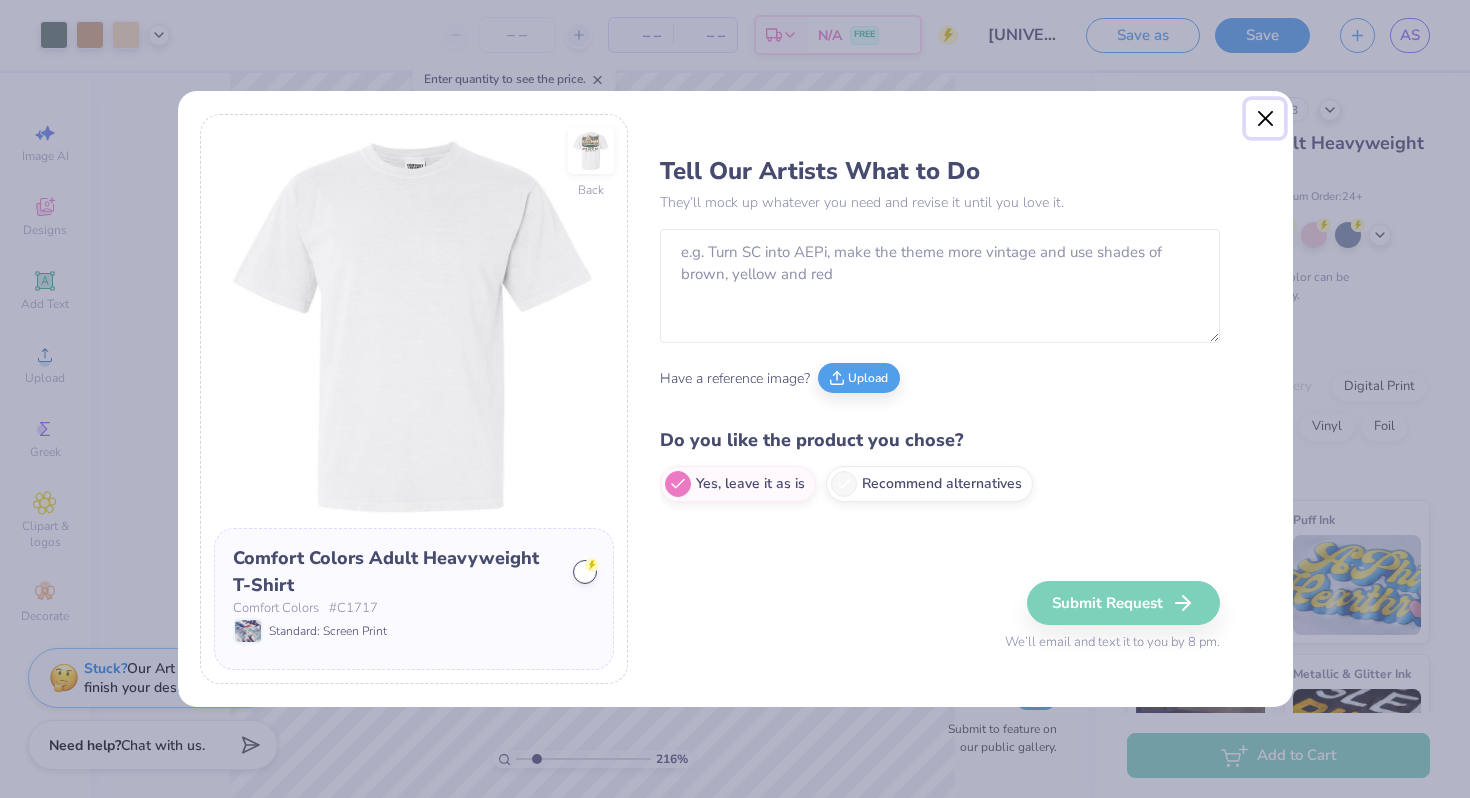 click at bounding box center (1265, 119) 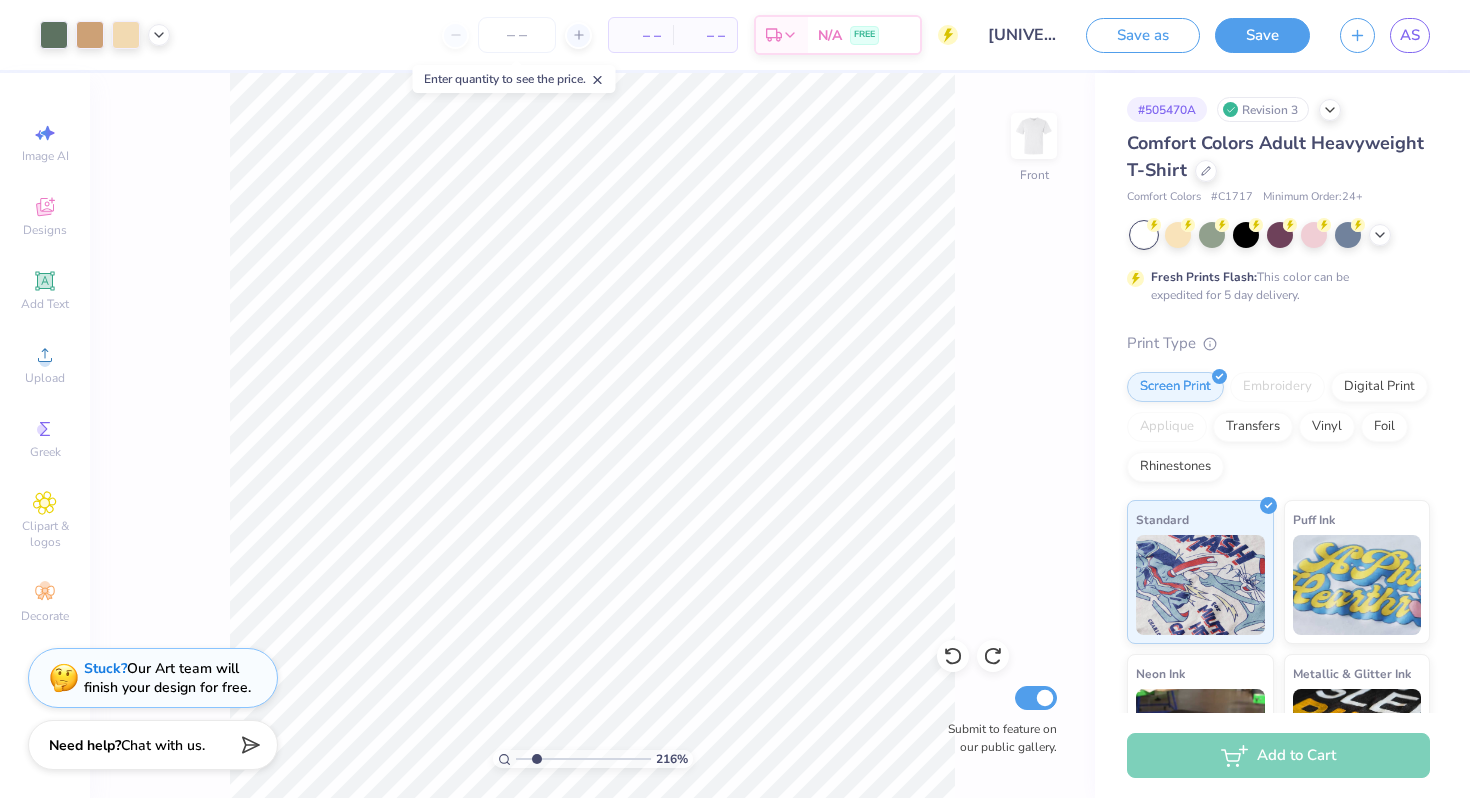 click on "Revision 3" at bounding box center (1263, 109) 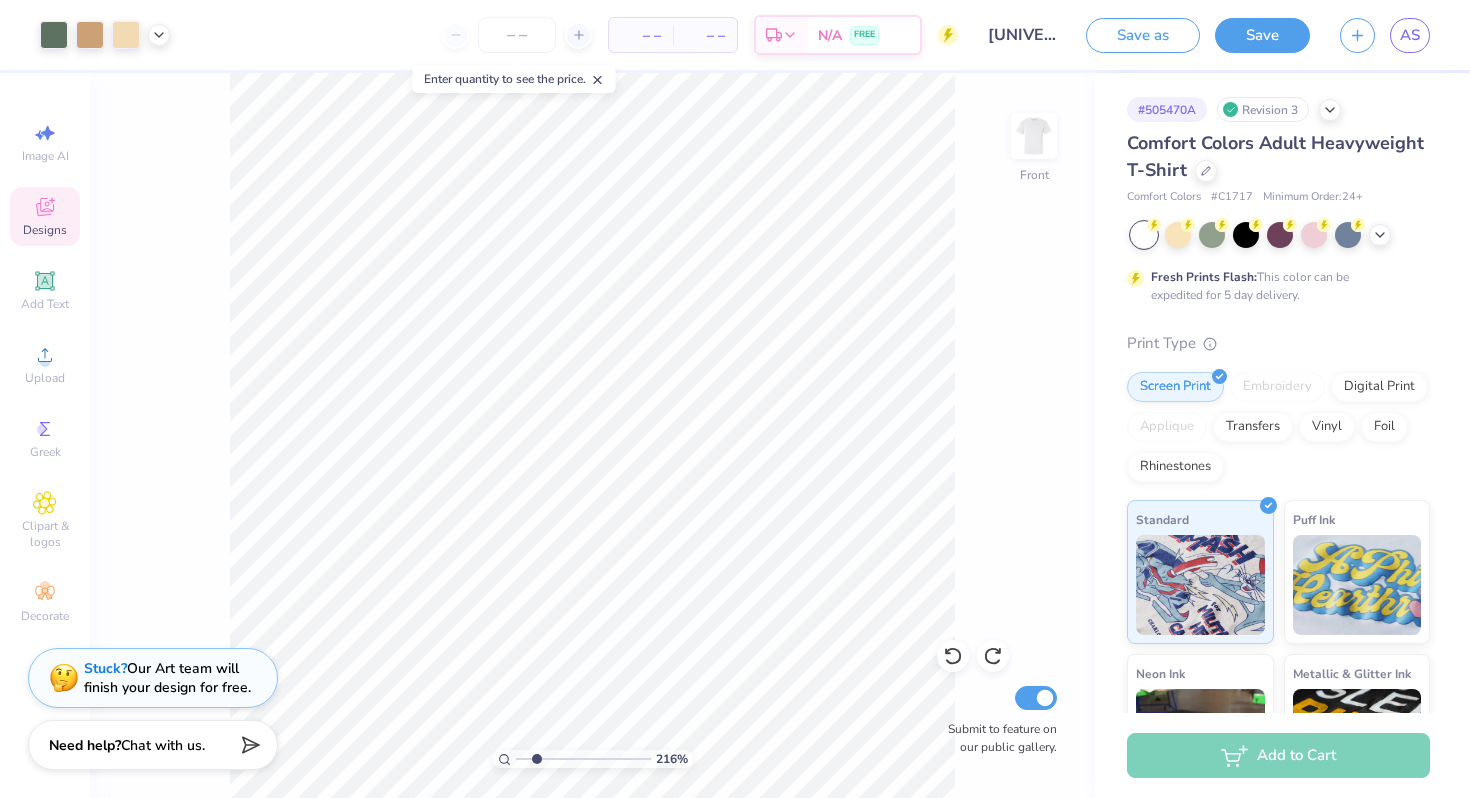 click on "Designs" at bounding box center [45, 216] 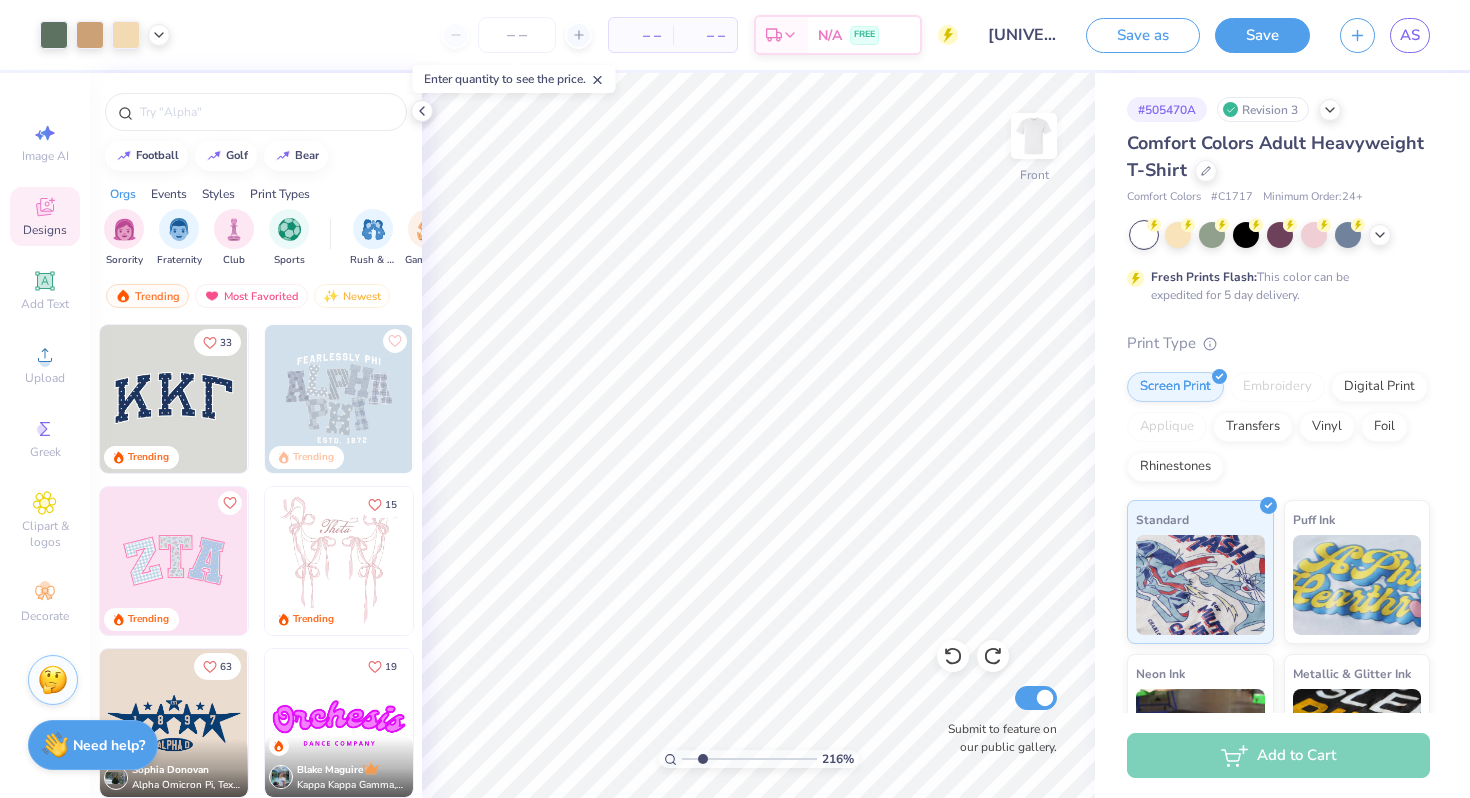 click at bounding box center [53, 680] 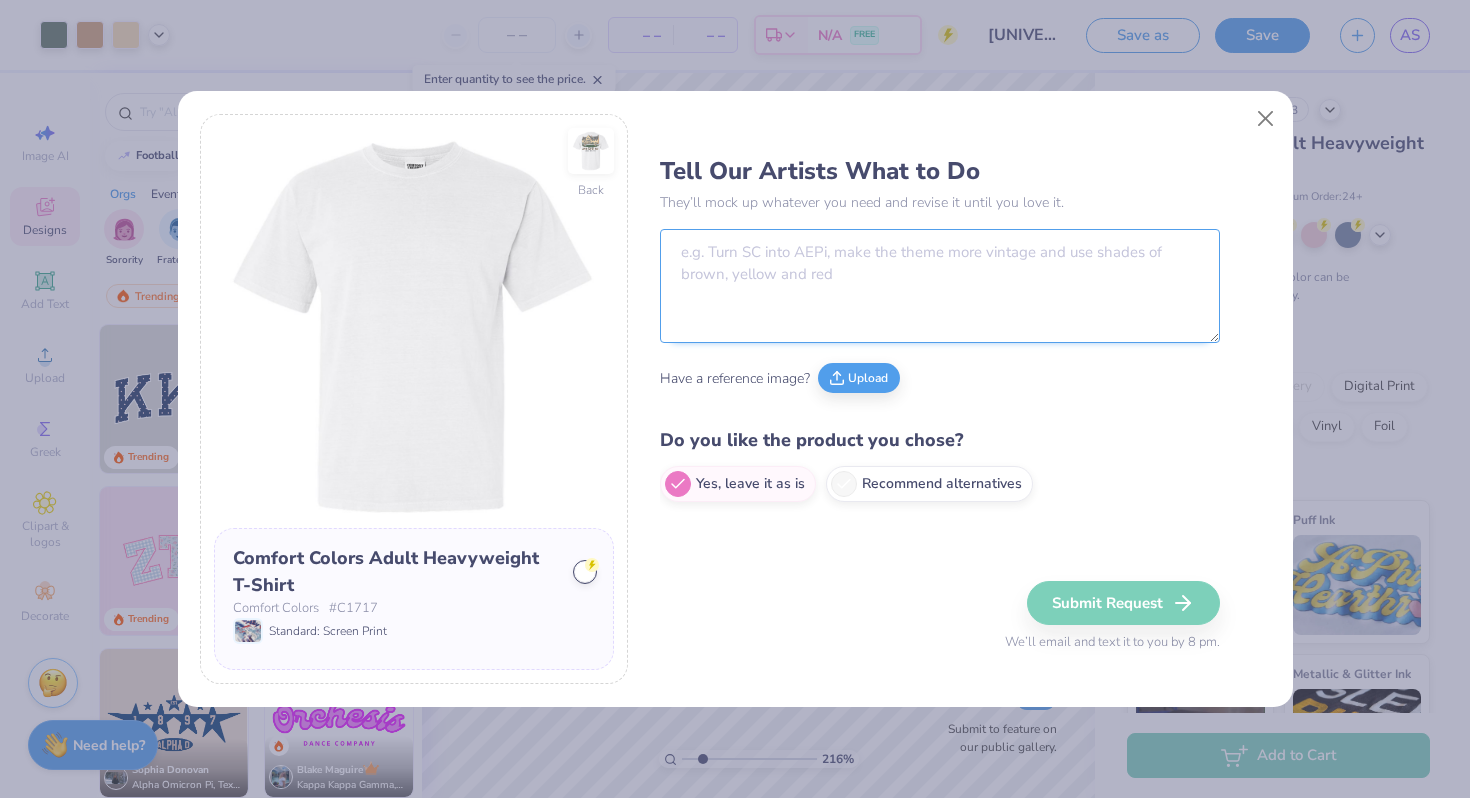click at bounding box center [940, 286] 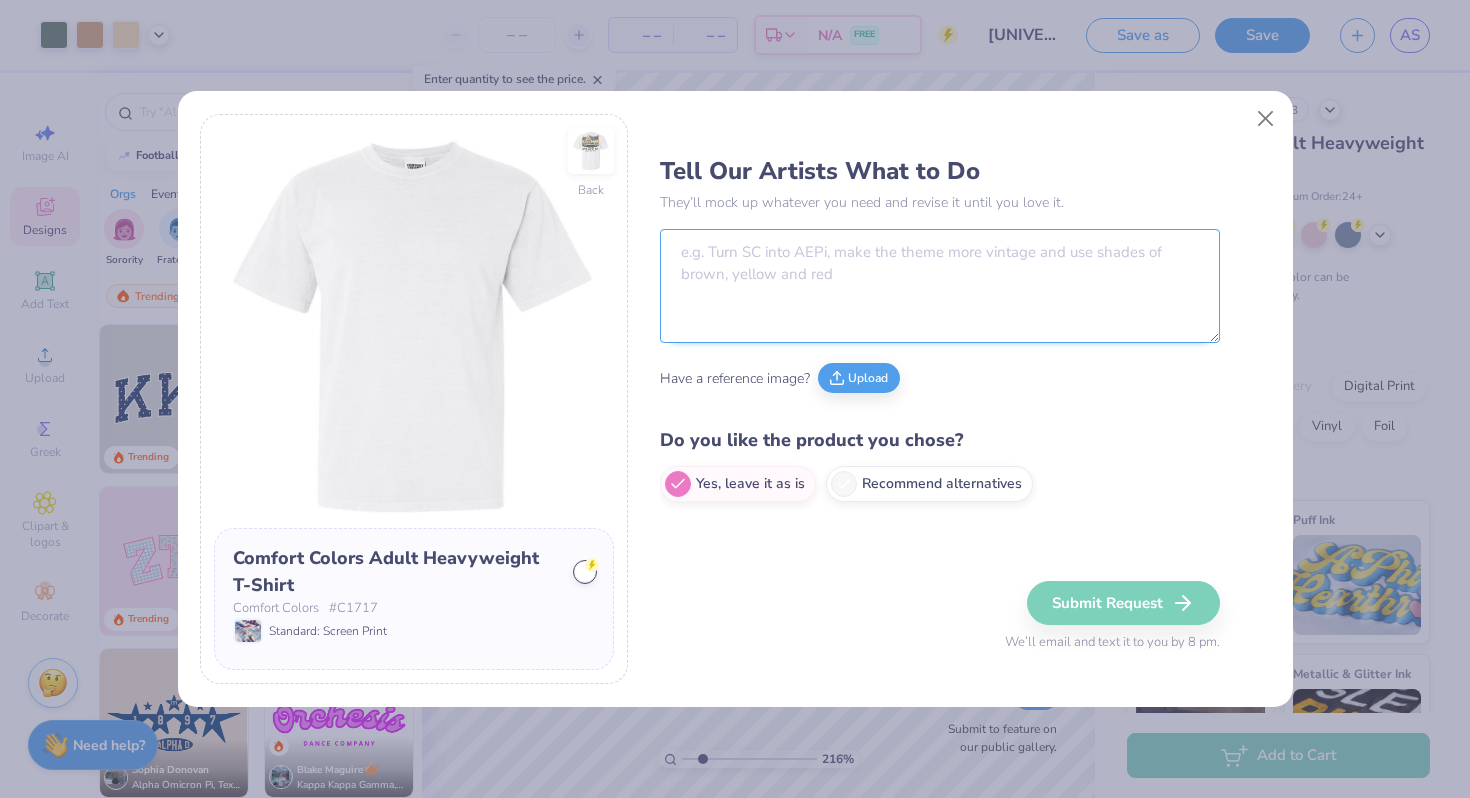 click at bounding box center [940, 286] 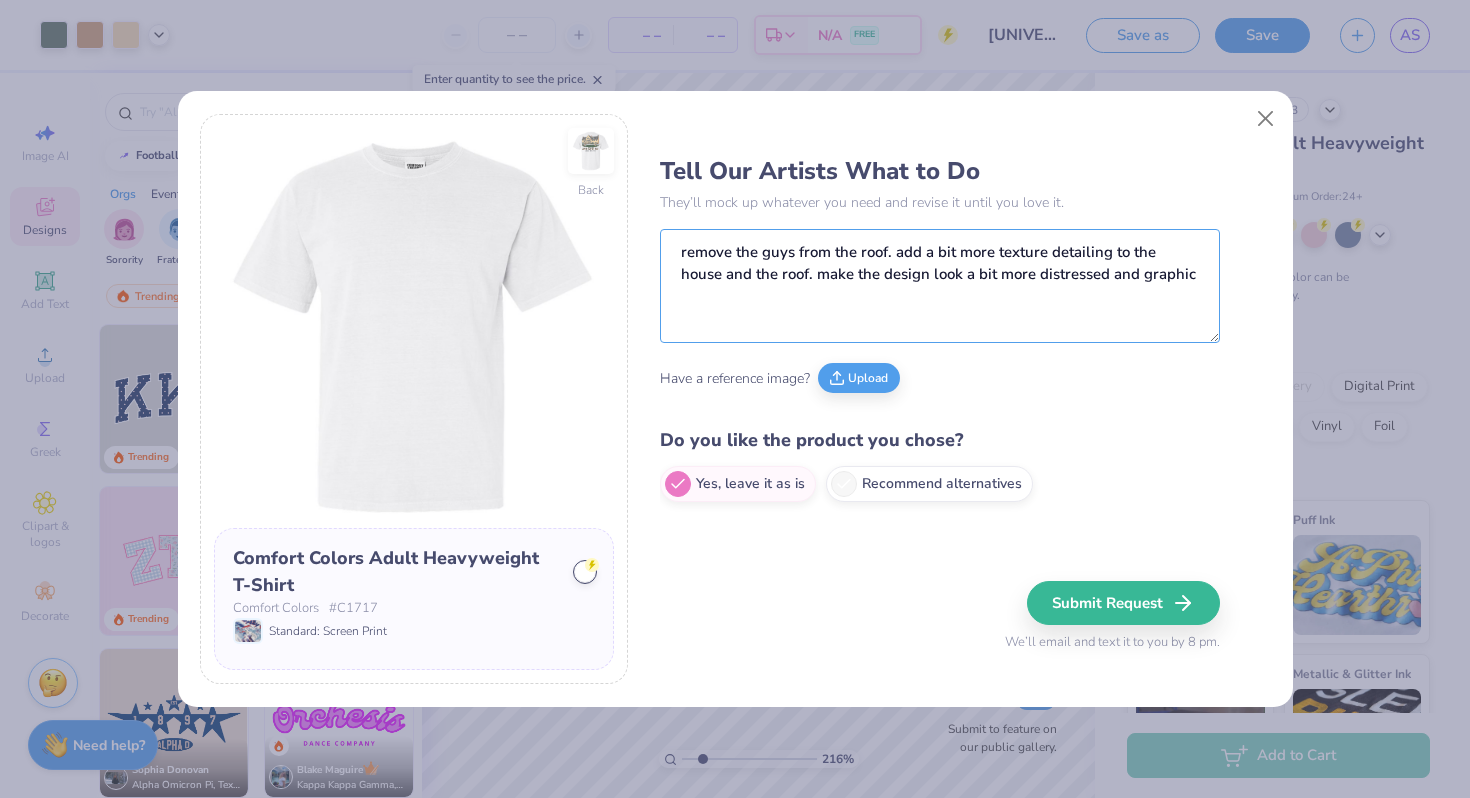 type on "remove the guys from the roof. add a bit more texture detailing to the house and the roof. make the design look a bit more distressed and graphic" 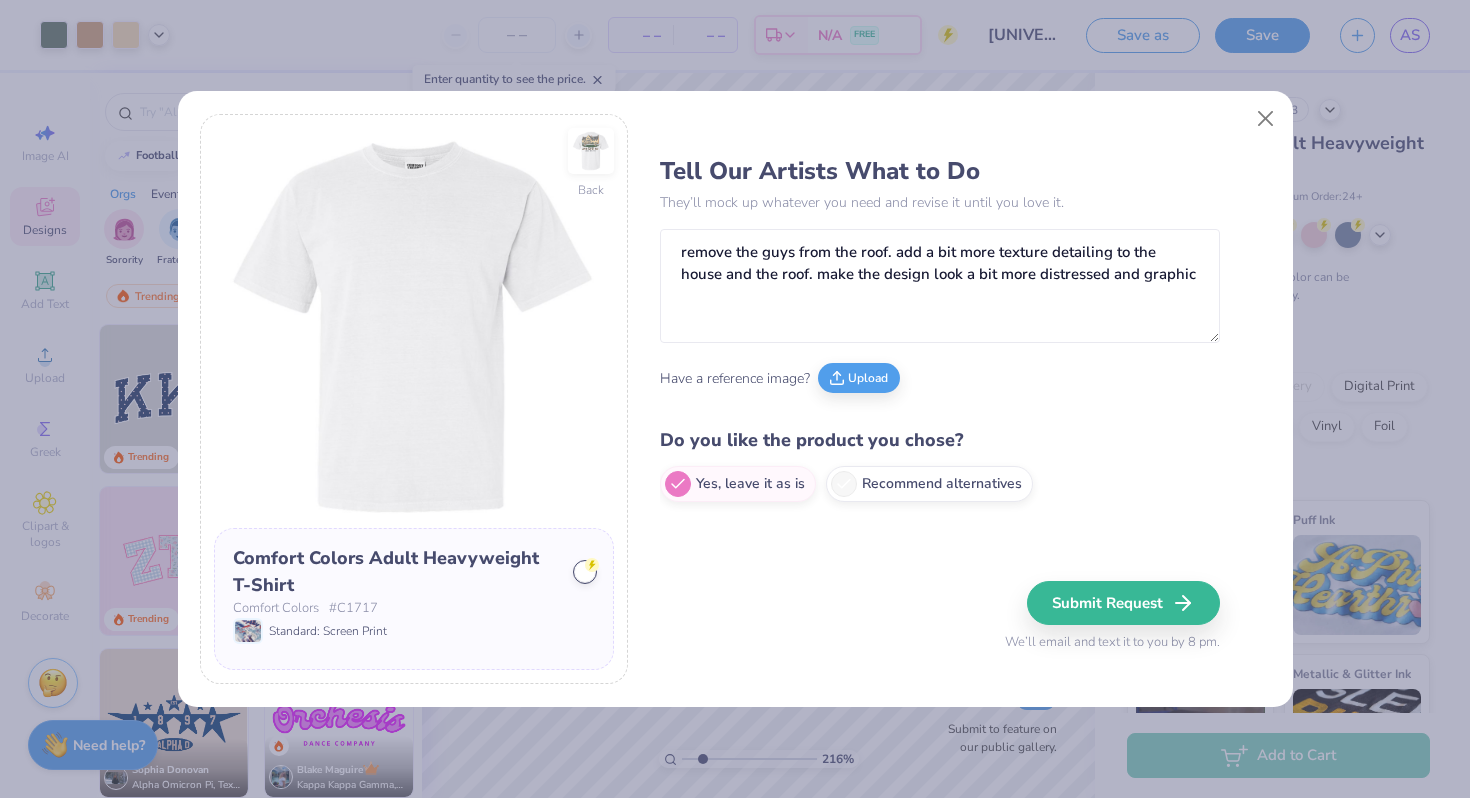 click on "Submit Request We’ll email and text it to you by 8 pm." at bounding box center [1112, 617] 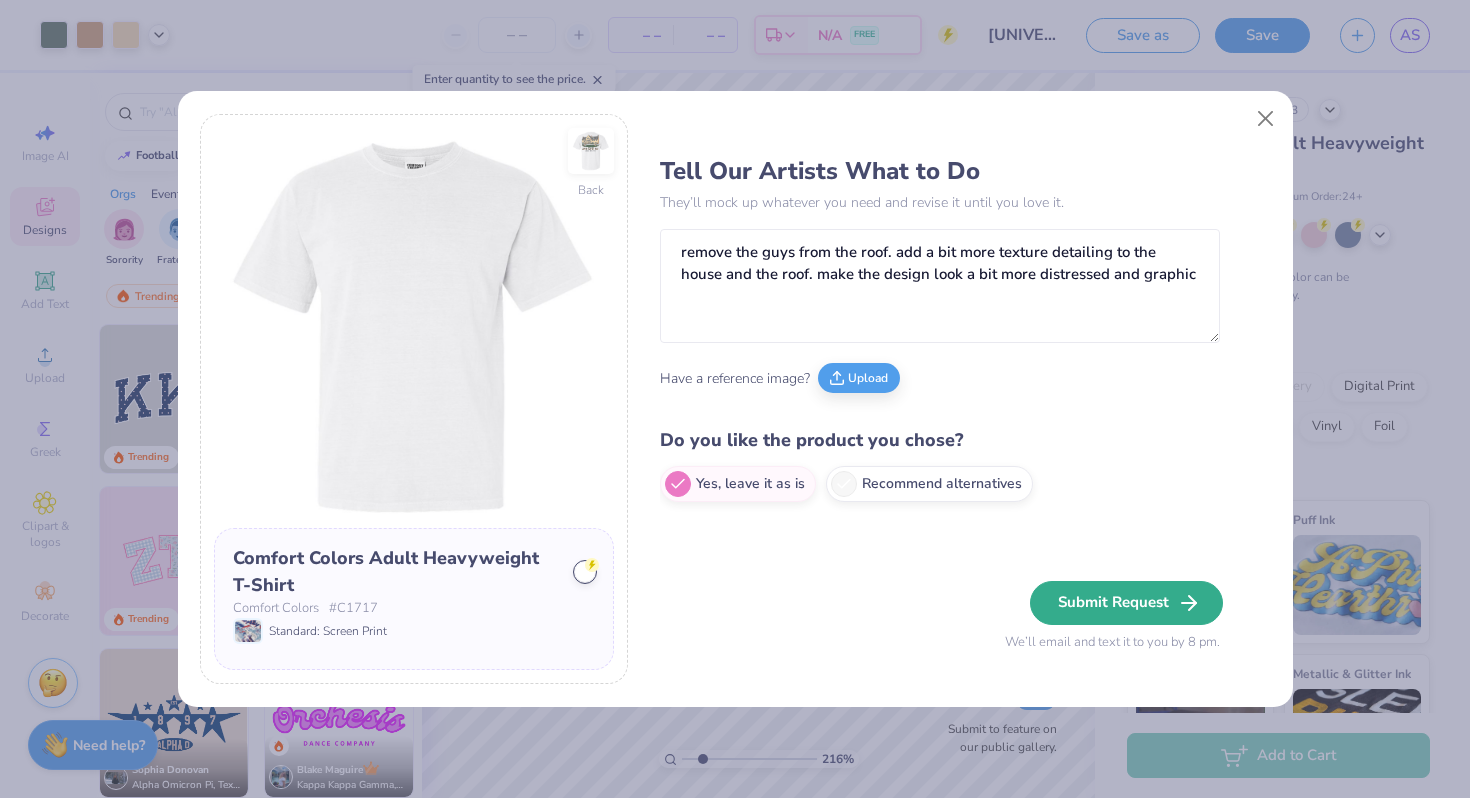 click on "Submit Request" at bounding box center [1126, 603] 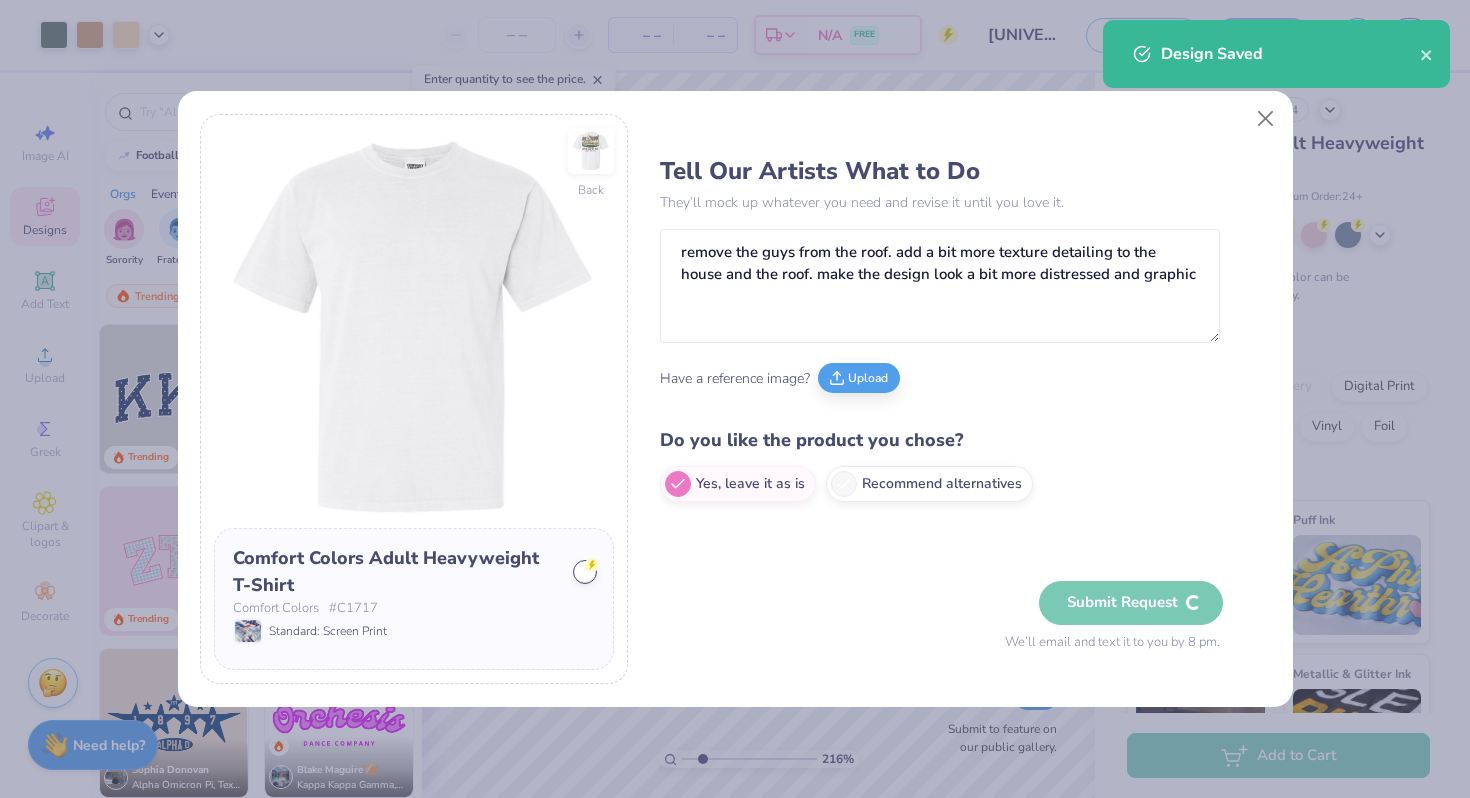 type 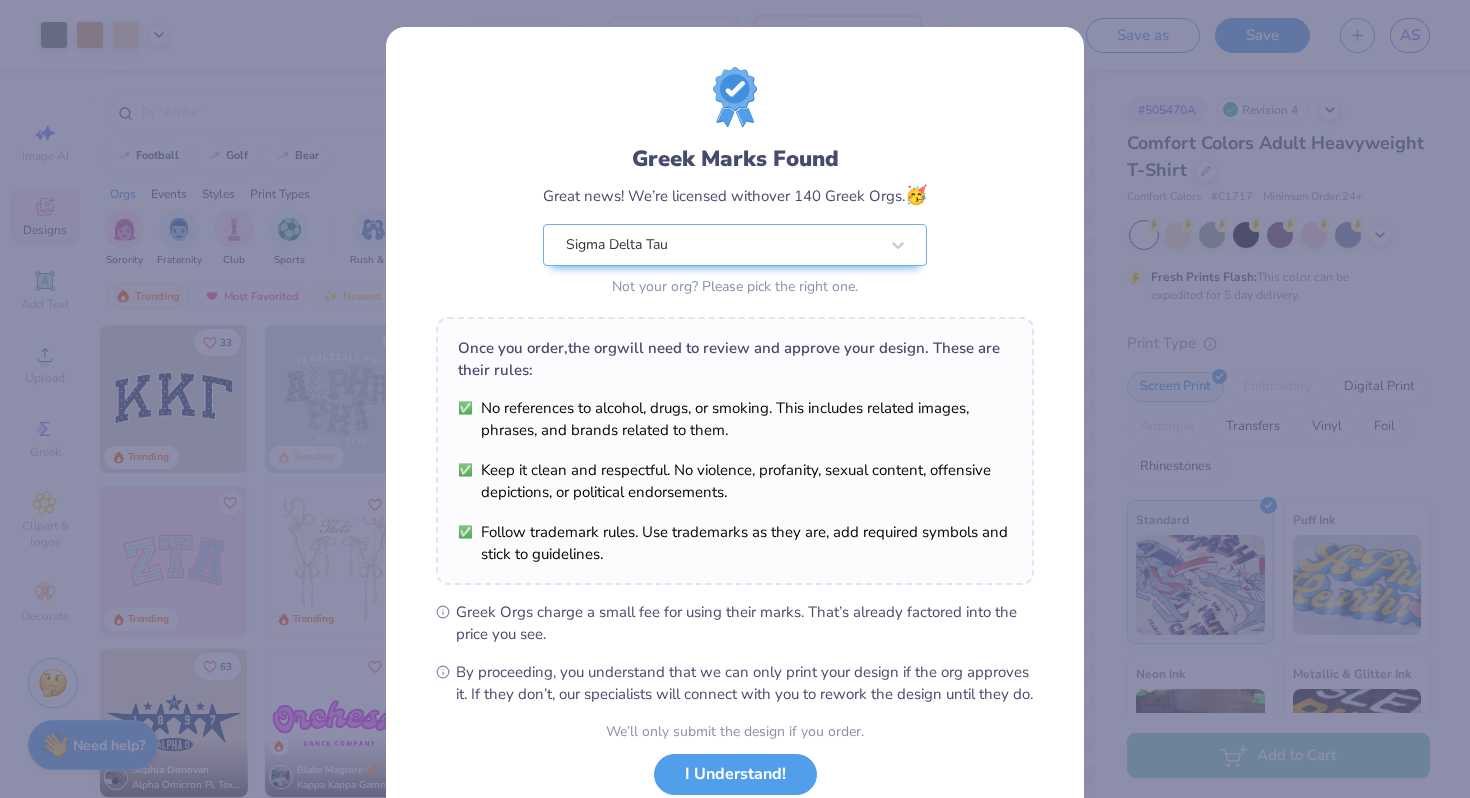 click on "Greek Marks Found Great news! We’re licensed with  over 140 Greek Orgs. 🥳 Sigma Delta Tau Not your org? Please pick the right one. Once you order,  the org  will need to review and approve your design. These are their rules: No references to alcohol, drugs, or smoking. This includes related images, phrases, and brands related to them. Keep it clean and respectful. No violence, profanity, sexual content, offensive depictions, or political endorsements. Follow trademark rules. Use trademarks as they are, add required symbols and stick to guidelines. Greek Orgs charge a small fee for using their marks. That’s already factored into the price you see. By proceeding, you understand that we can only print your design if the org approves it. If they don’t, our specialists will connect with you to rework the design until they do. We’ll only submit the design if you order. I Understand! No  Greek  marks in your design?" at bounding box center [735, 399] 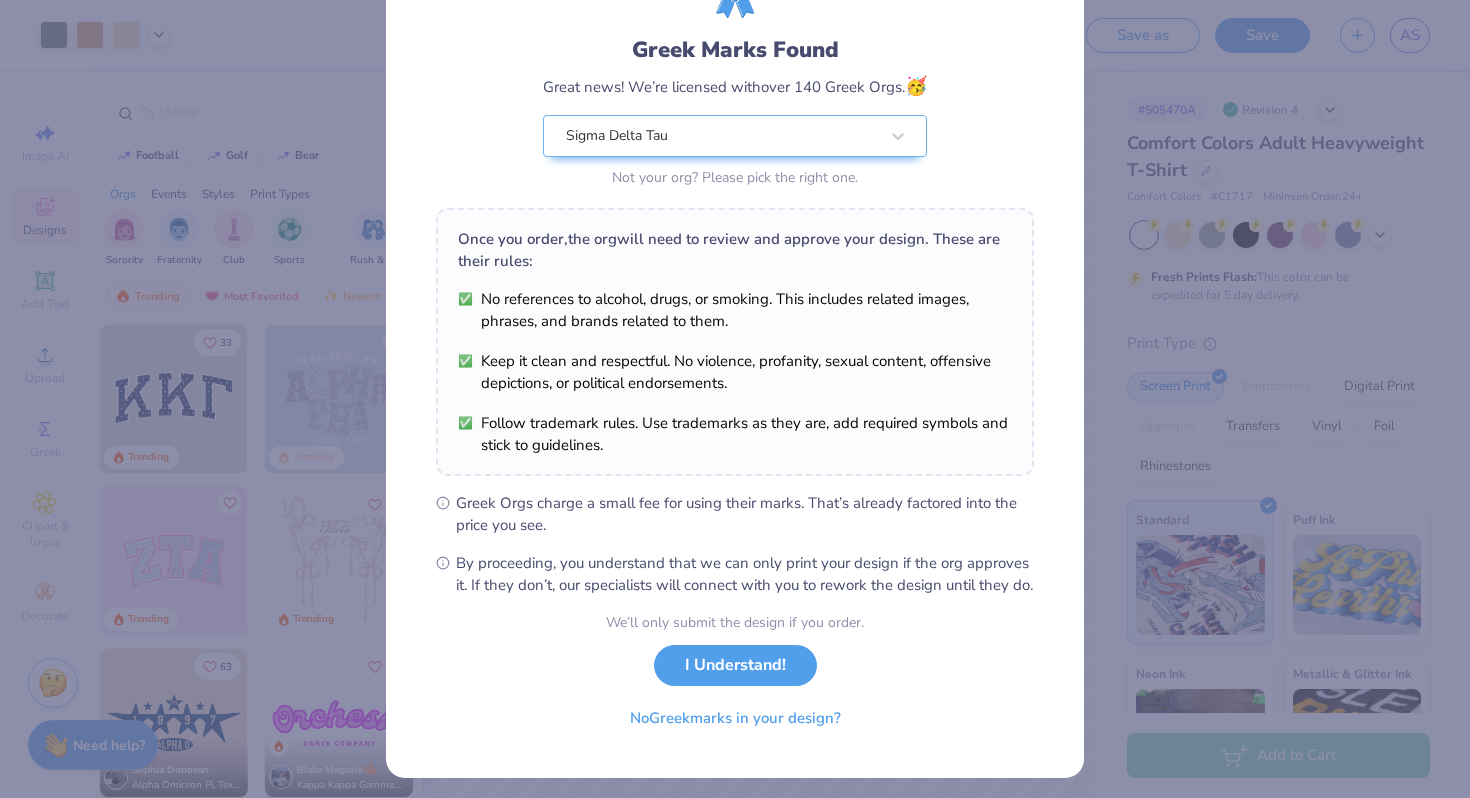 scroll, scrollTop: 128, scrollLeft: 0, axis: vertical 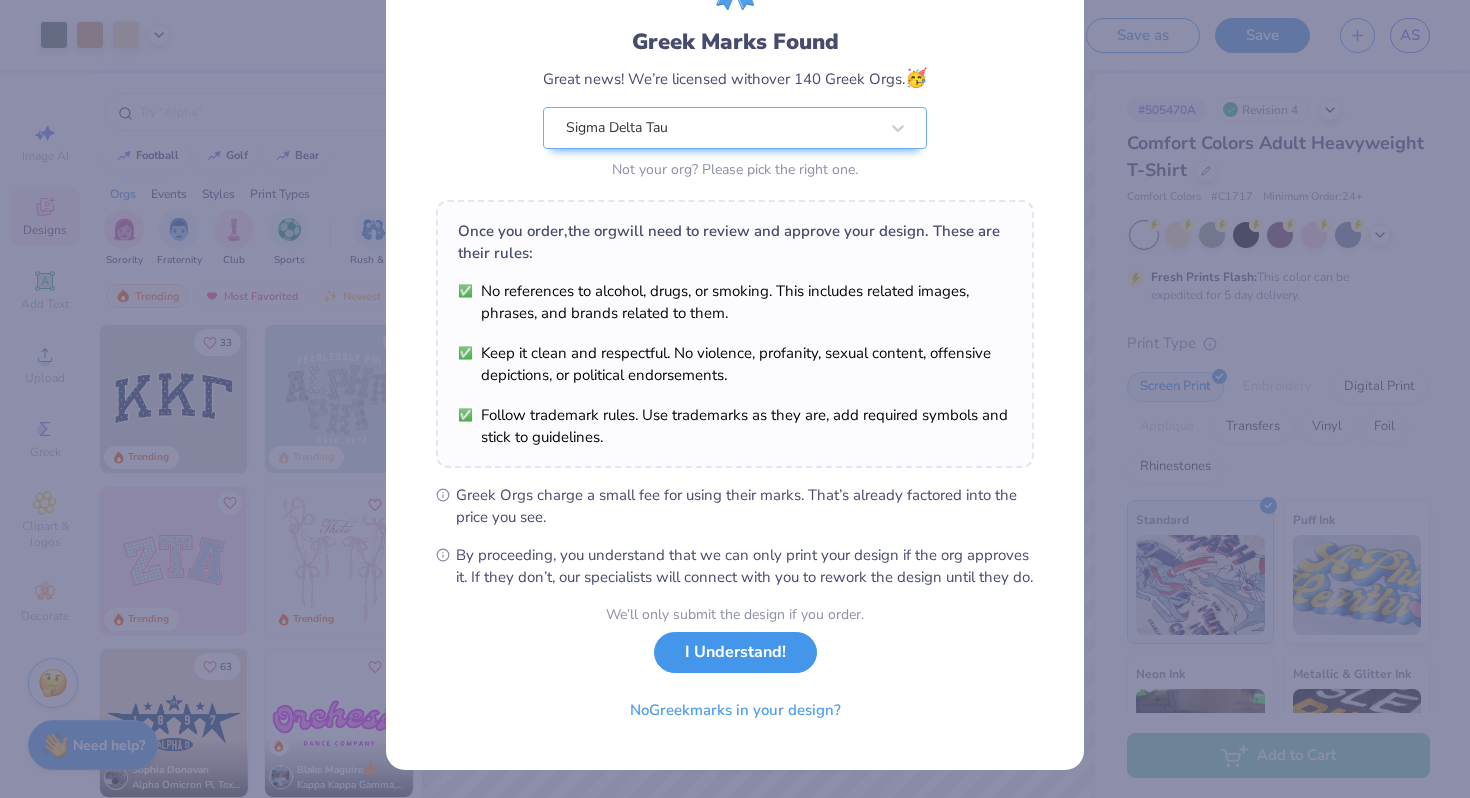 click on "I Understand!" at bounding box center [735, 652] 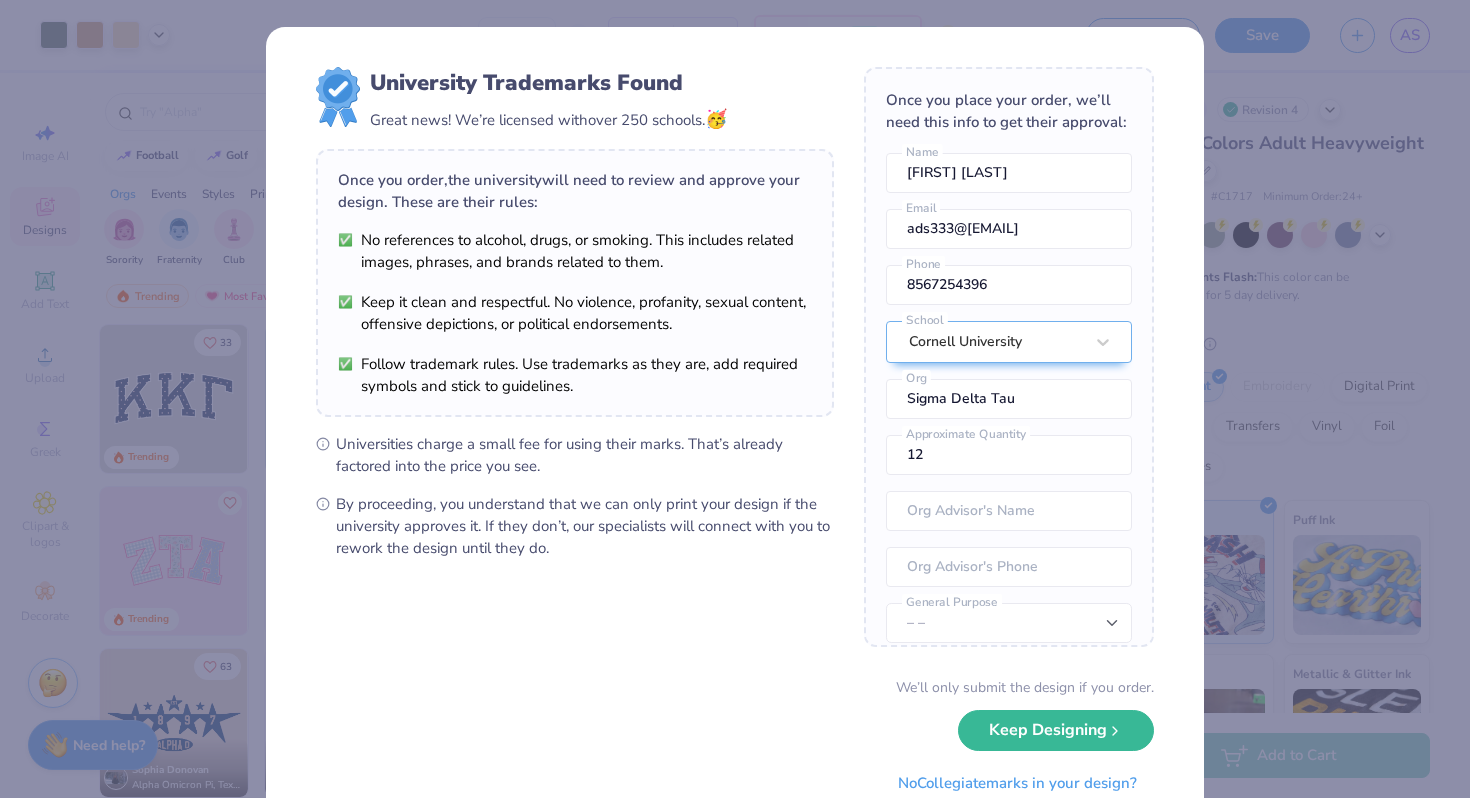 scroll, scrollTop: 72, scrollLeft: 0, axis: vertical 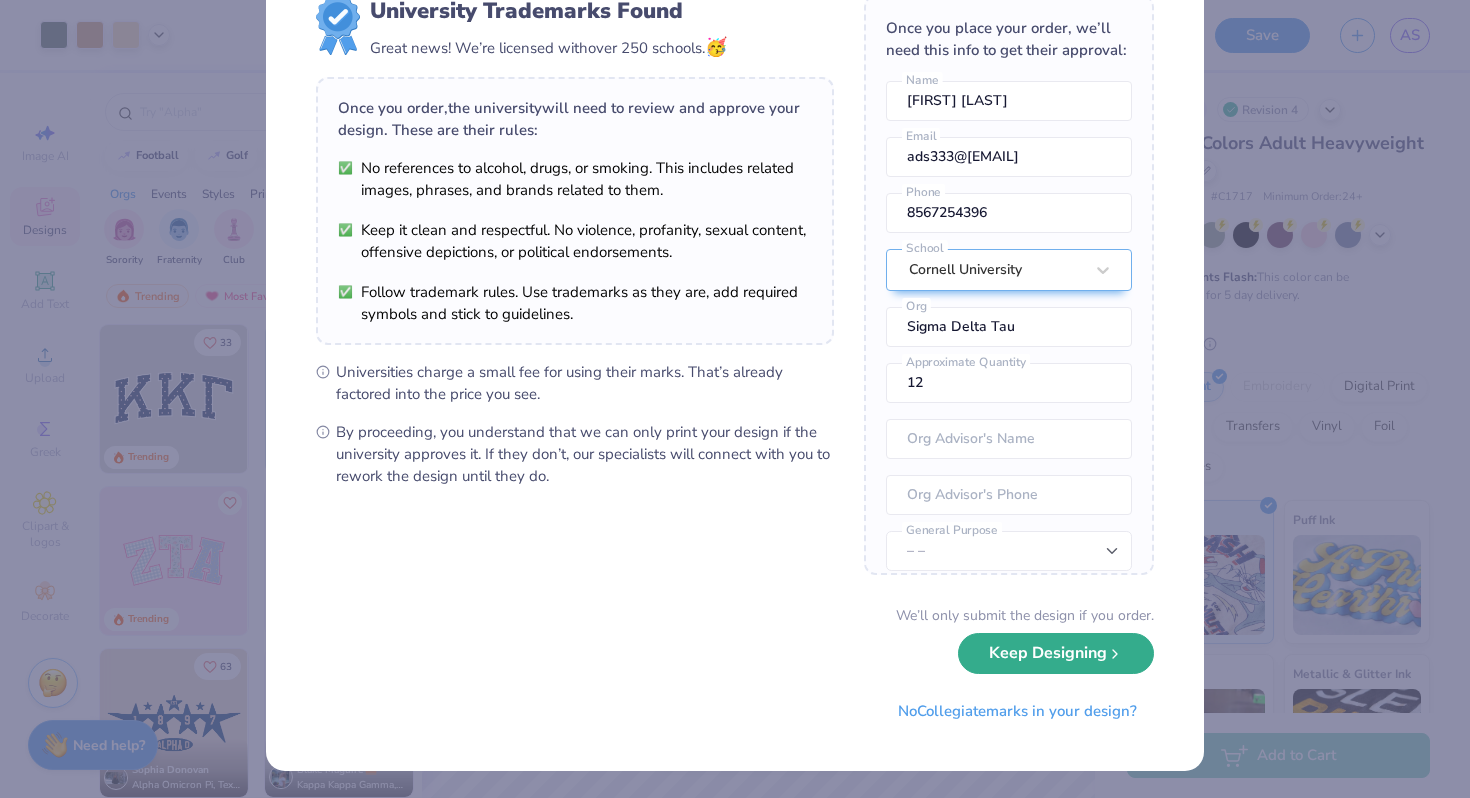 click on "Keep Designing" at bounding box center [1056, 653] 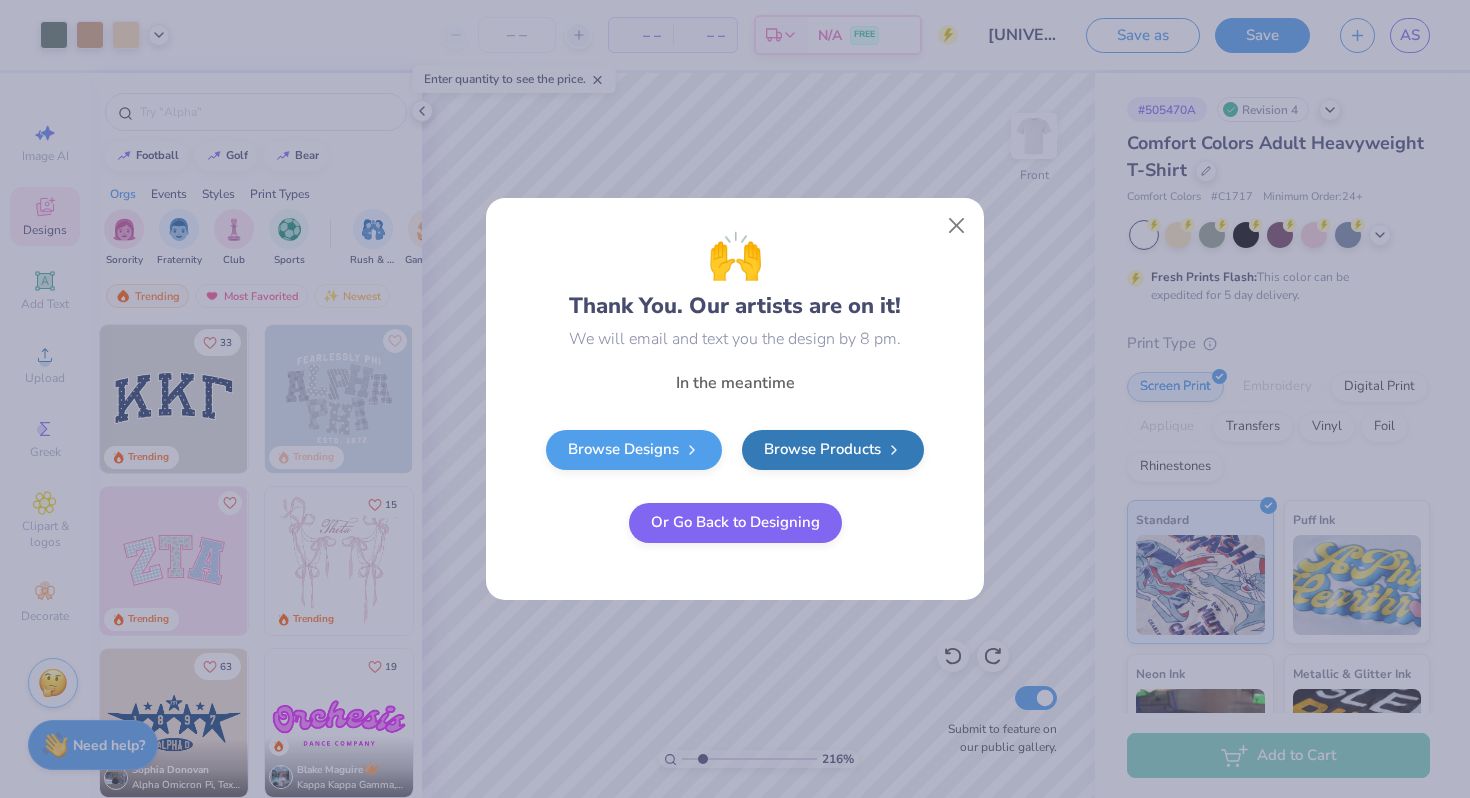 scroll, scrollTop: 0, scrollLeft: 0, axis: both 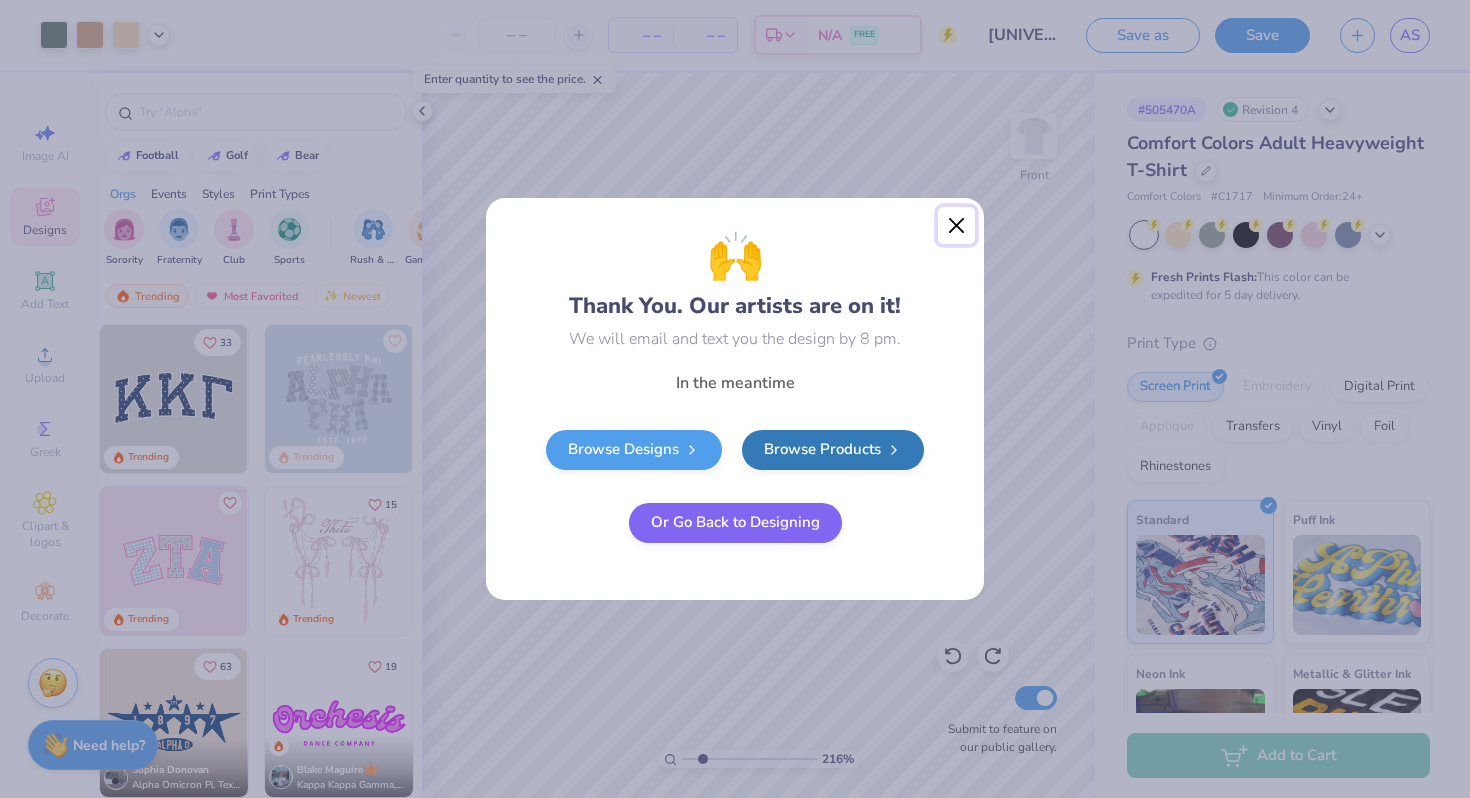 click at bounding box center [957, 226] 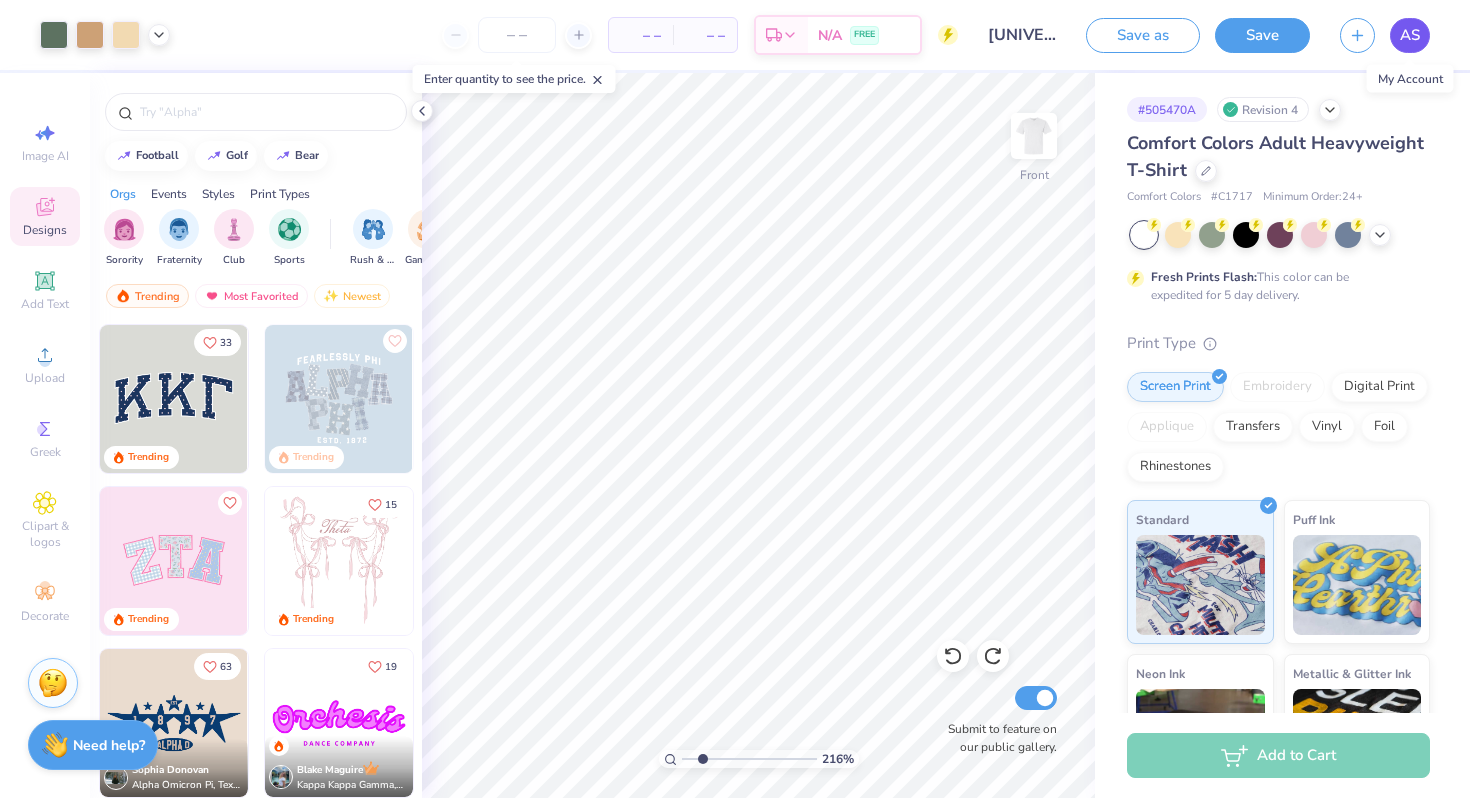 click on "AS" at bounding box center [1410, 35] 